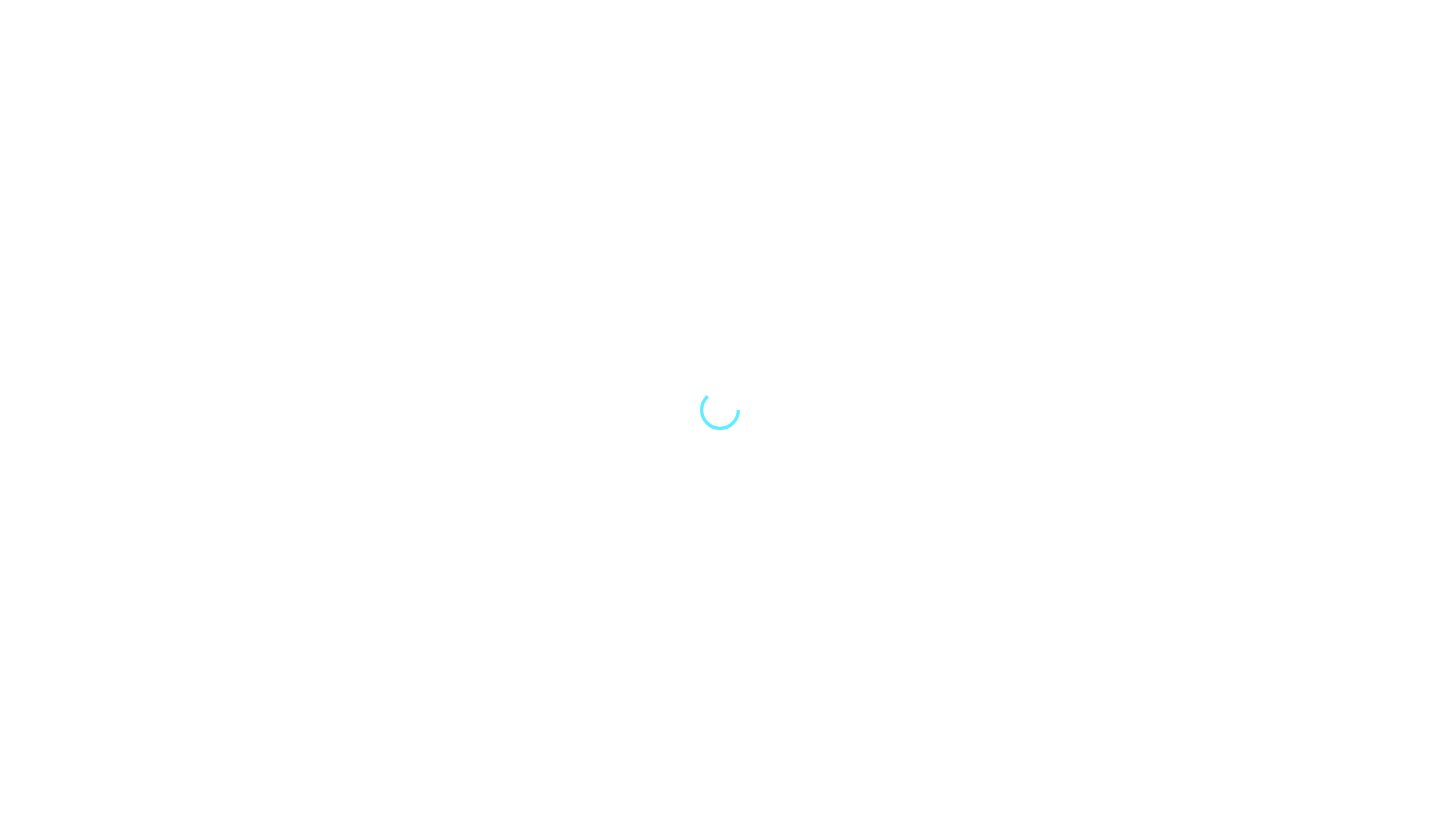 scroll, scrollTop: 0, scrollLeft: 0, axis: both 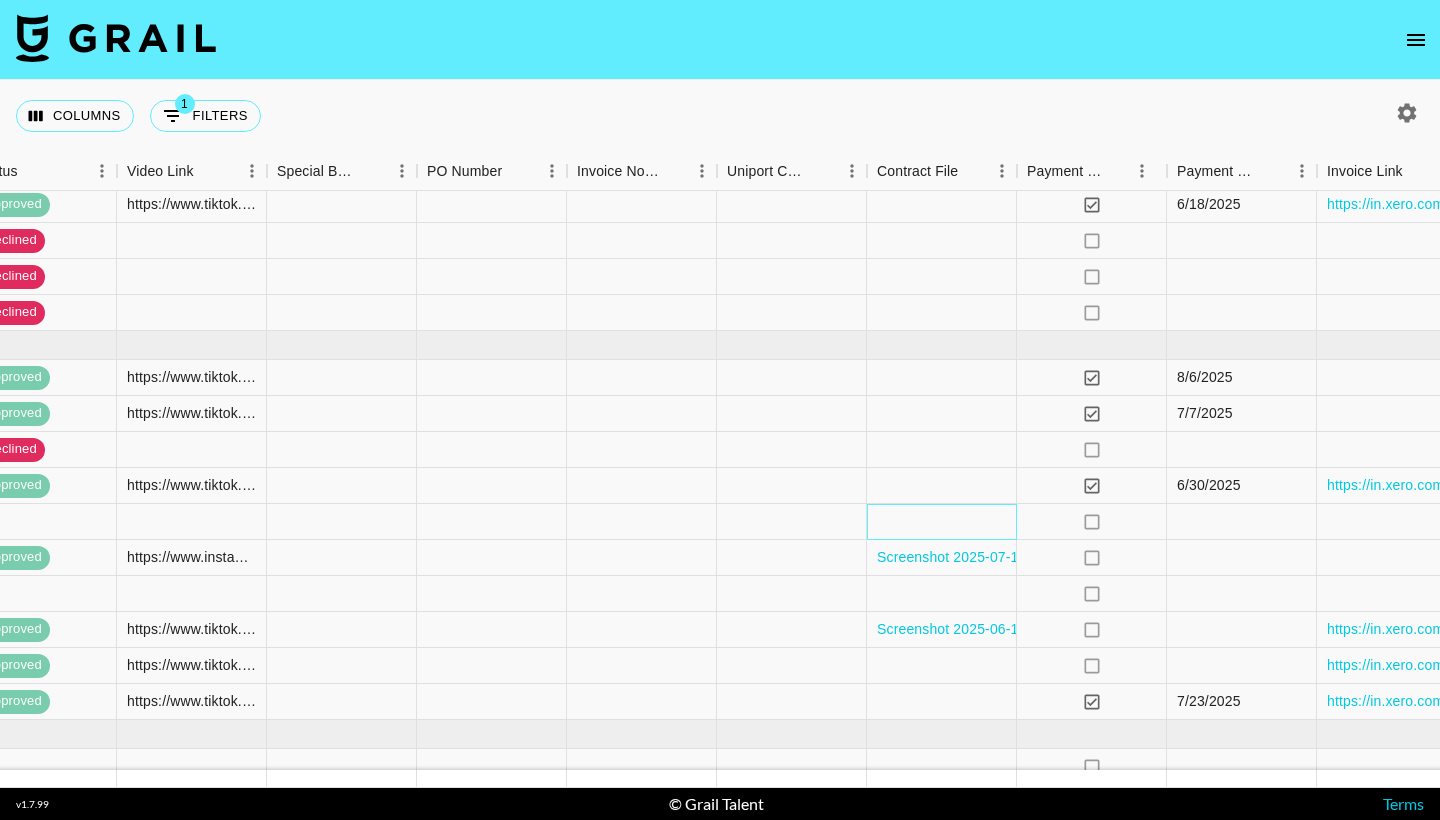 click at bounding box center (942, 522) 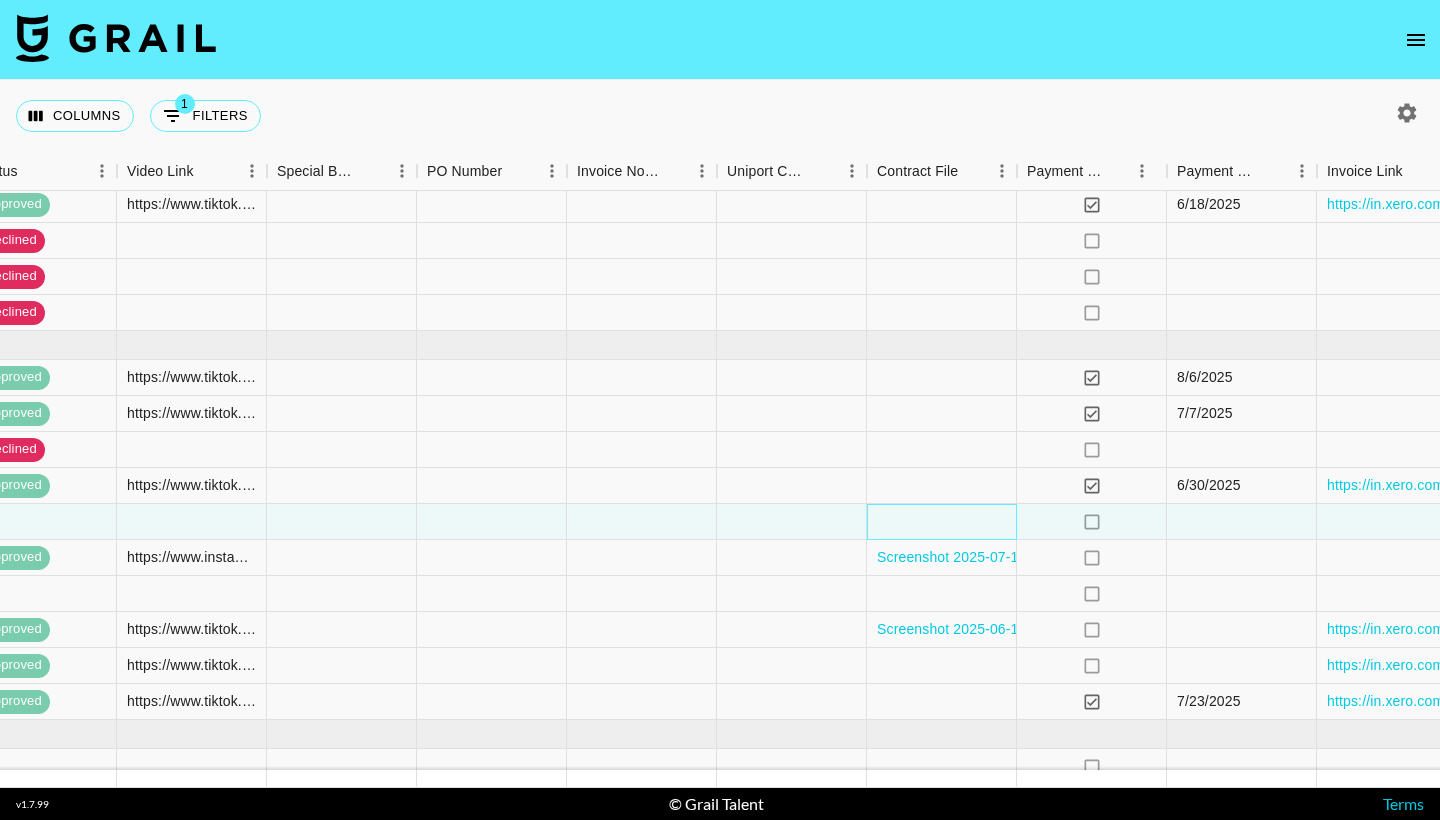 click at bounding box center [942, 522] 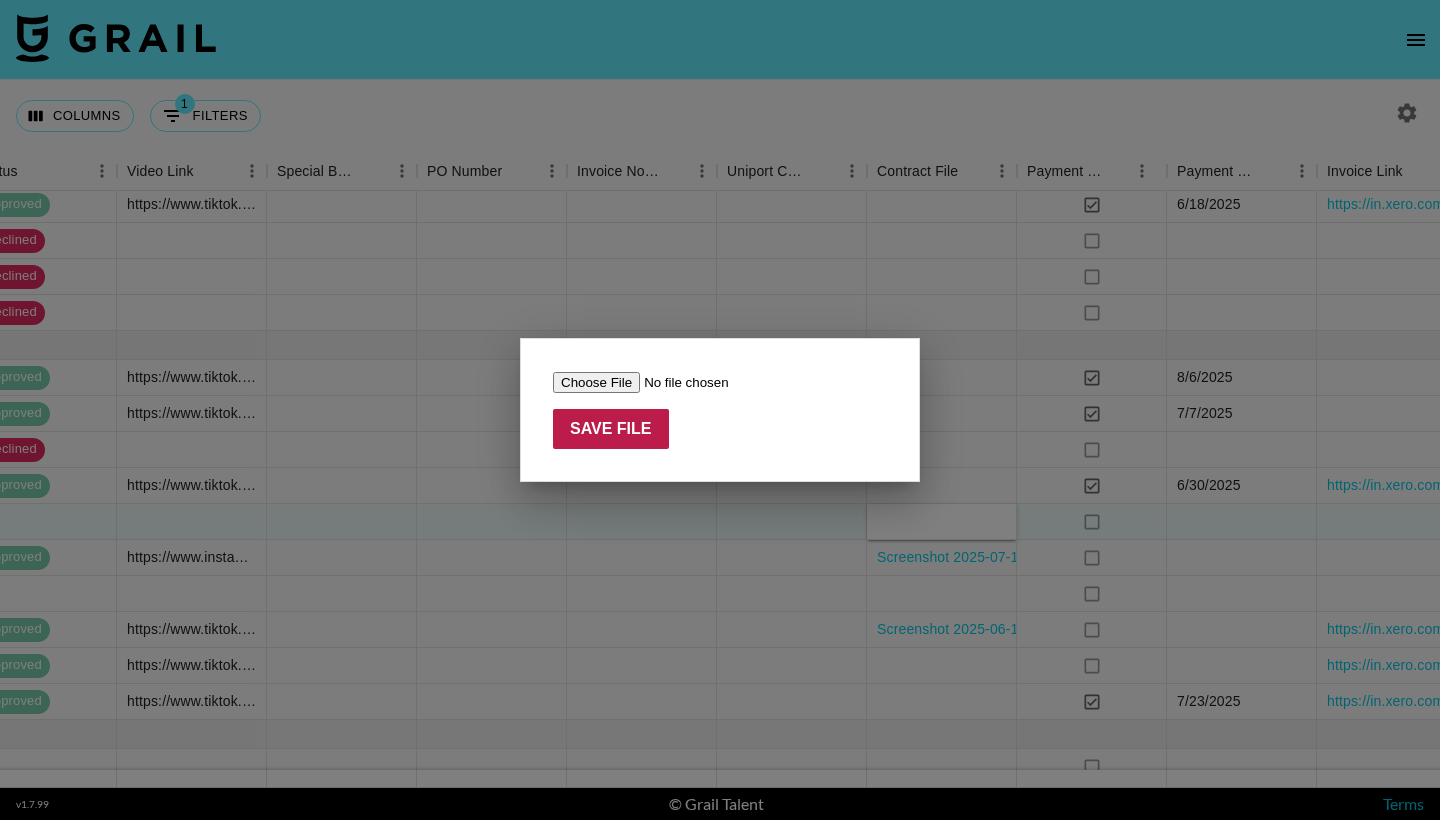 click on "Save File" at bounding box center (611, 429) 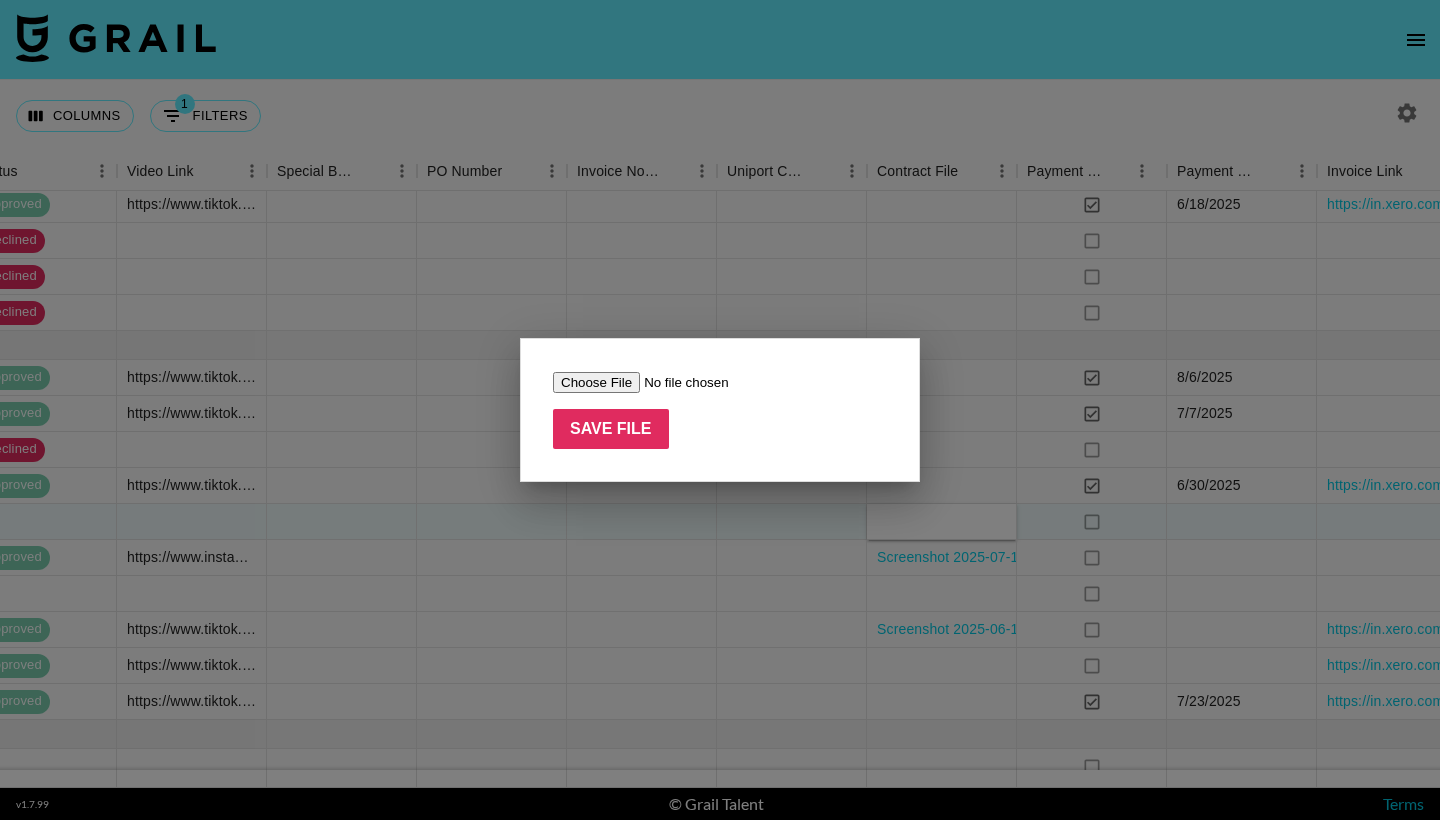 click at bounding box center (679, 382) 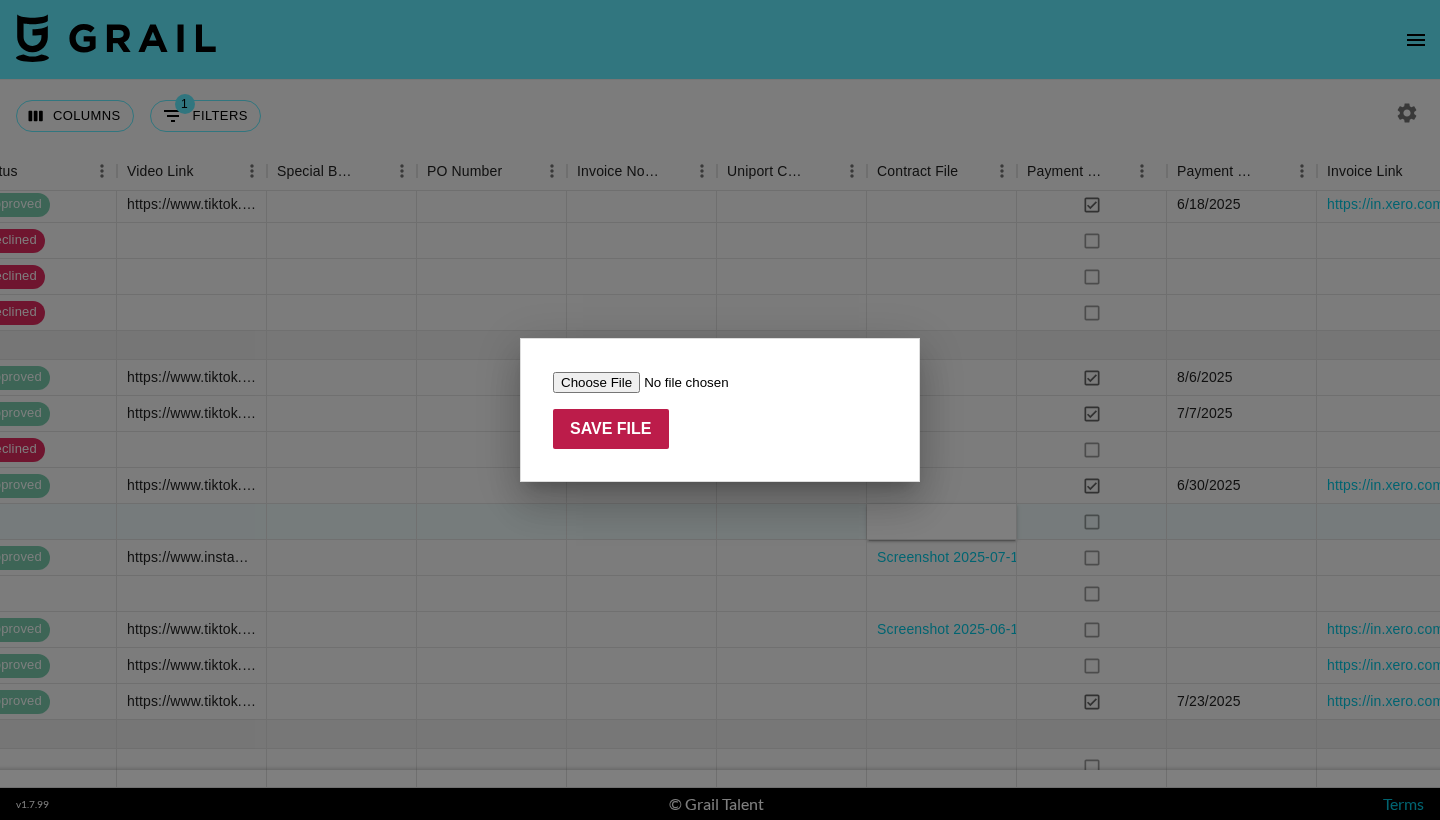 click on "Save File" at bounding box center (611, 429) 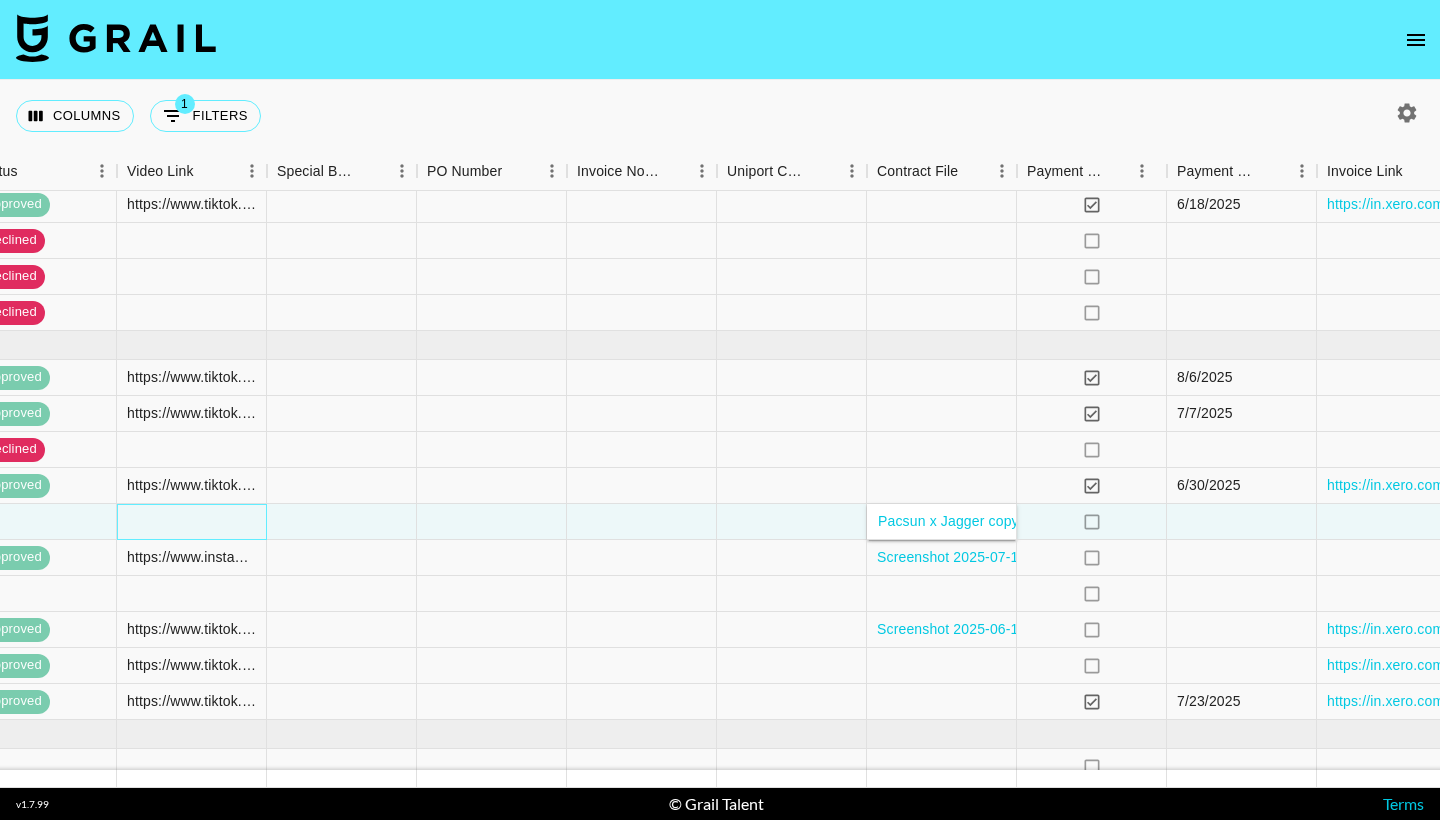 click at bounding box center [192, 522] 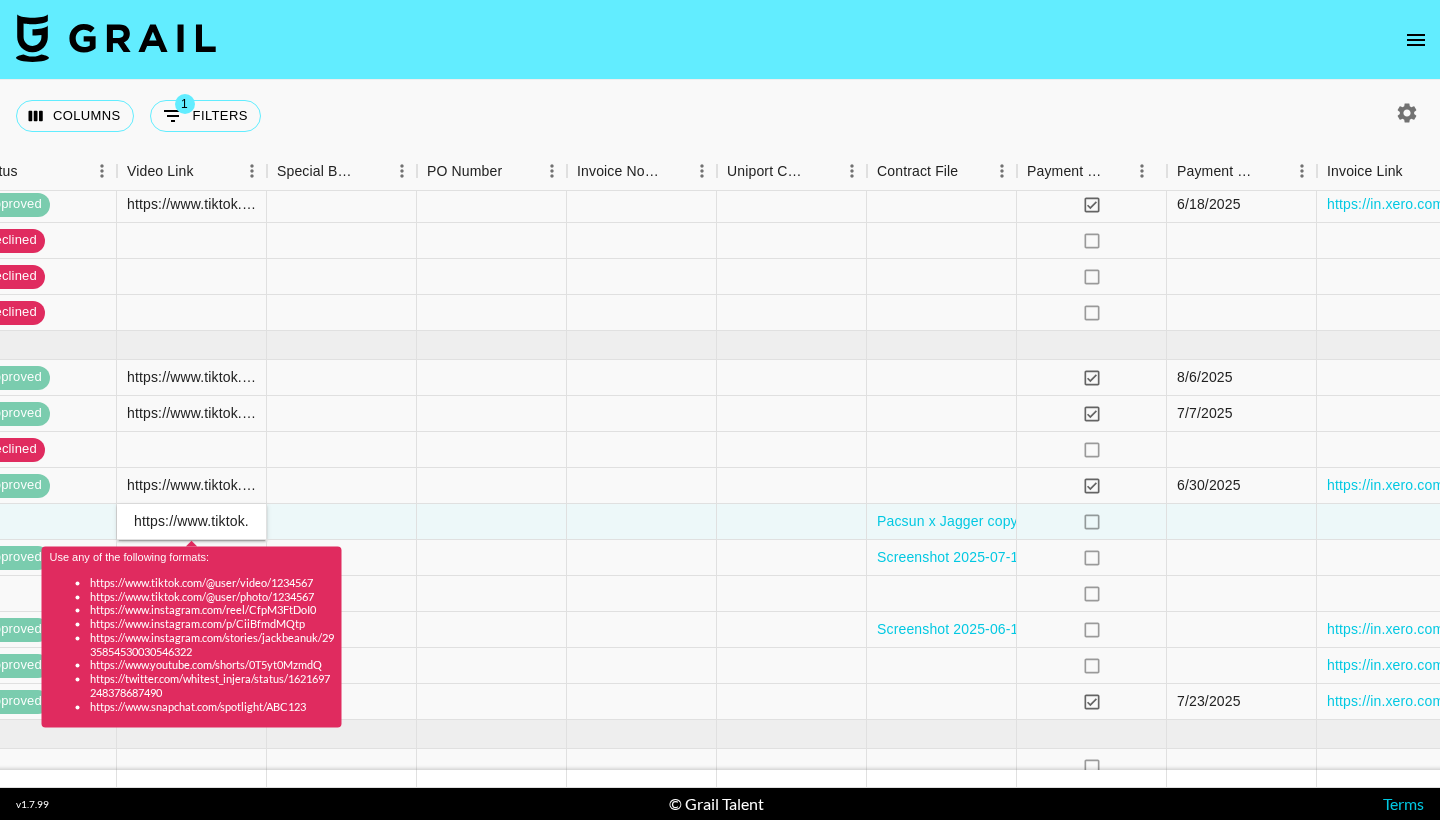 type on "https://www.tiktok.com/t/ZT6DPsdro/" 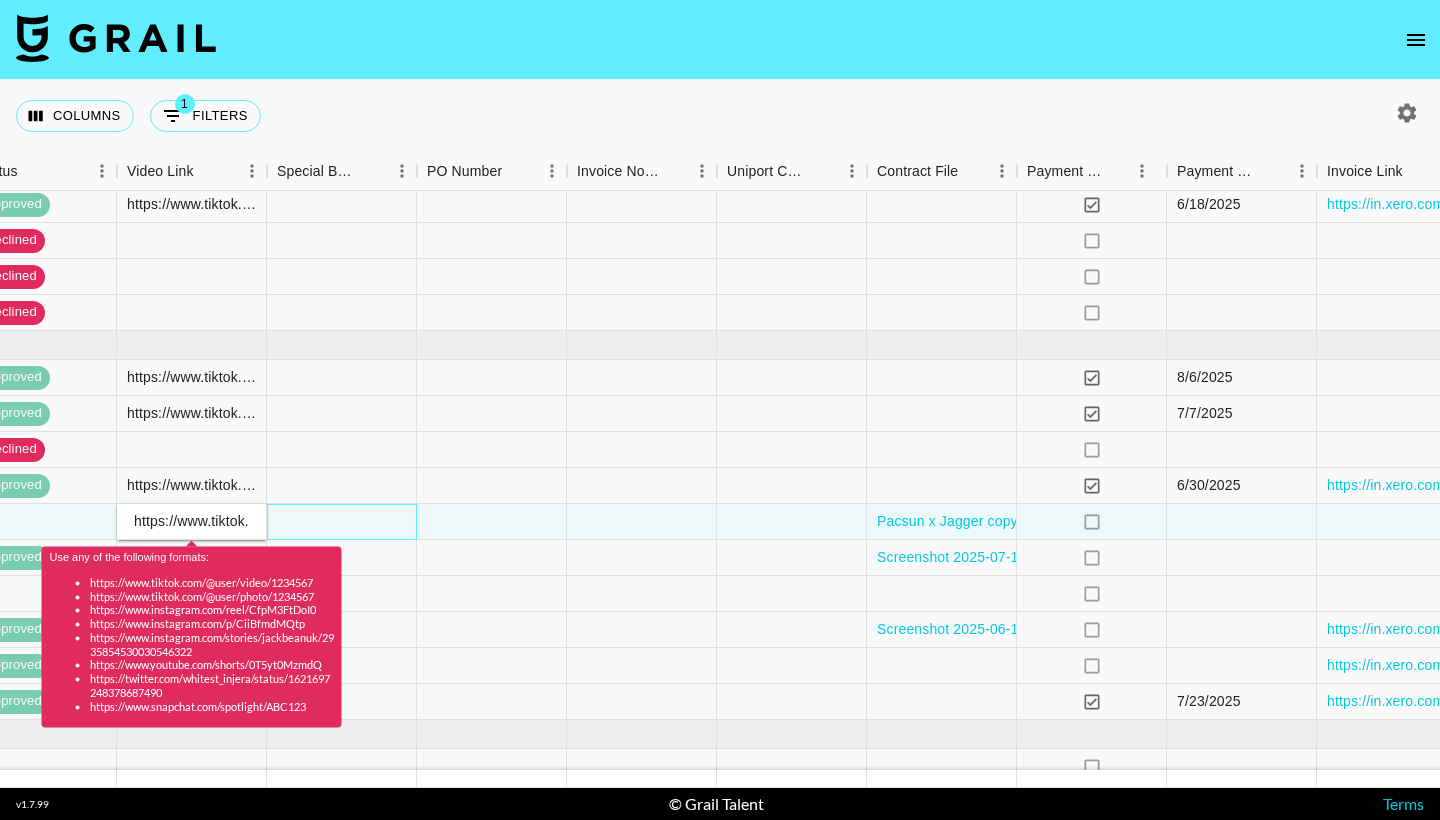 click at bounding box center [342, 522] 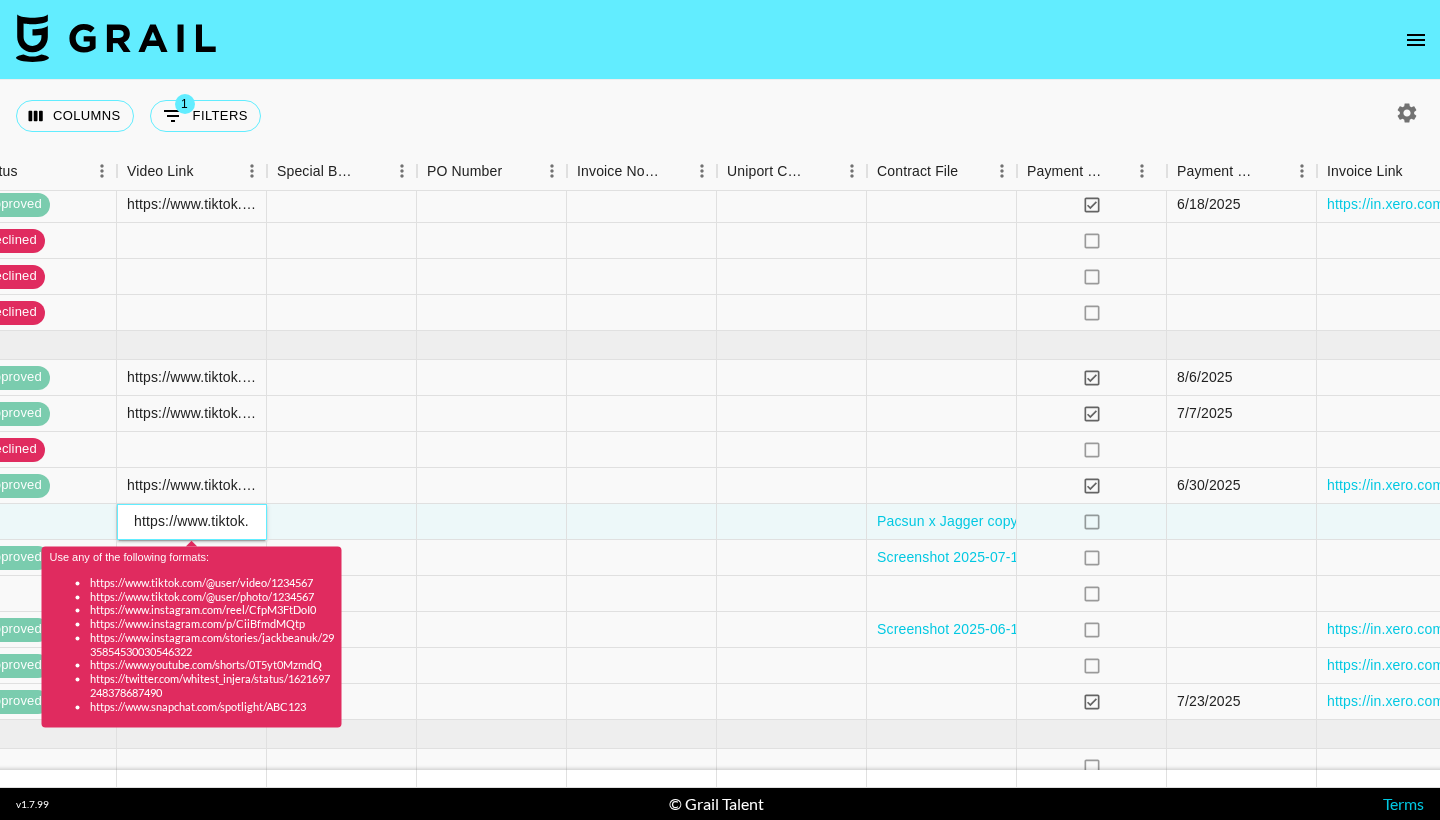 click on "https://www.tiktok.com/t/ZT6DPsdro/" at bounding box center [191, 521] 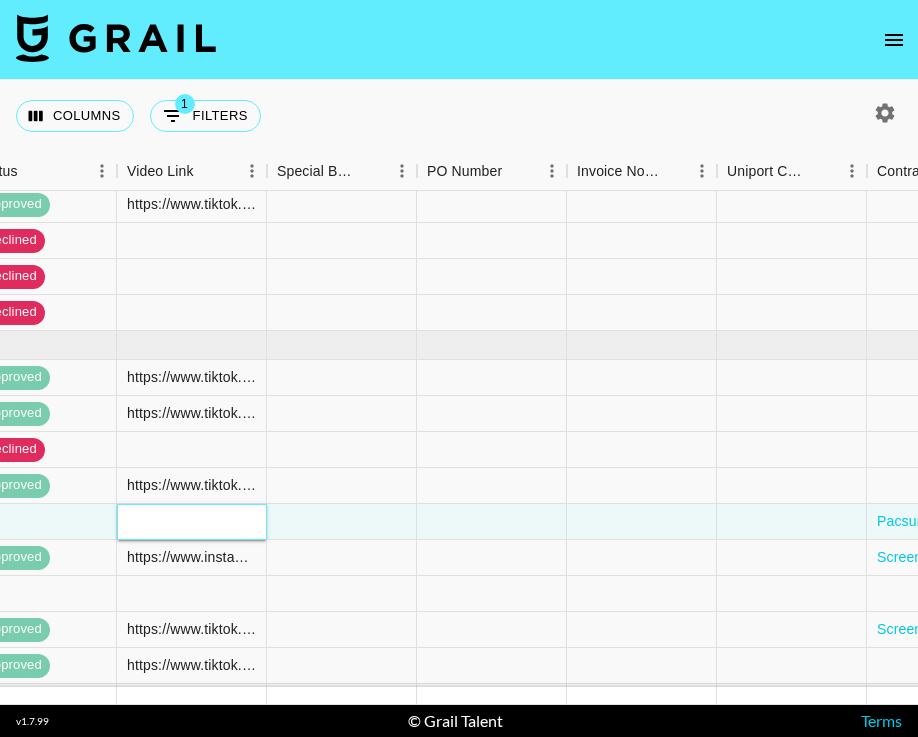 paste on "https://www.tiktok.com/@jaggersherman/video/7533828628447087885?_t=ZT-8yX1FYkL4BS&_r=1" 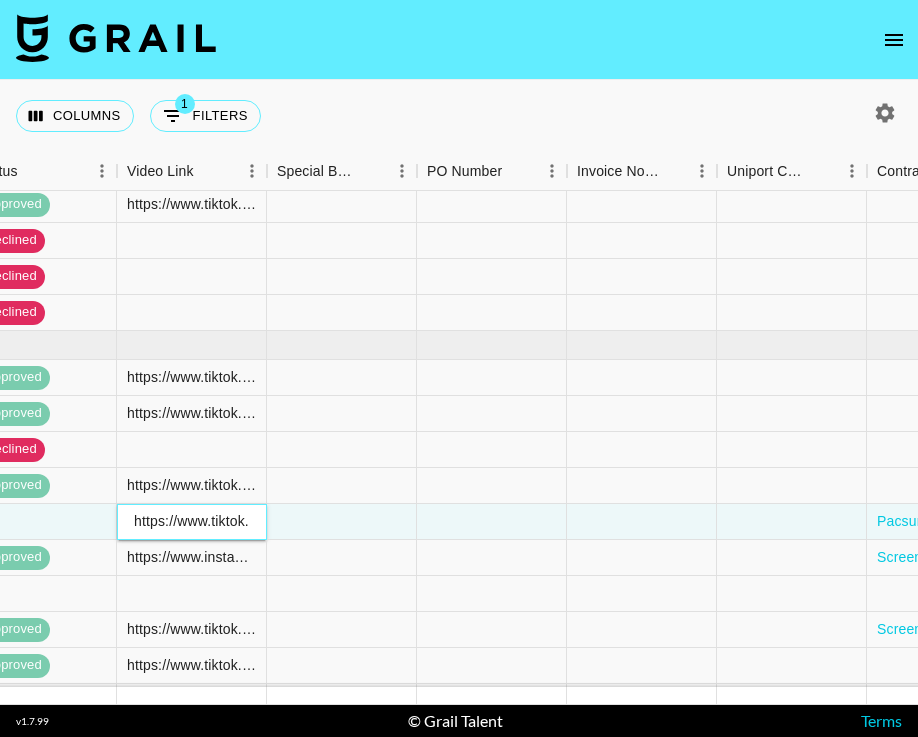 type on "https://www.tiktok.com/@jaggersherman/video/7533828628447087885?_t=ZT-8yX1FYkL4BS&_r=1" 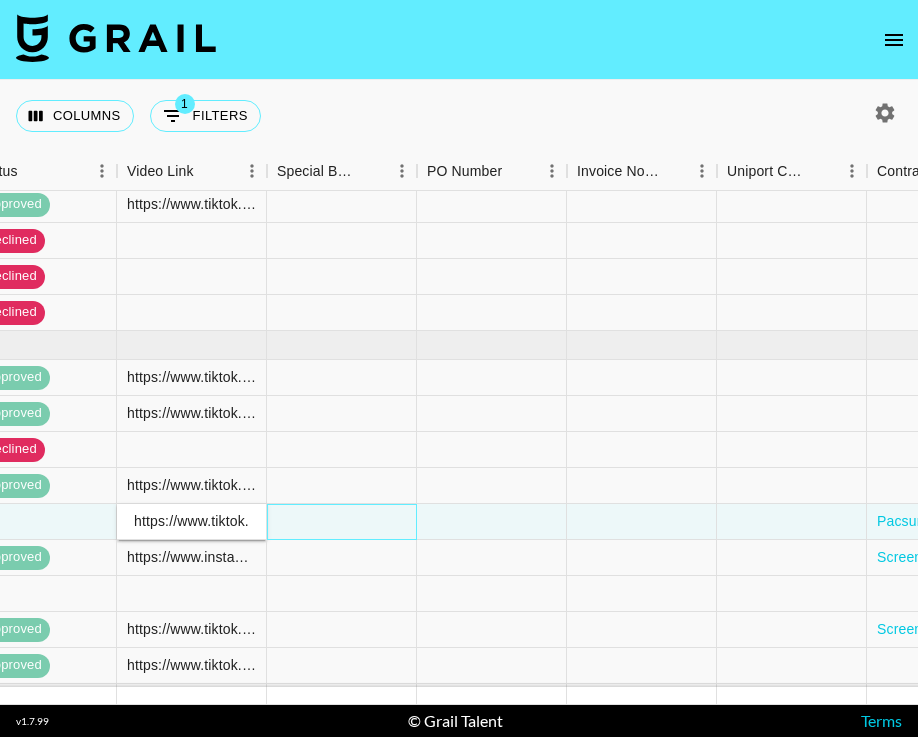 click at bounding box center (342, 522) 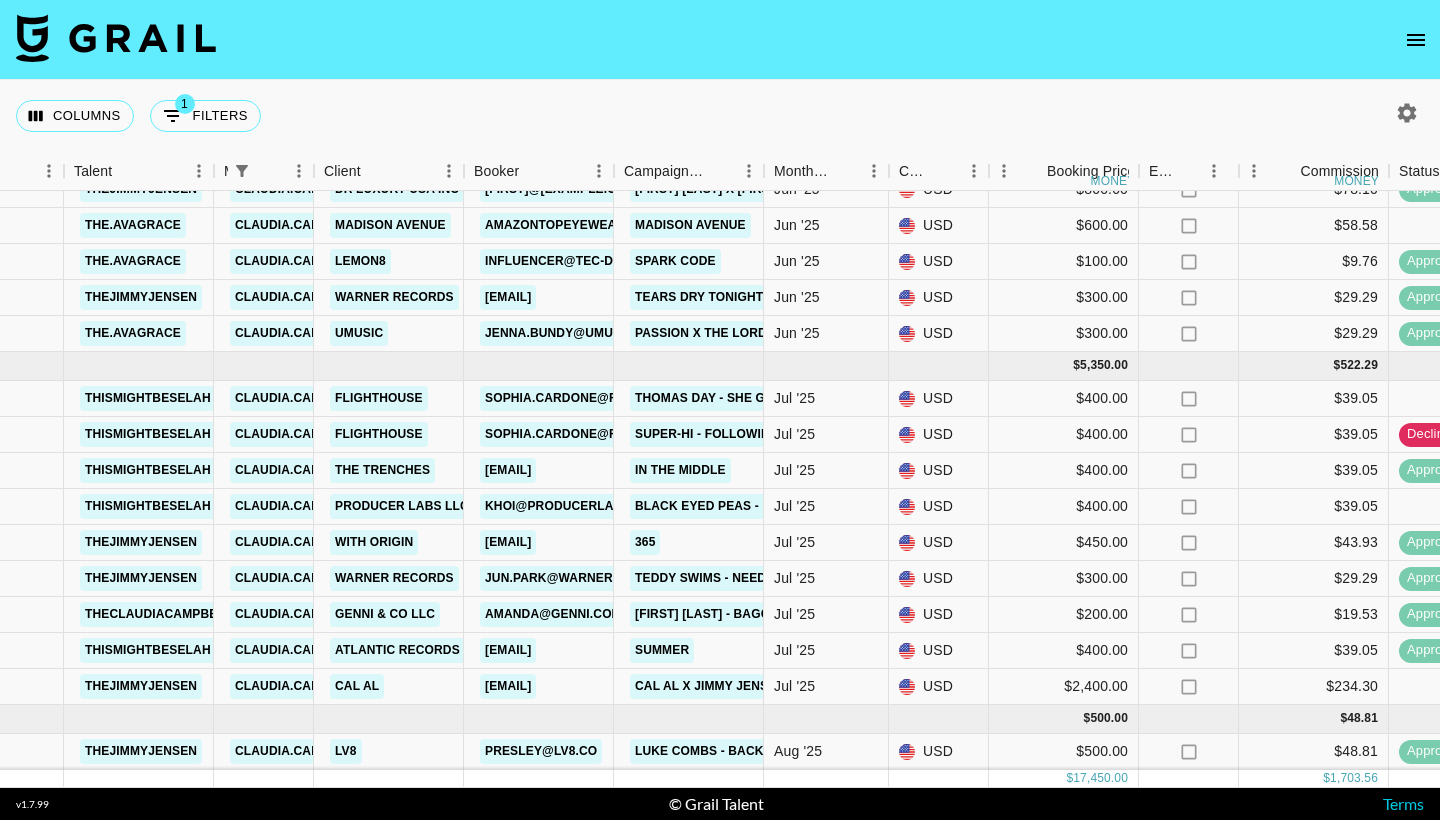 scroll, scrollTop: 617, scrollLeft: 351, axis: both 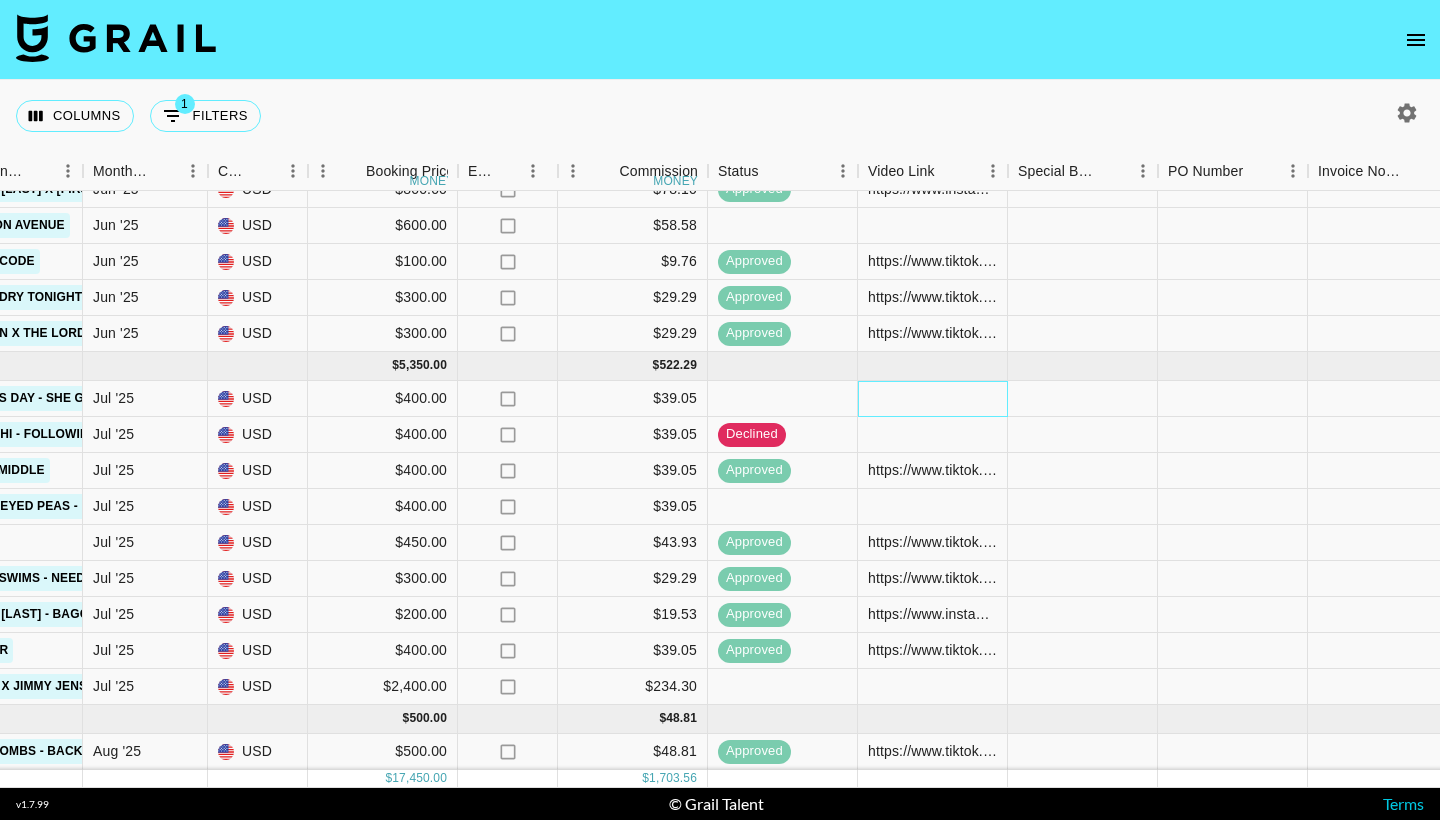 click at bounding box center (933, 399) 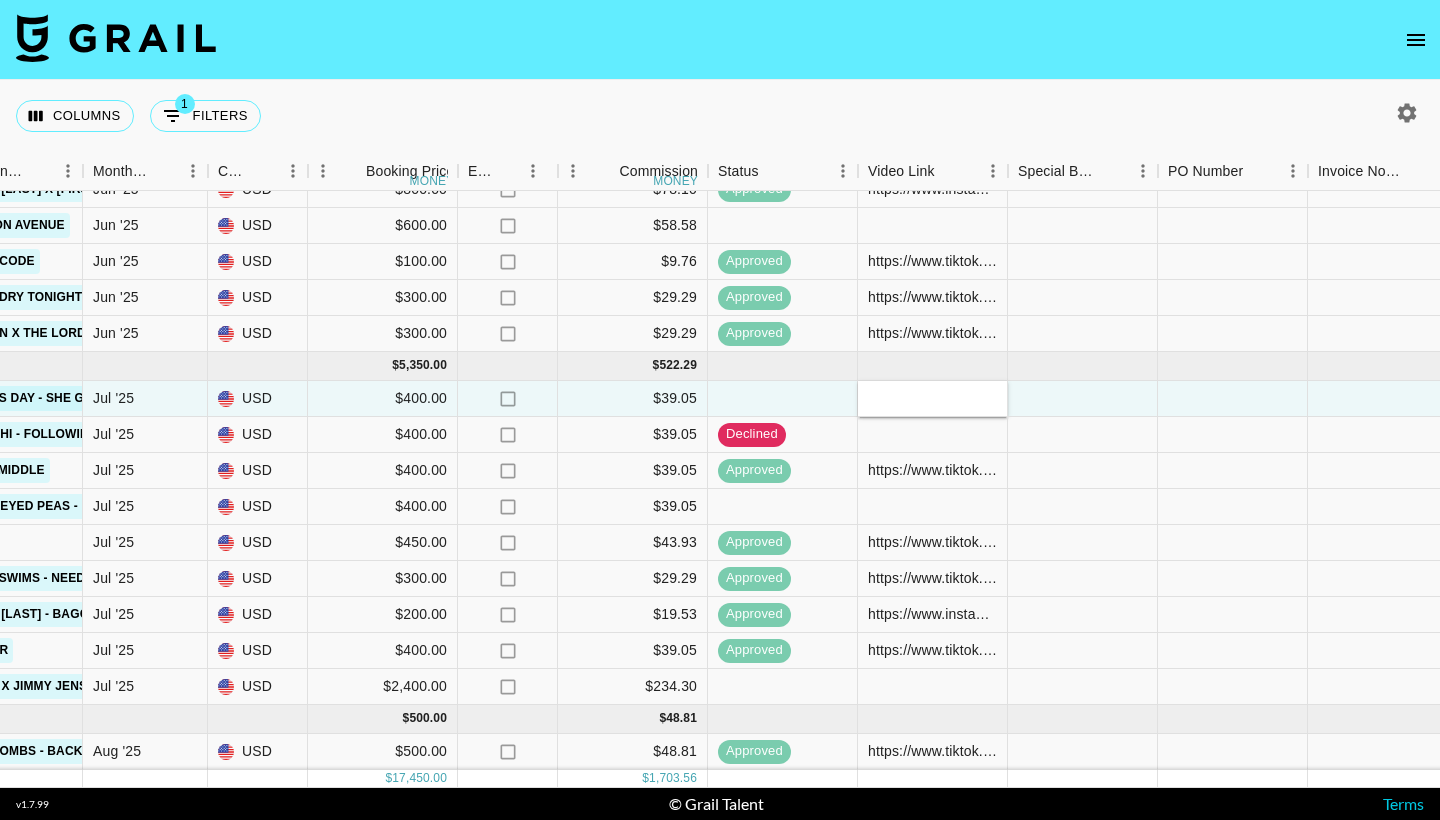 type on "https://www.tiktok.com/@thismightbeselah/video/7522236665839062302?_t=ZP-8xjBE5xrsFz&_r=1" 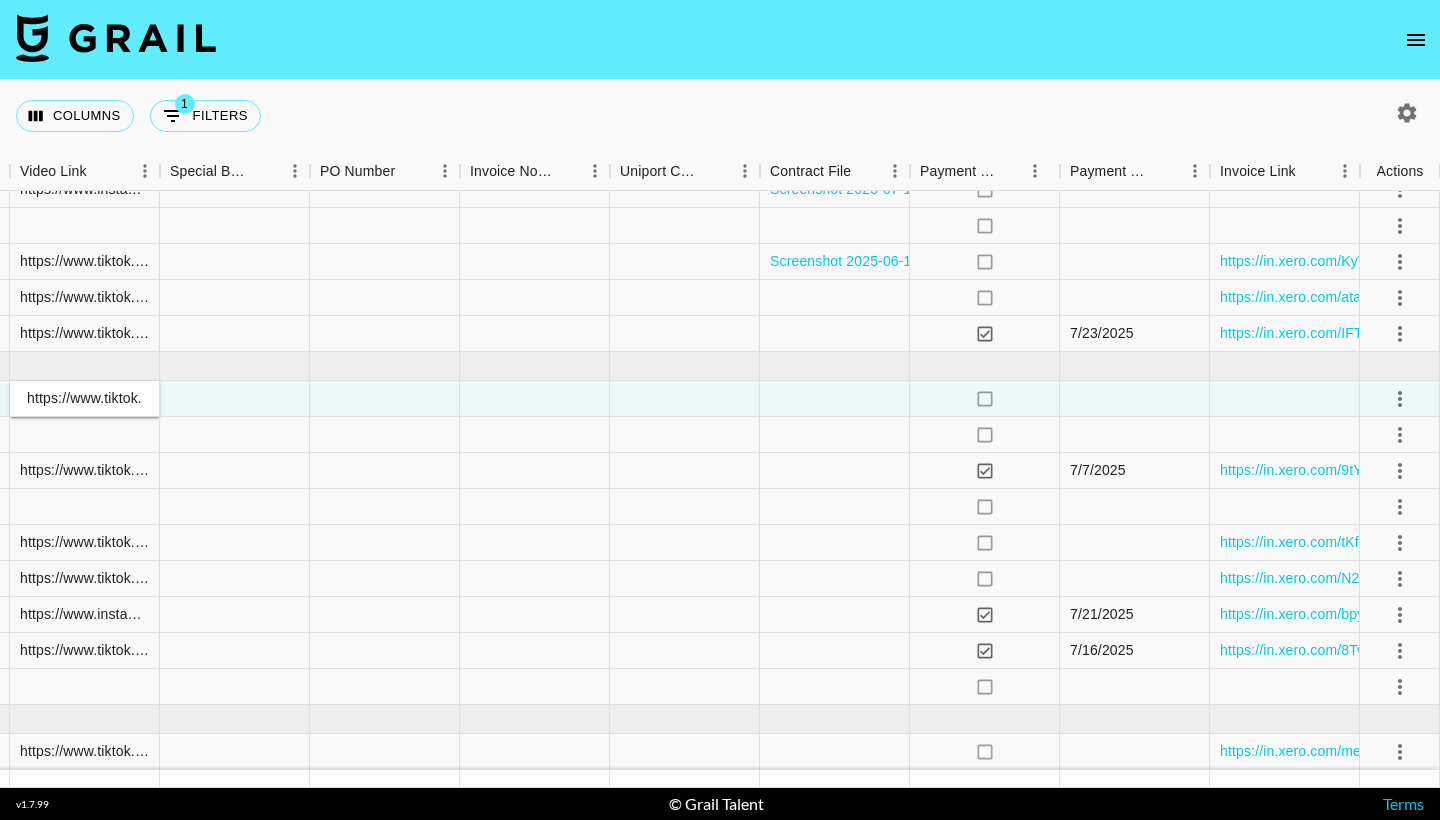 scroll, scrollTop: 617, scrollLeft: 1880, axis: both 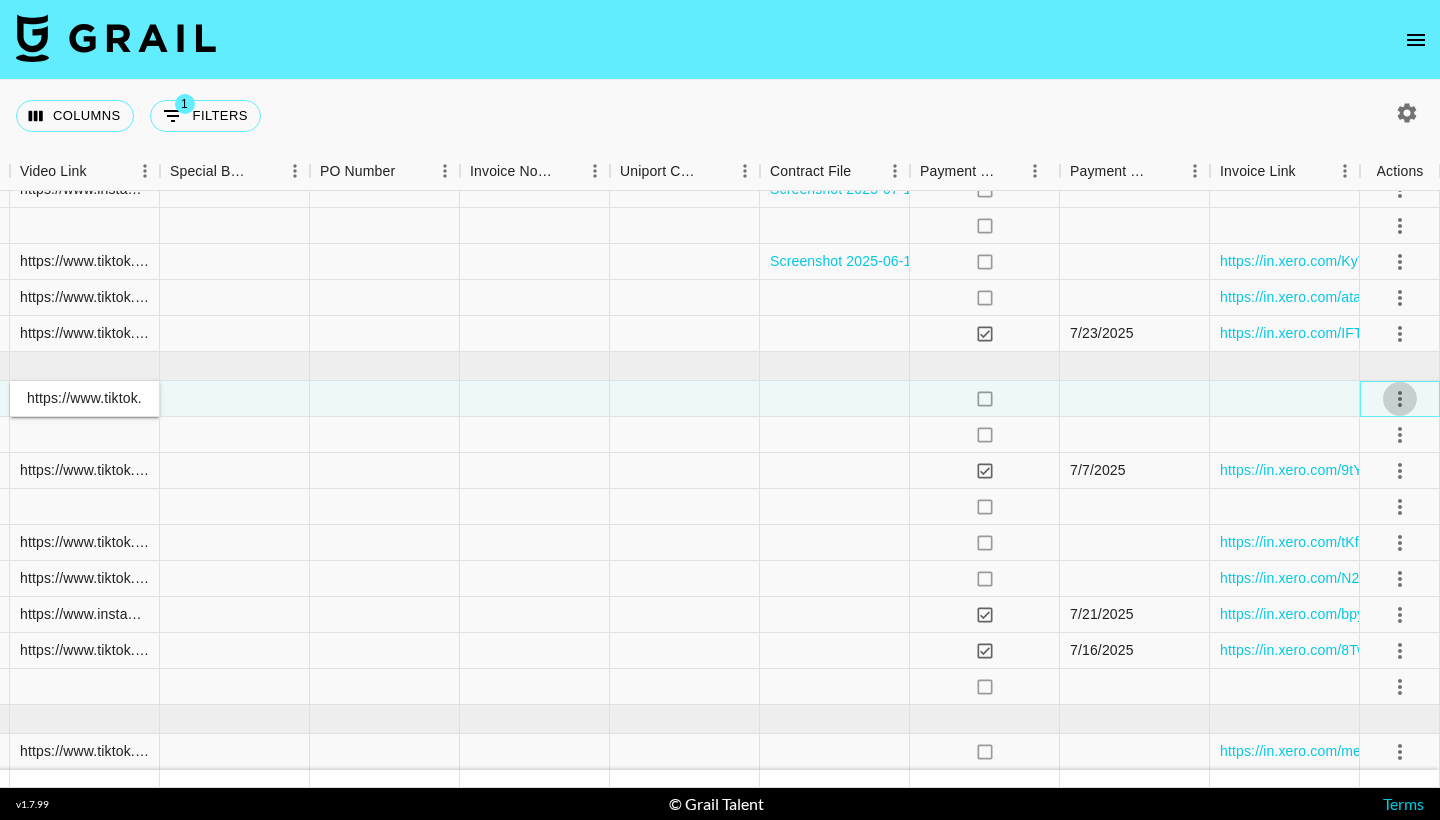 click 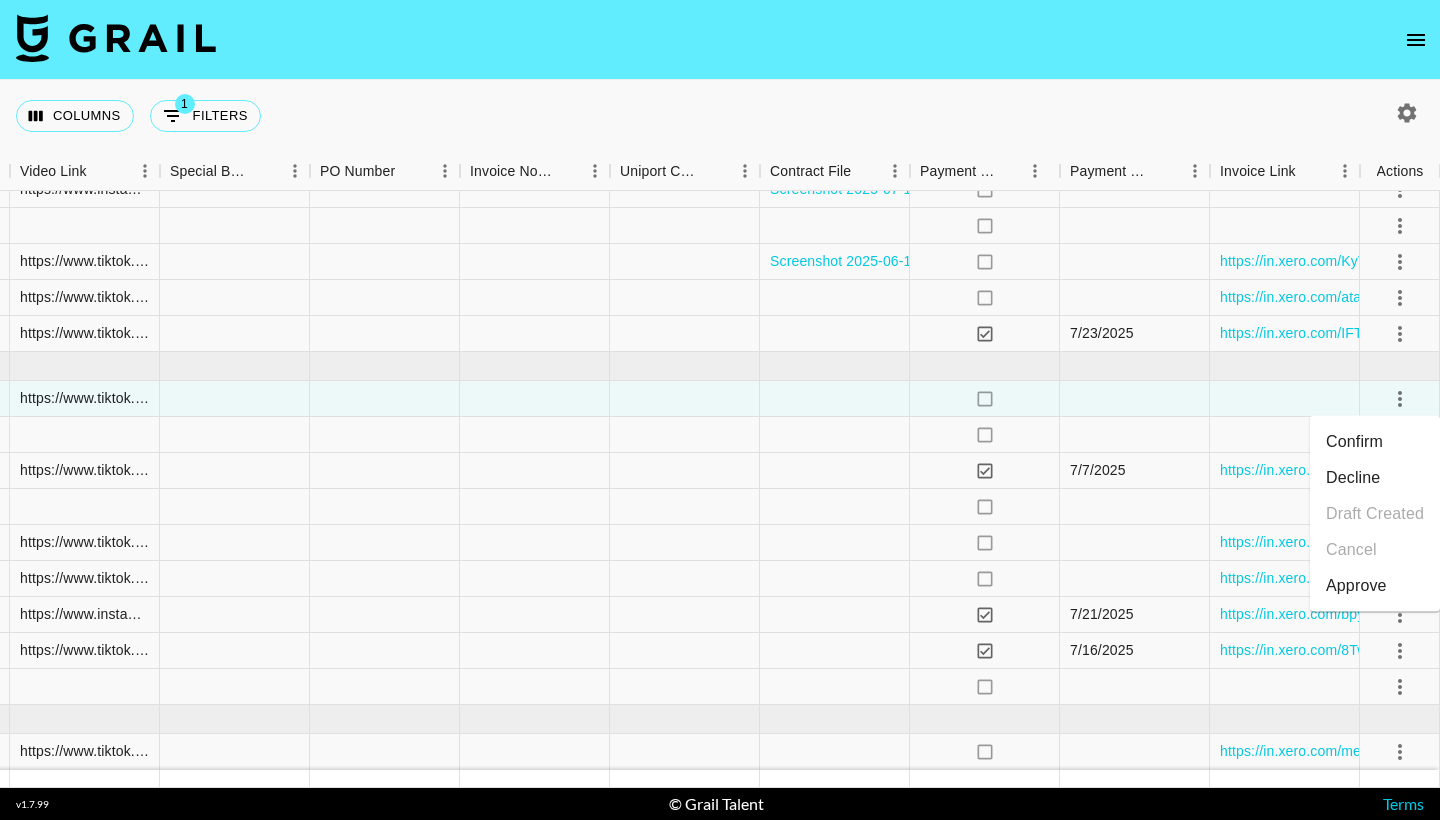 click on "Approve" at bounding box center (1356, 586) 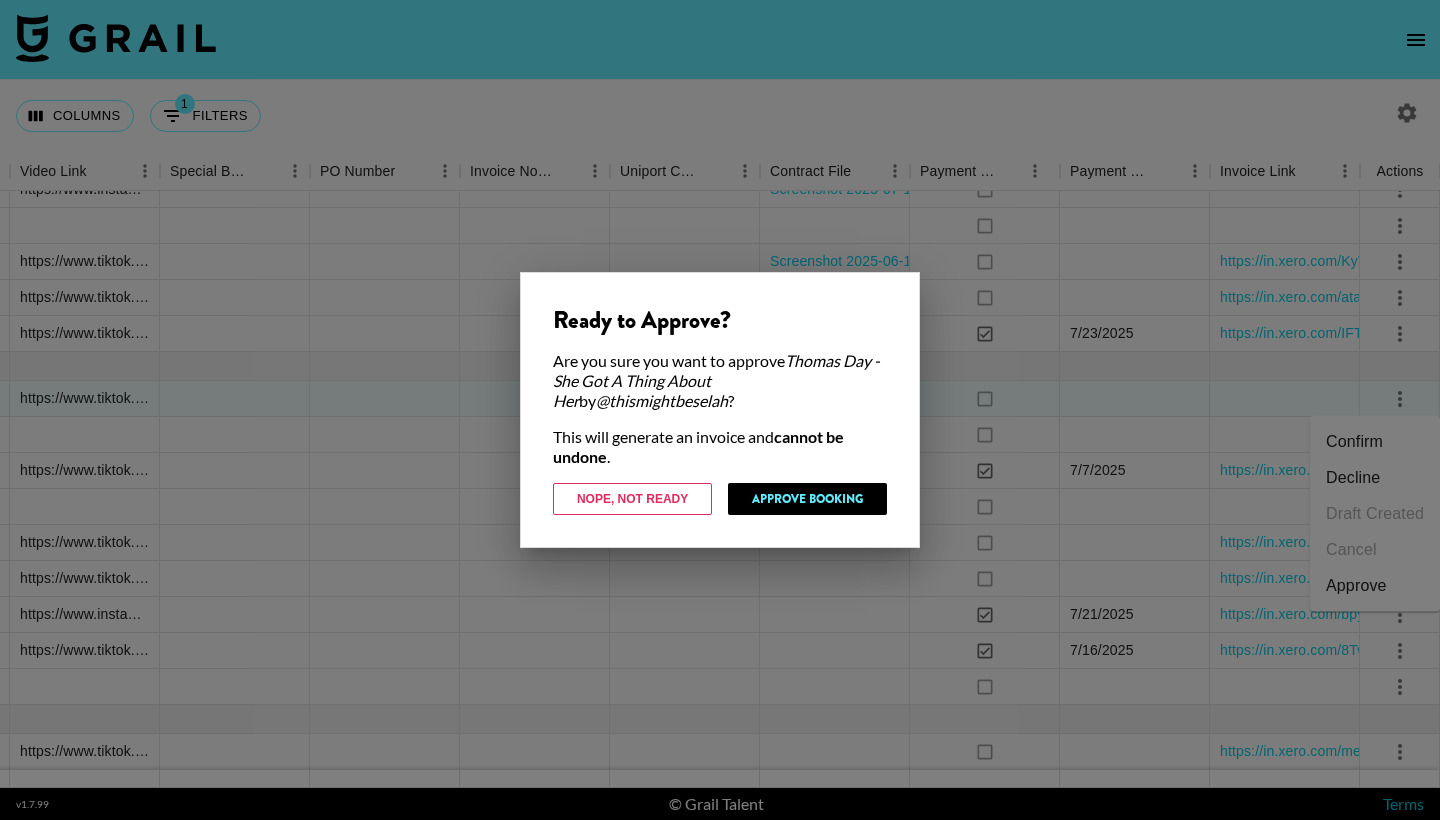 click on "Approve Booking" at bounding box center [807, 499] 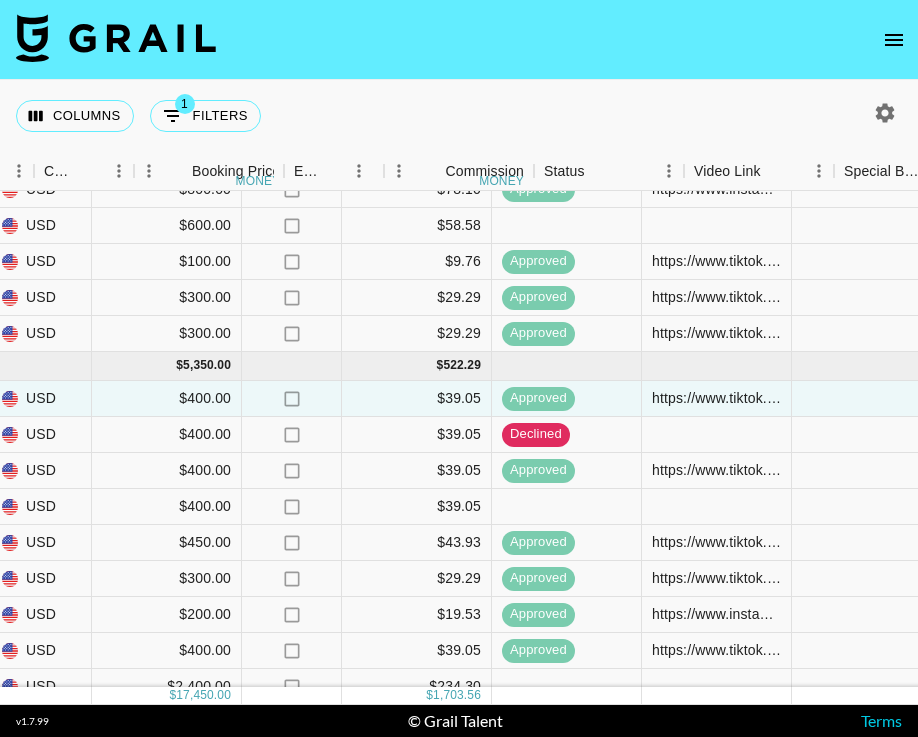 scroll, scrollTop: 617, scrollLeft: 1257, axis: both 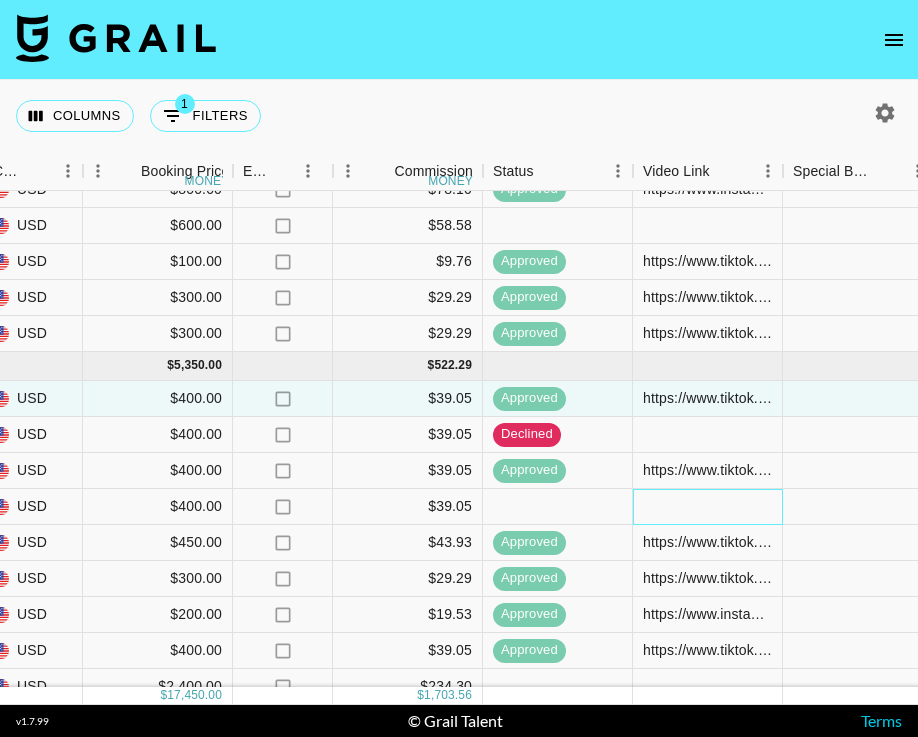 click at bounding box center (708, 507) 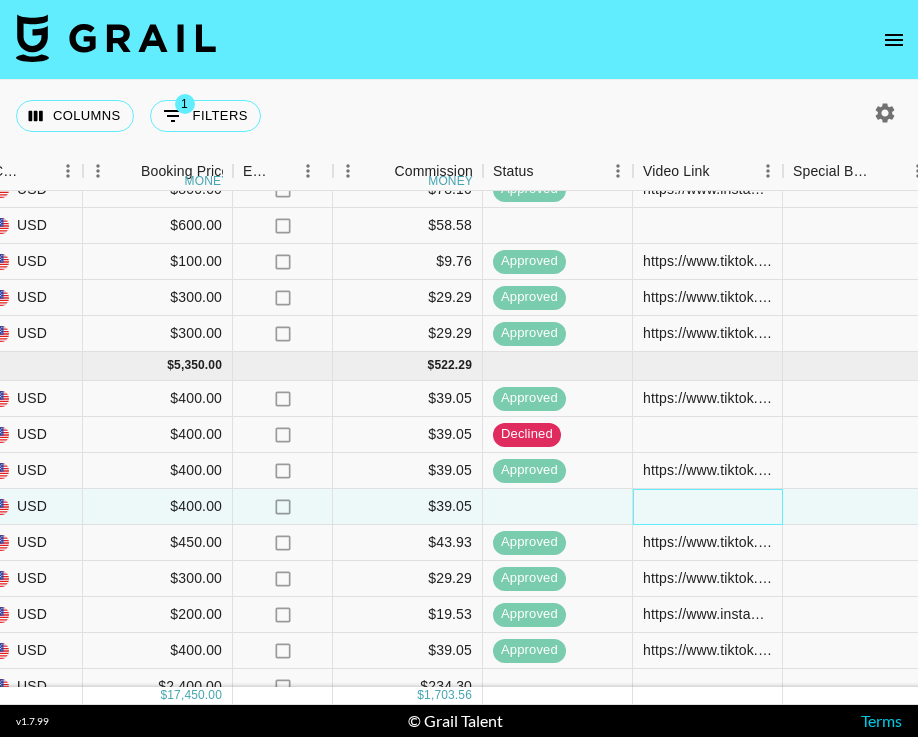 click at bounding box center (708, 507) 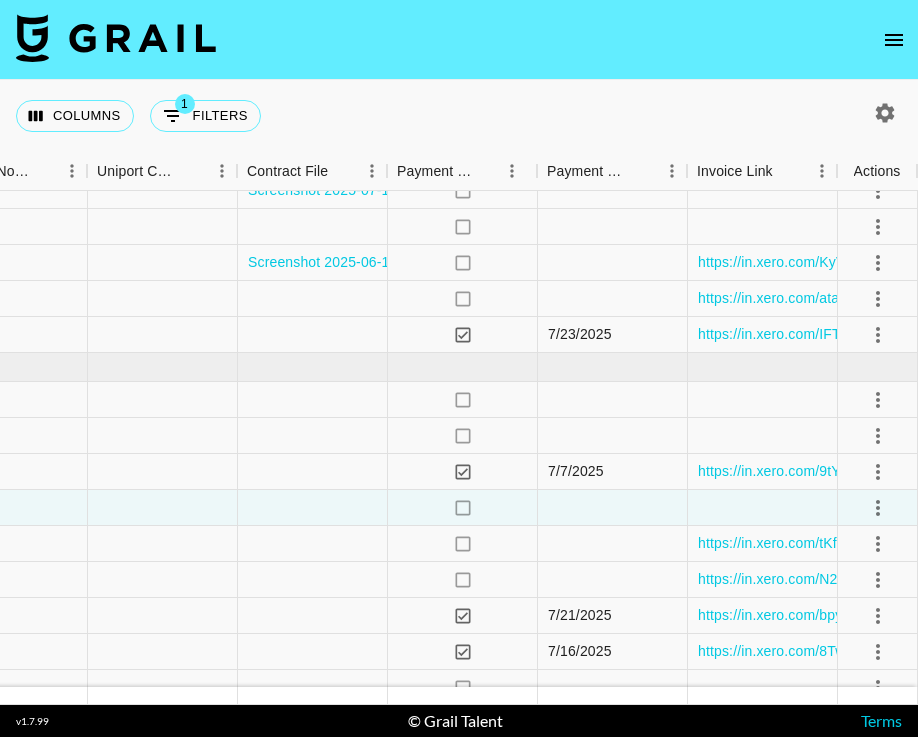 scroll, scrollTop: 616, scrollLeft: 2402, axis: both 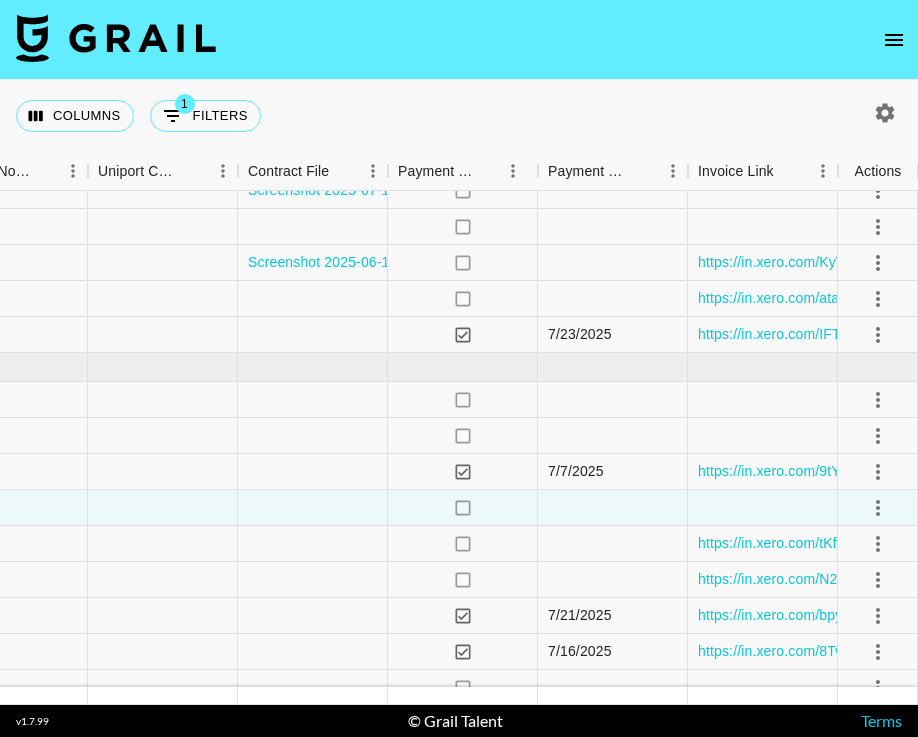type on "https://www.tiktok.com/@thismightbeselah/video/7535996273418095902?_t=ZP-8yh6Tu8gefX&_r=1" 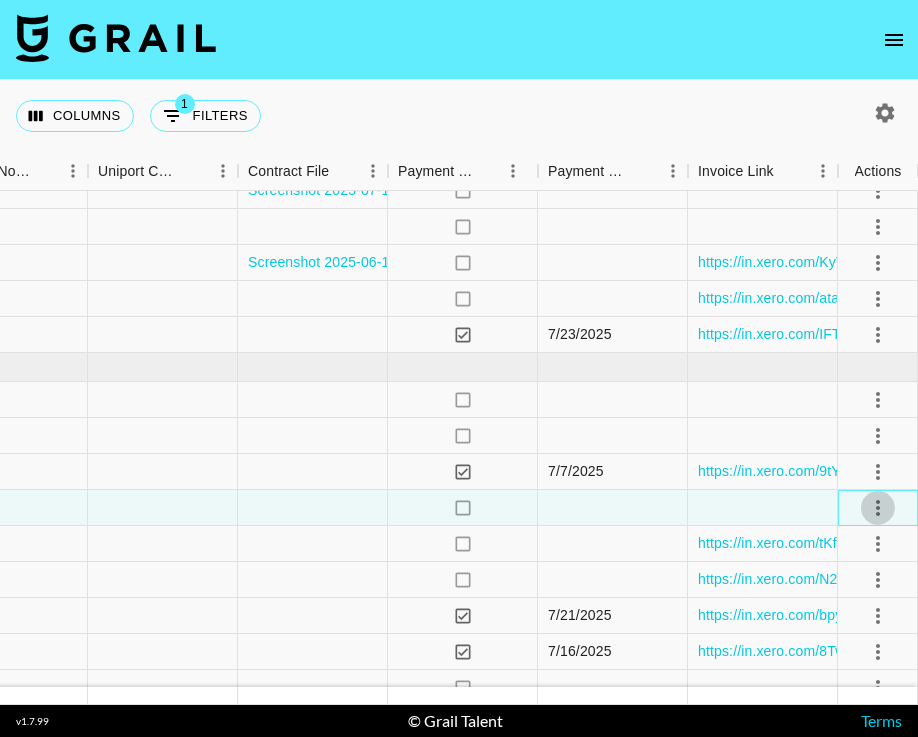 click 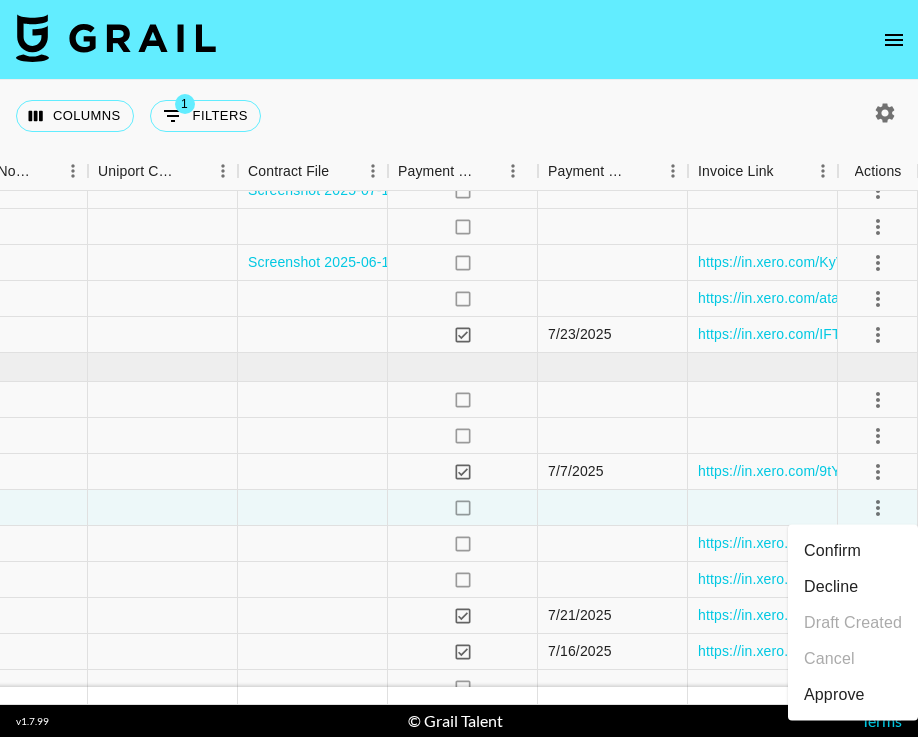 click on "Approve" at bounding box center [834, 695] 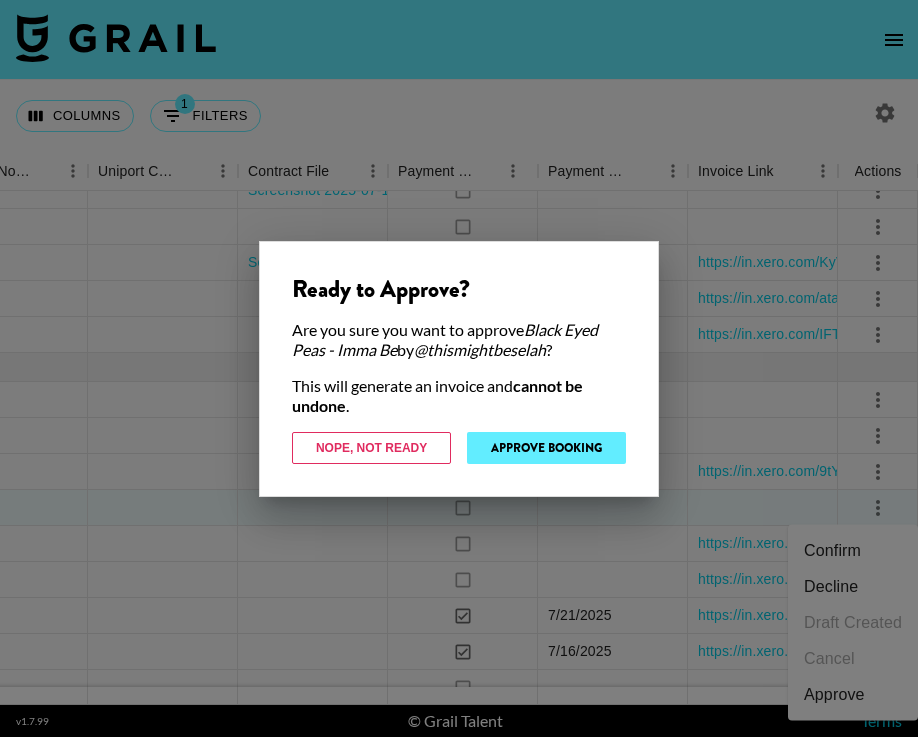 click on "Approve Booking" at bounding box center (546, 448) 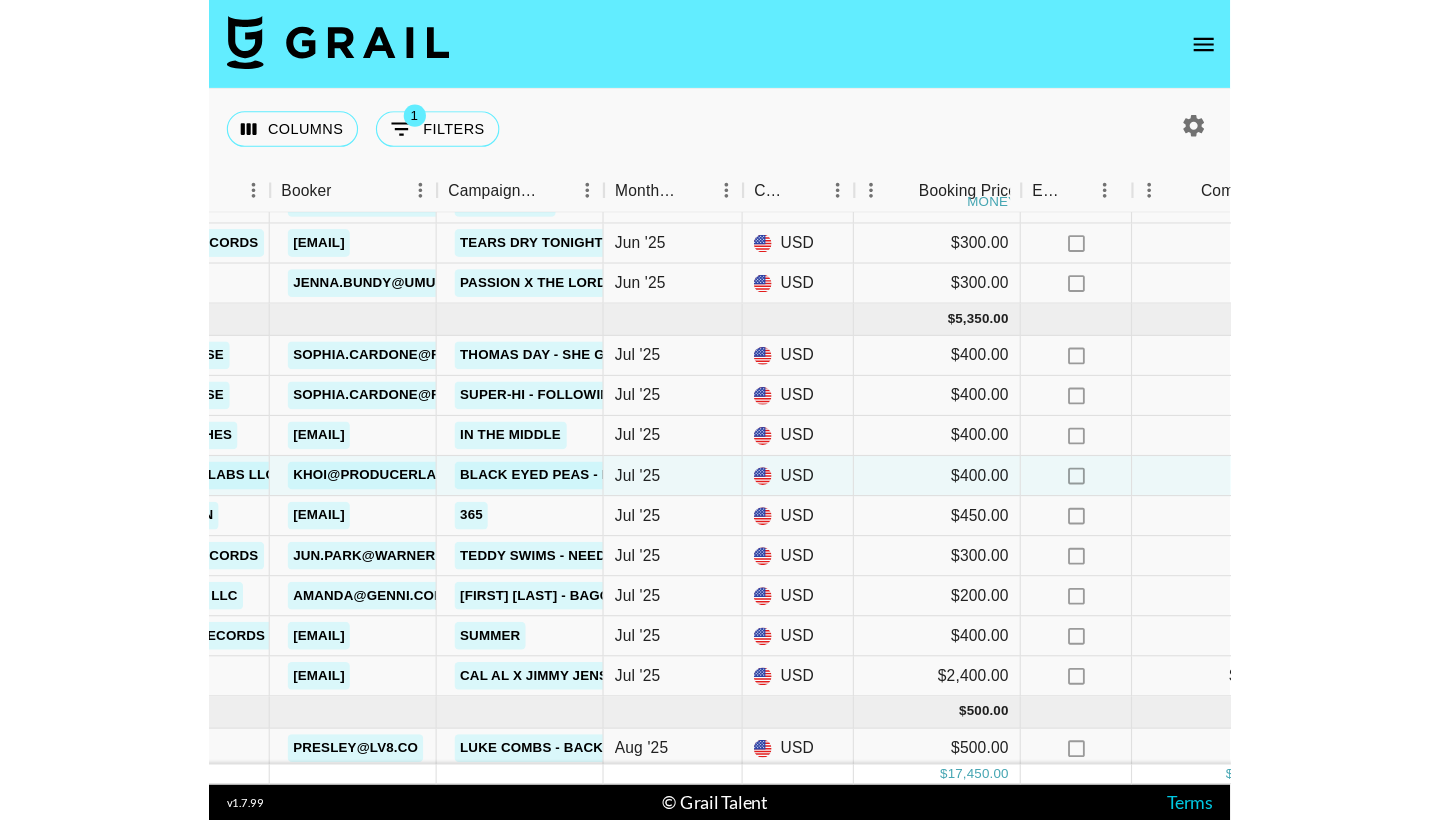 scroll, scrollTop: 617, scrollLeft: 760, axis: both 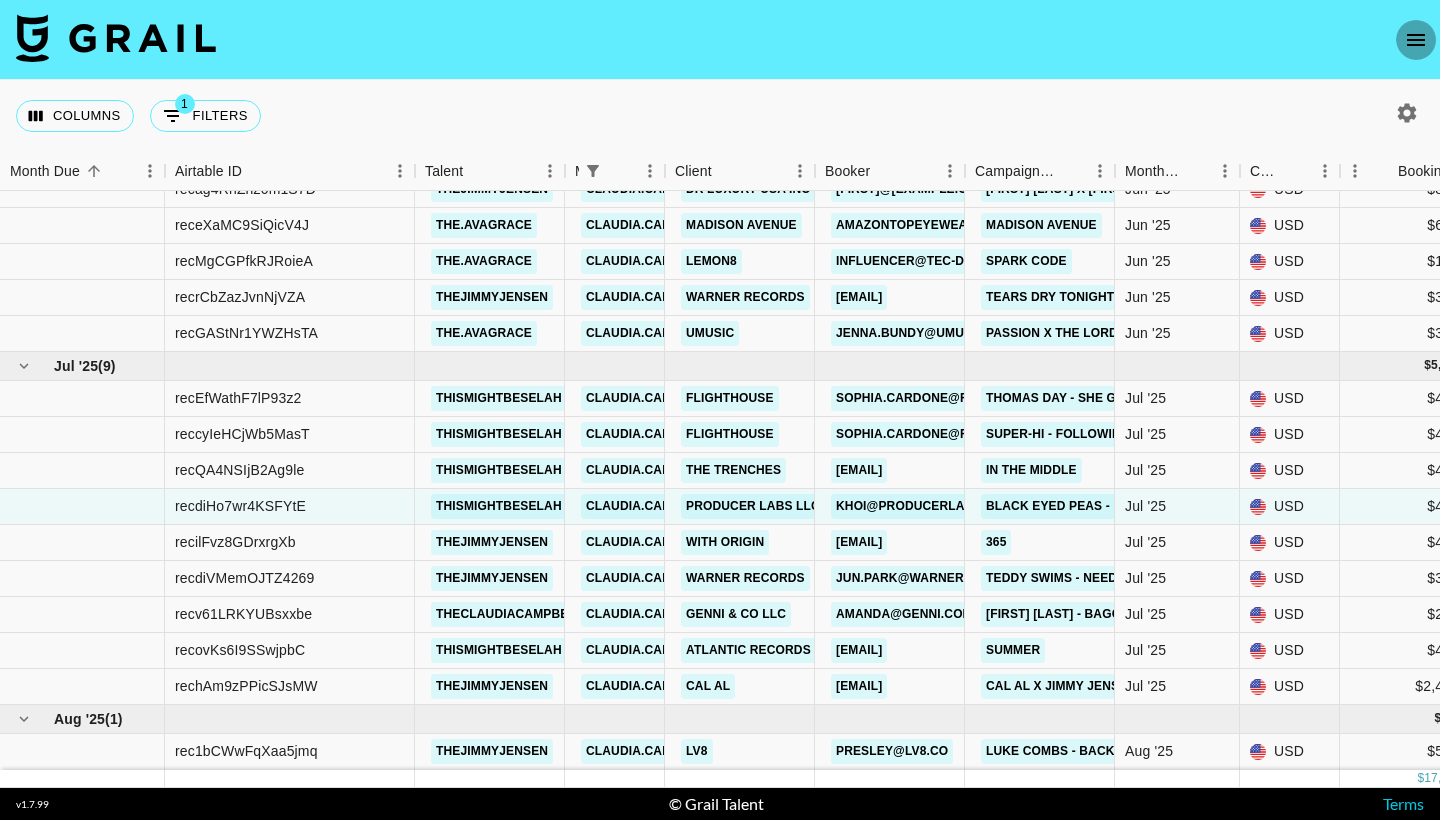 click 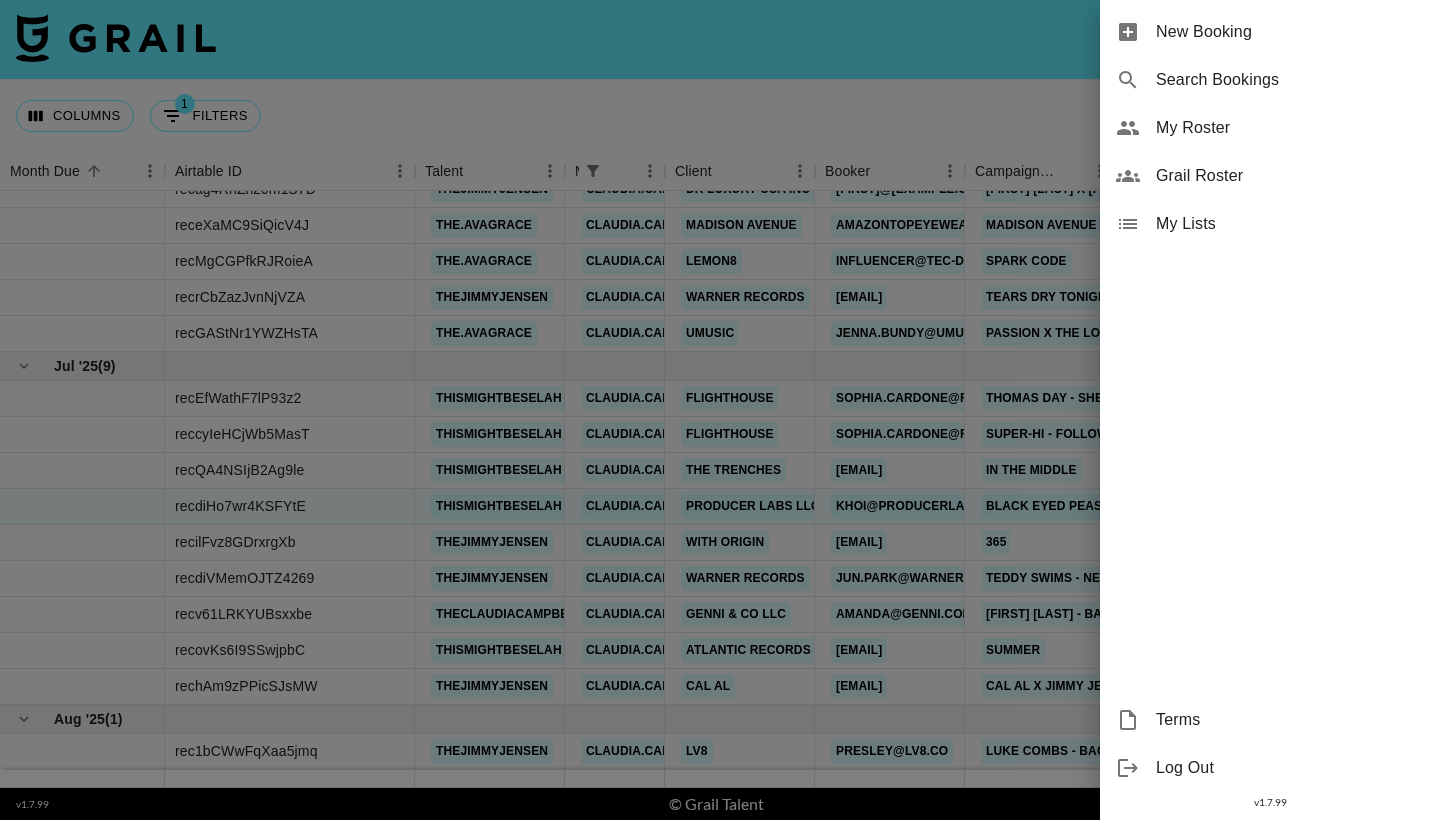 click on "New Booking" at bounding box center (1270, 32) 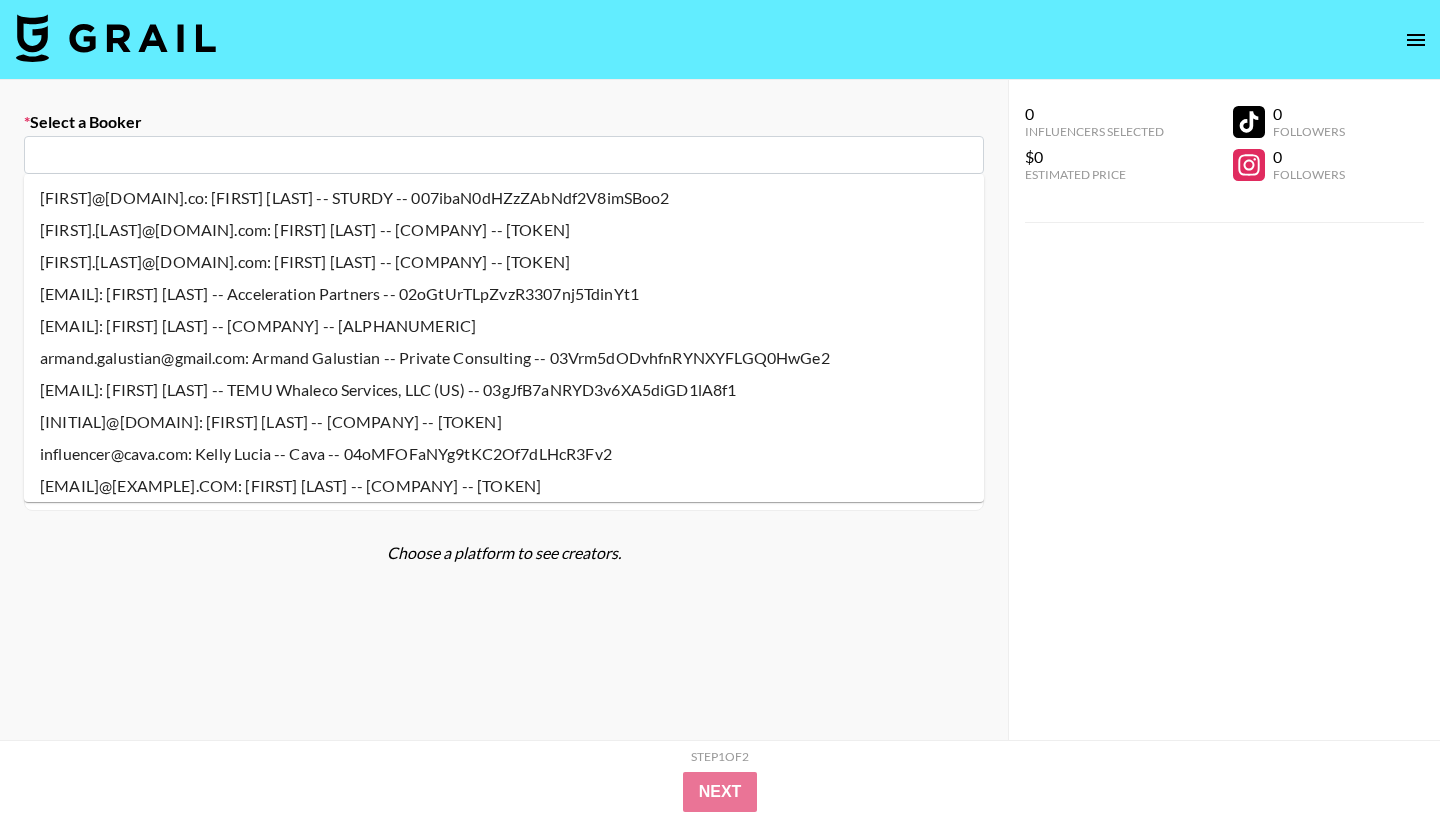 click at bounding box center (504, 155) 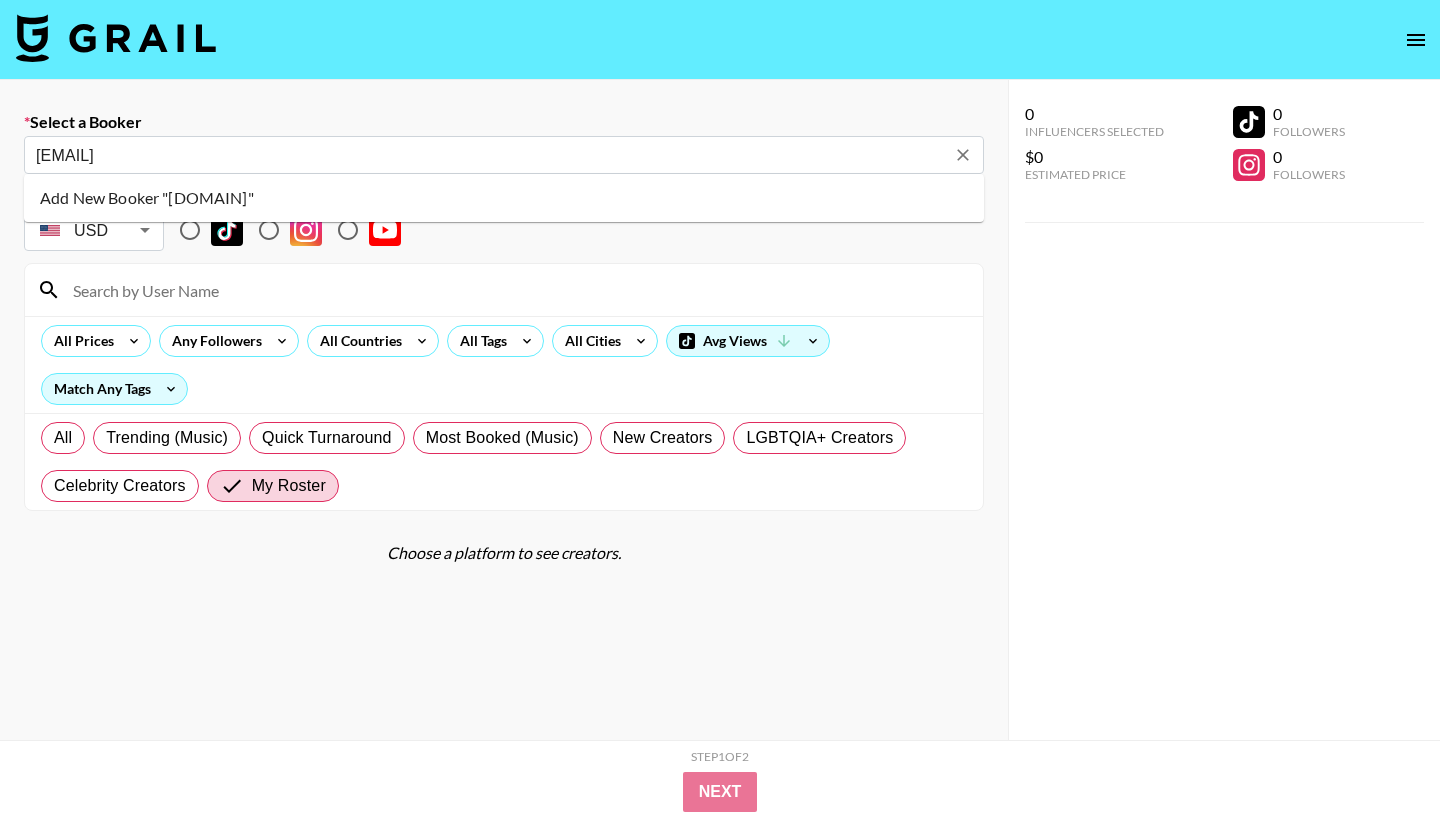type on "partnerships@[EMAIL]: [FIRST] [LAST] -- ROMWE (OLD DO NOT USE) -- eRjPhQGDZseB03UNAy9oBdVDCtJ2" 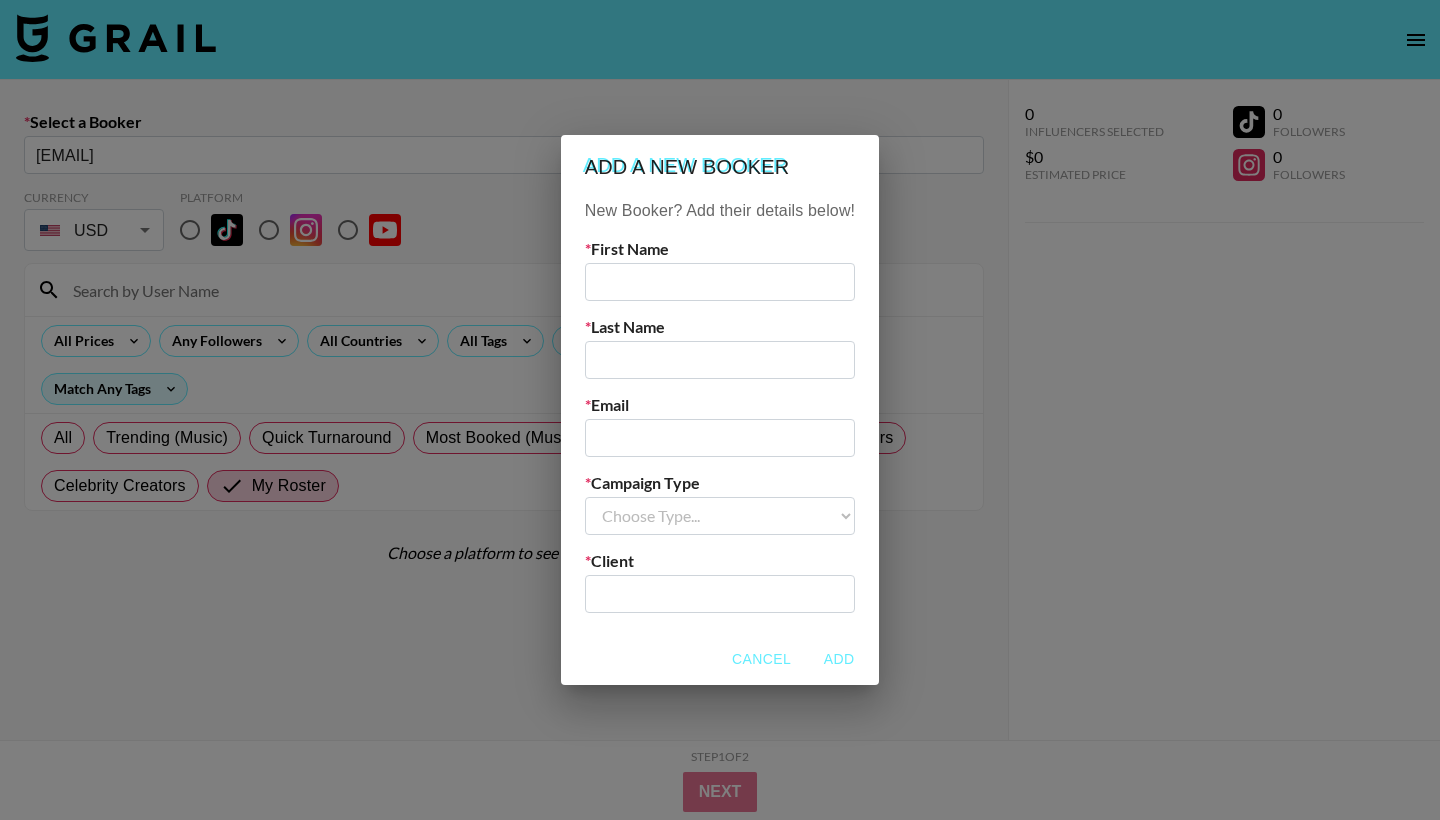 type 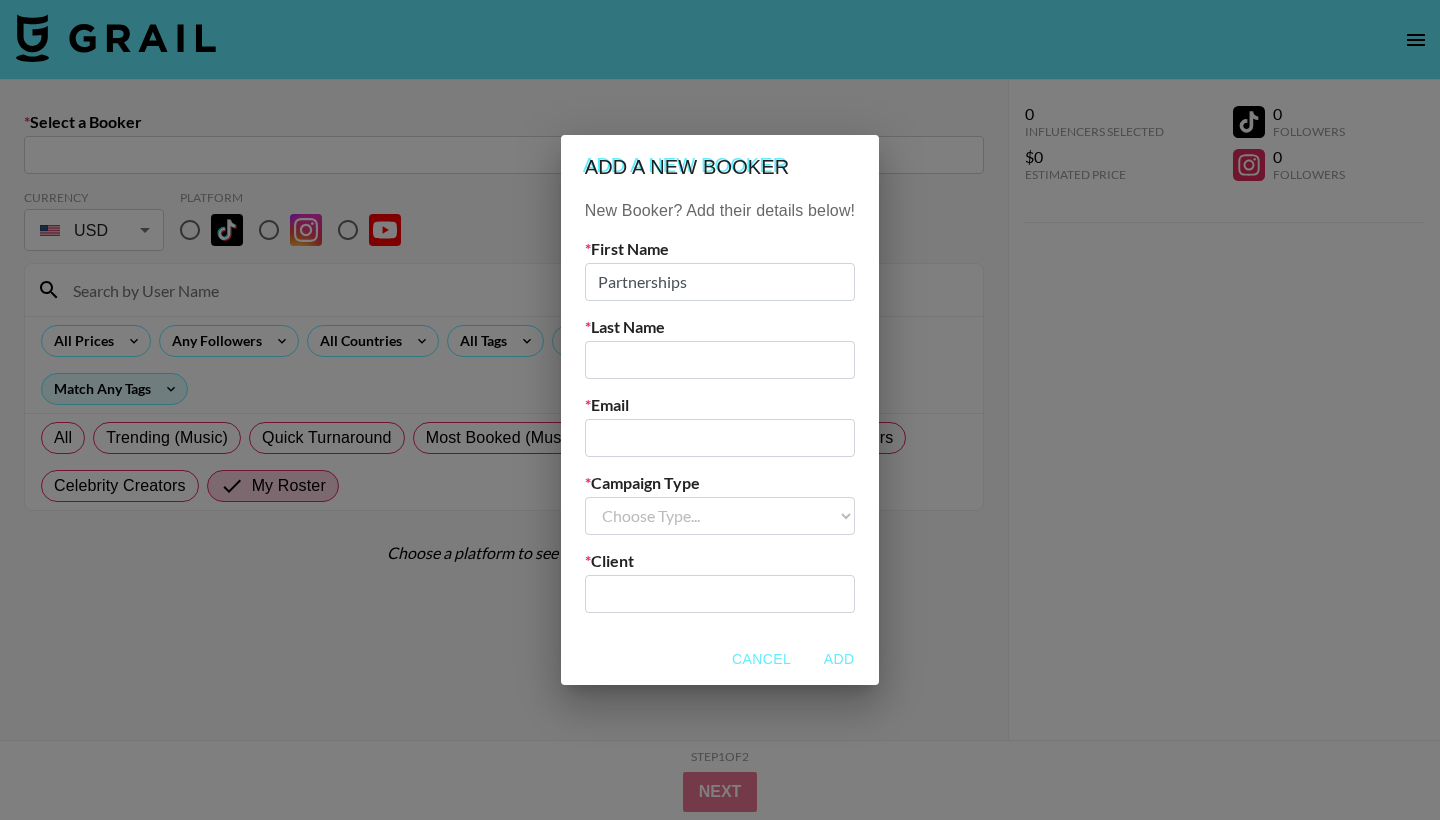 type on "Partnerships" 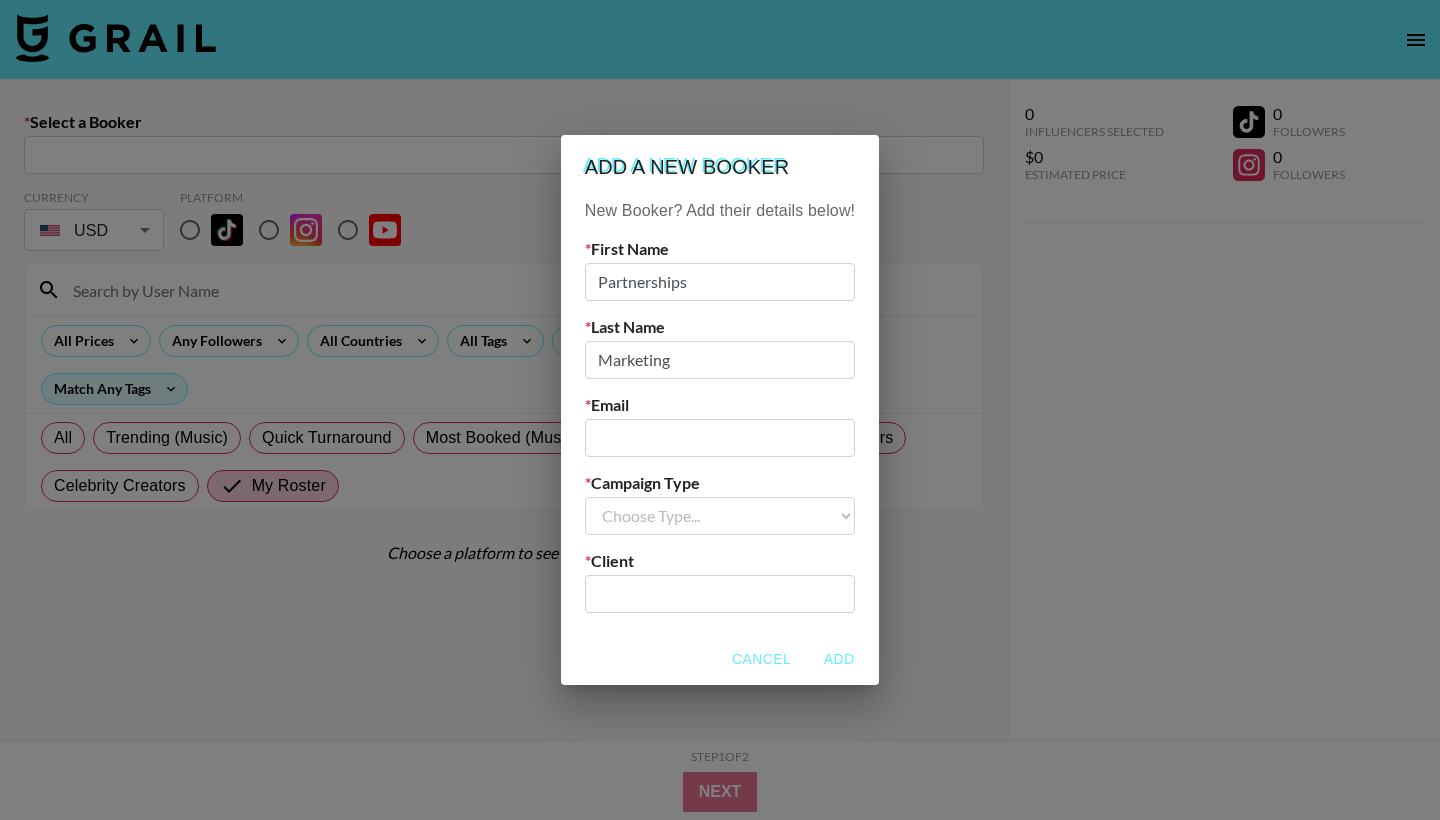 type on "Marketing" 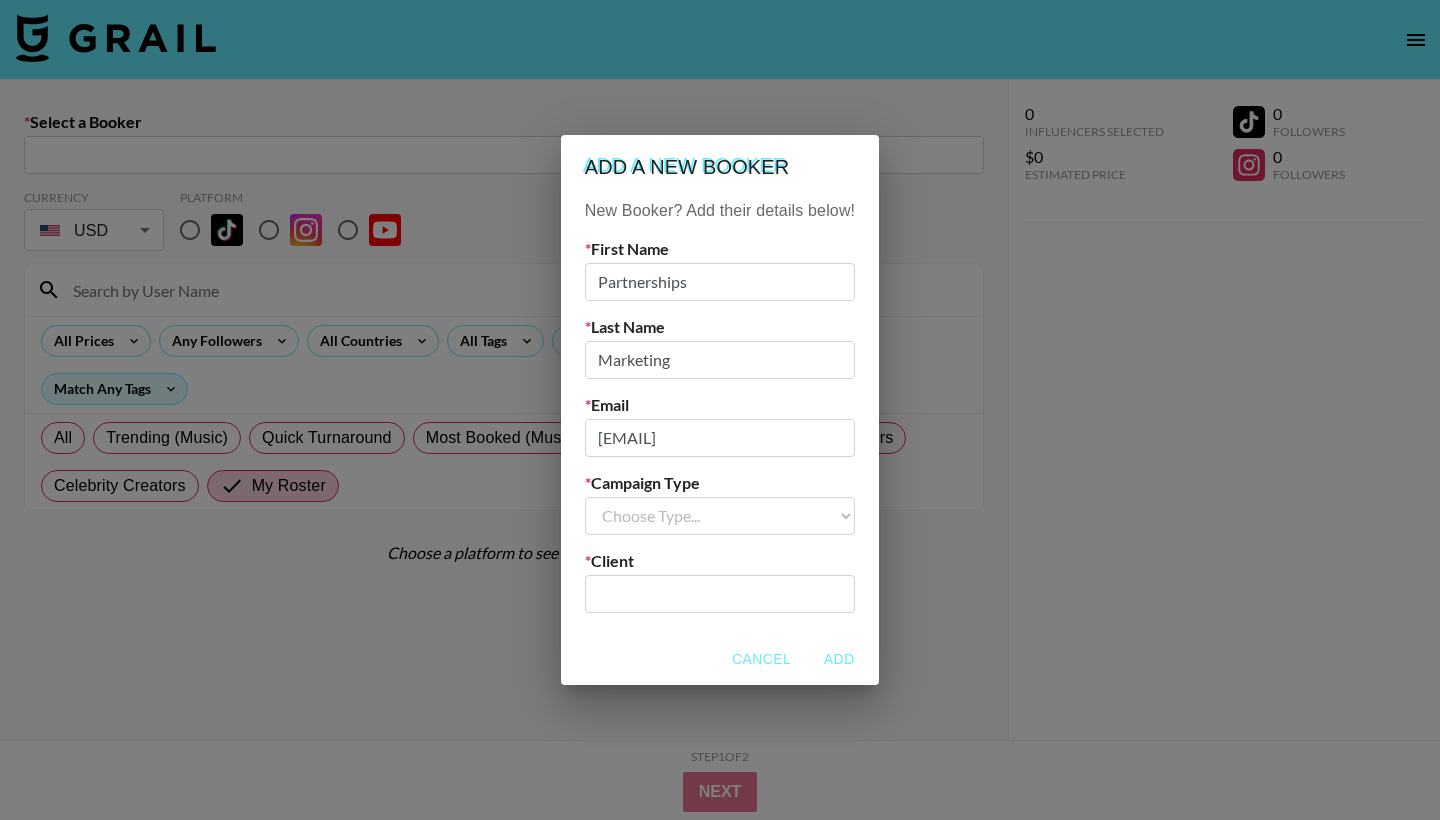 type on "partnerships@[EMAIL]: [FIRST] [LAST] -- ROMWE (OLD DO NOT USE) -- eRjPhQGDZseB03UNAy9oBdVDCtJ2" 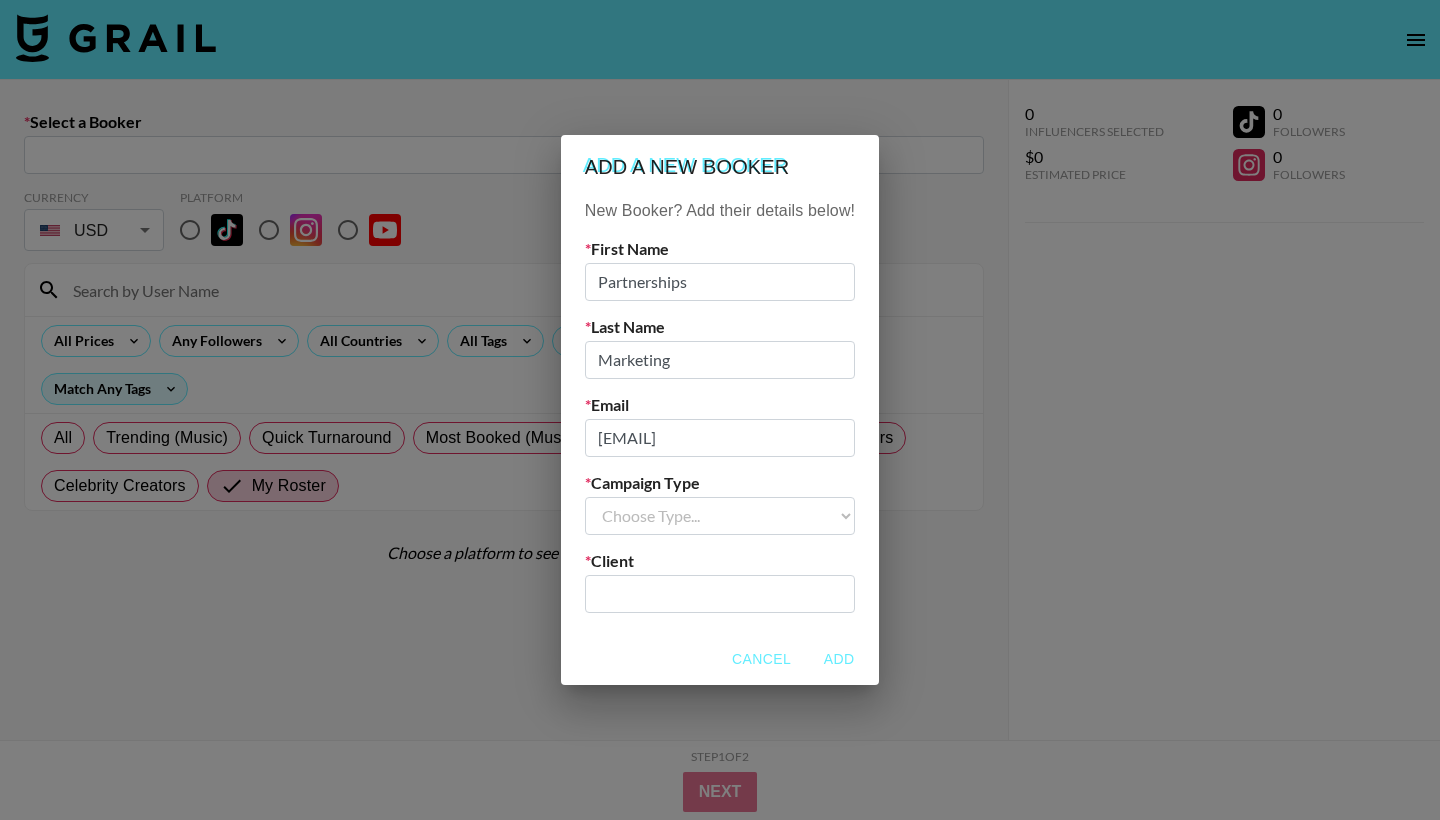 select on "Brand" 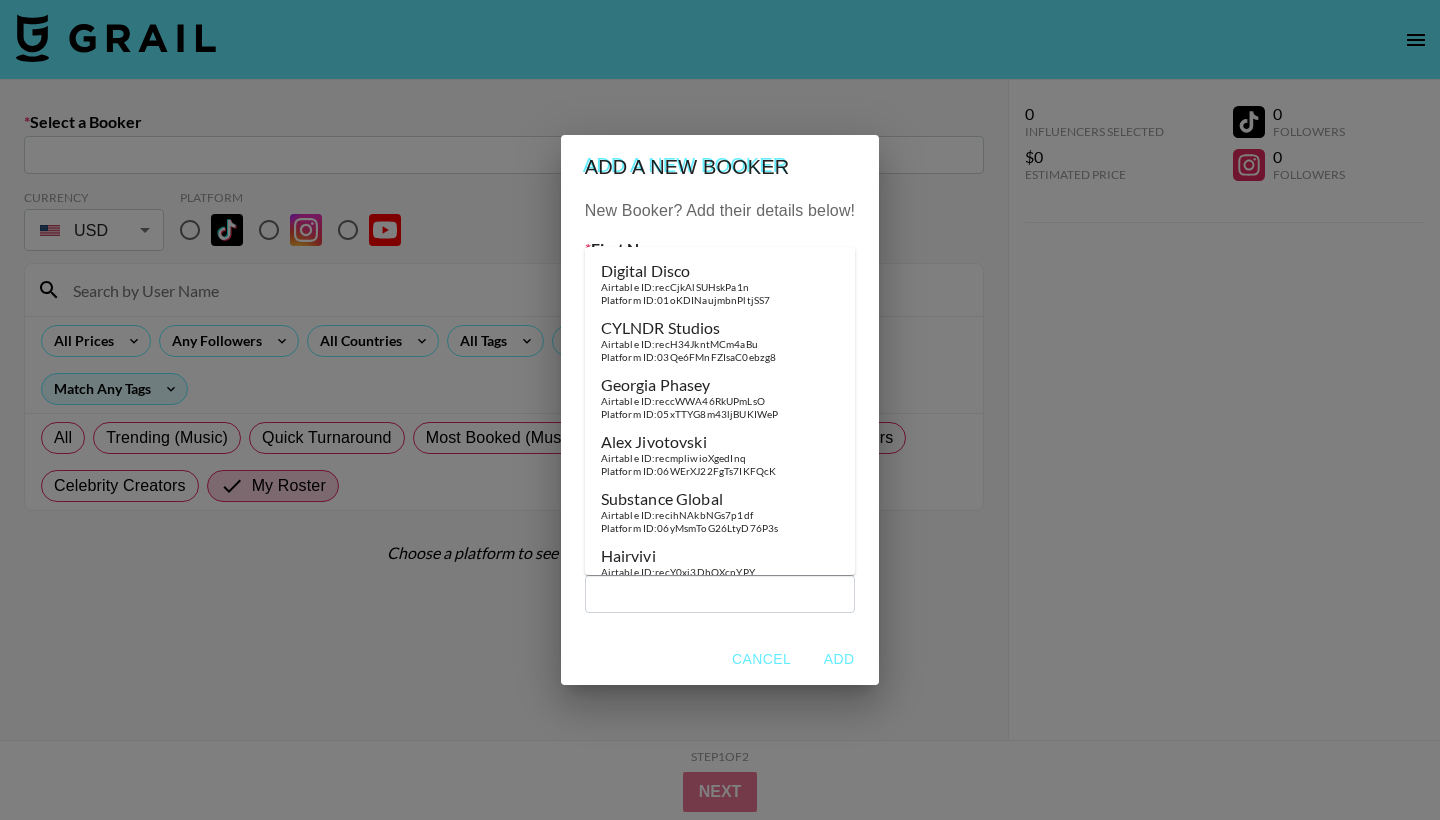 click at bounding box center (720, 593) 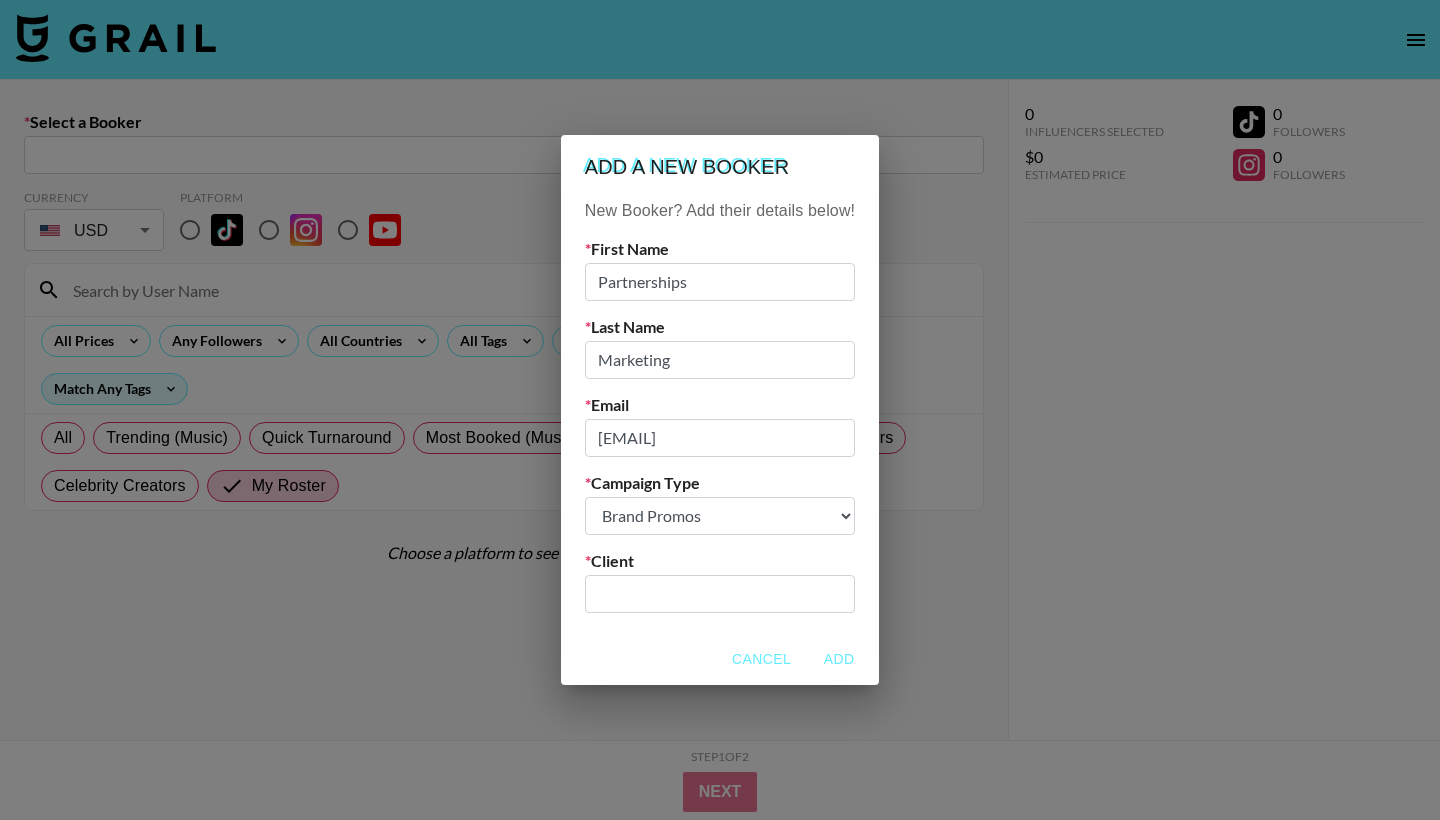 click at bounding box center [720, 593] 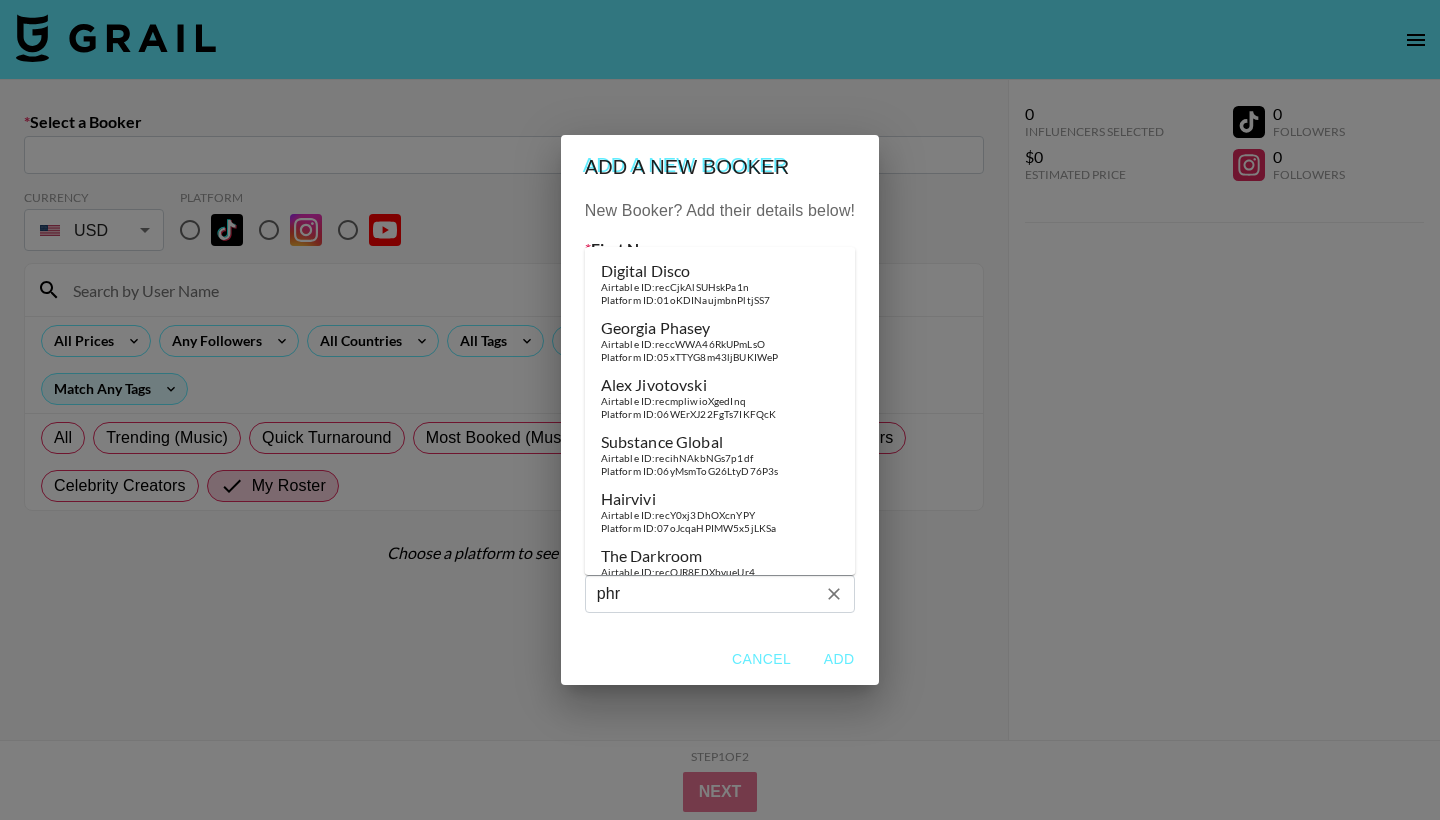 click on "phr" at bounding box center (706, 593) 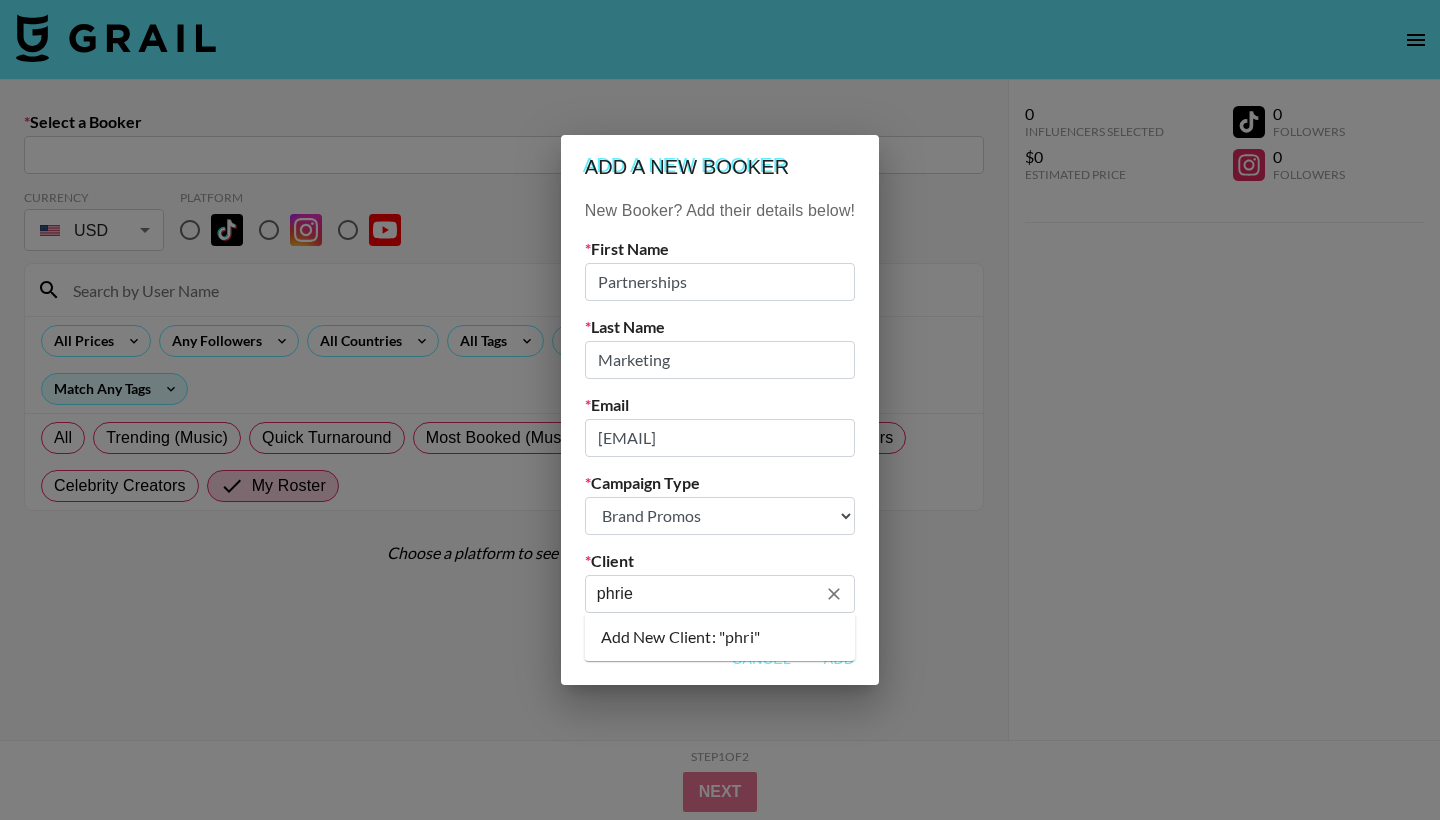 click on "phrie" at bounding box center [706, 593] 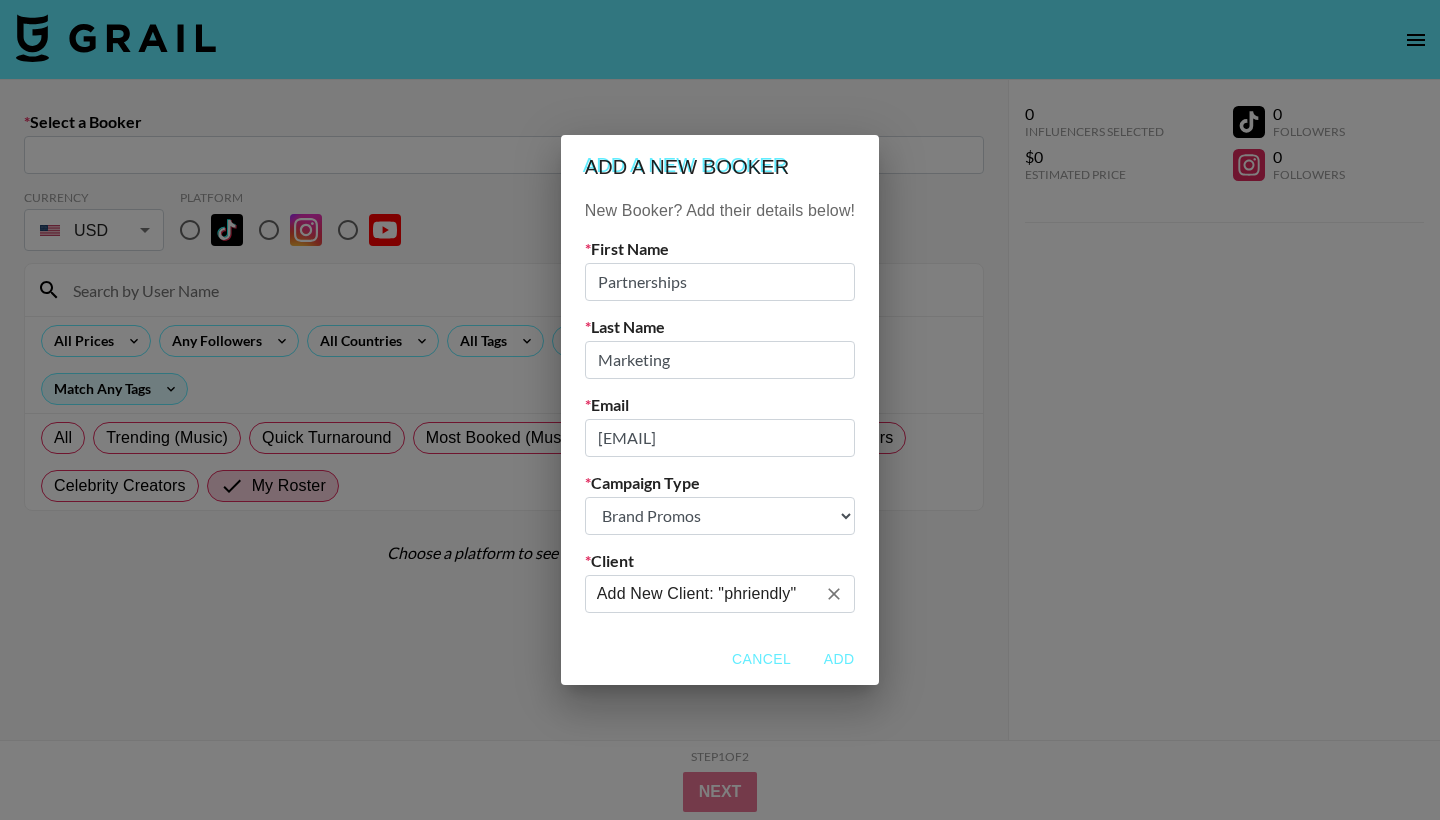 type on "phriendly" 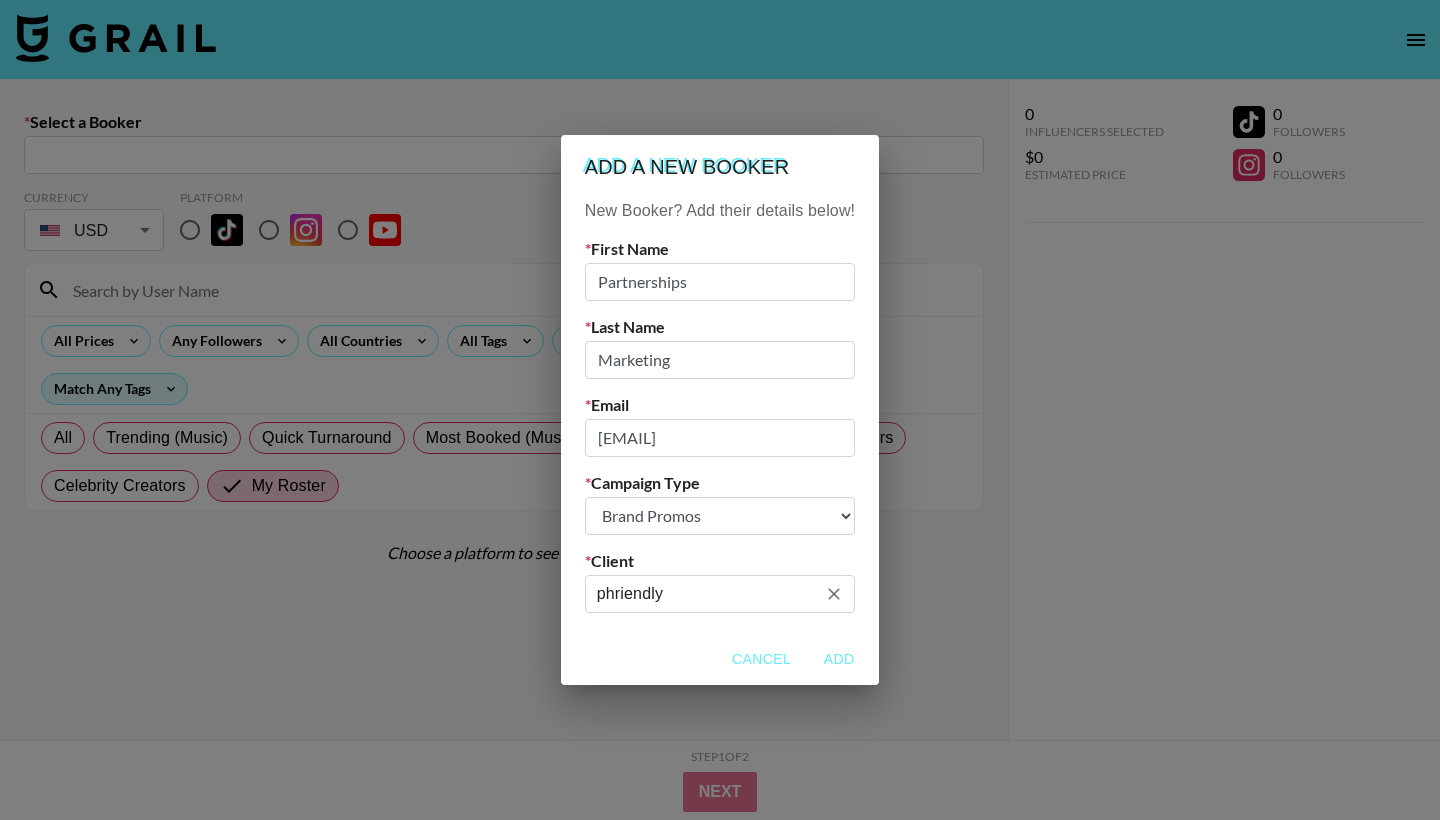 click on "Cancel Add" at bounding box center (720, 659) 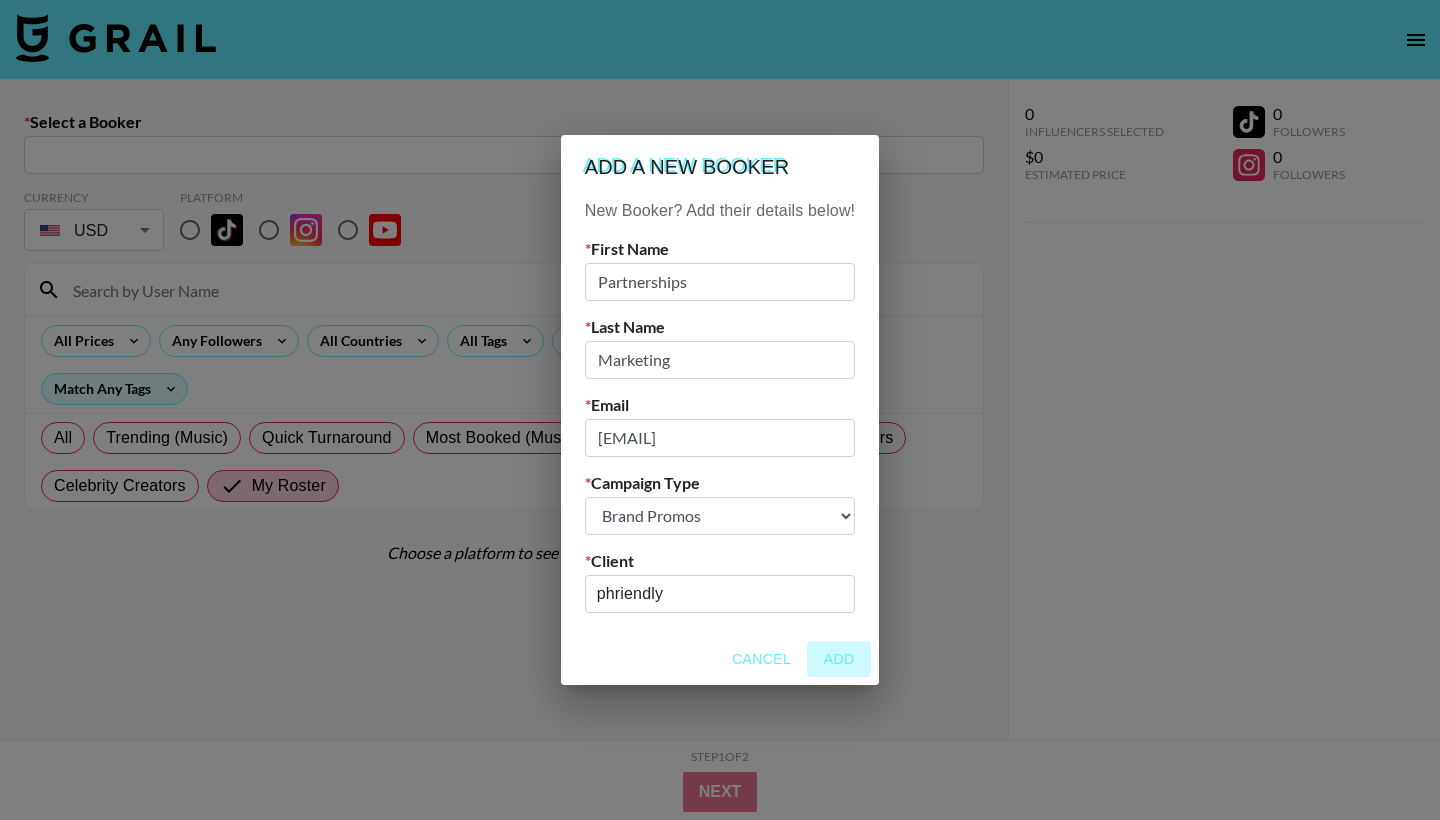 click on "Add" at bounding box center (839, 659) 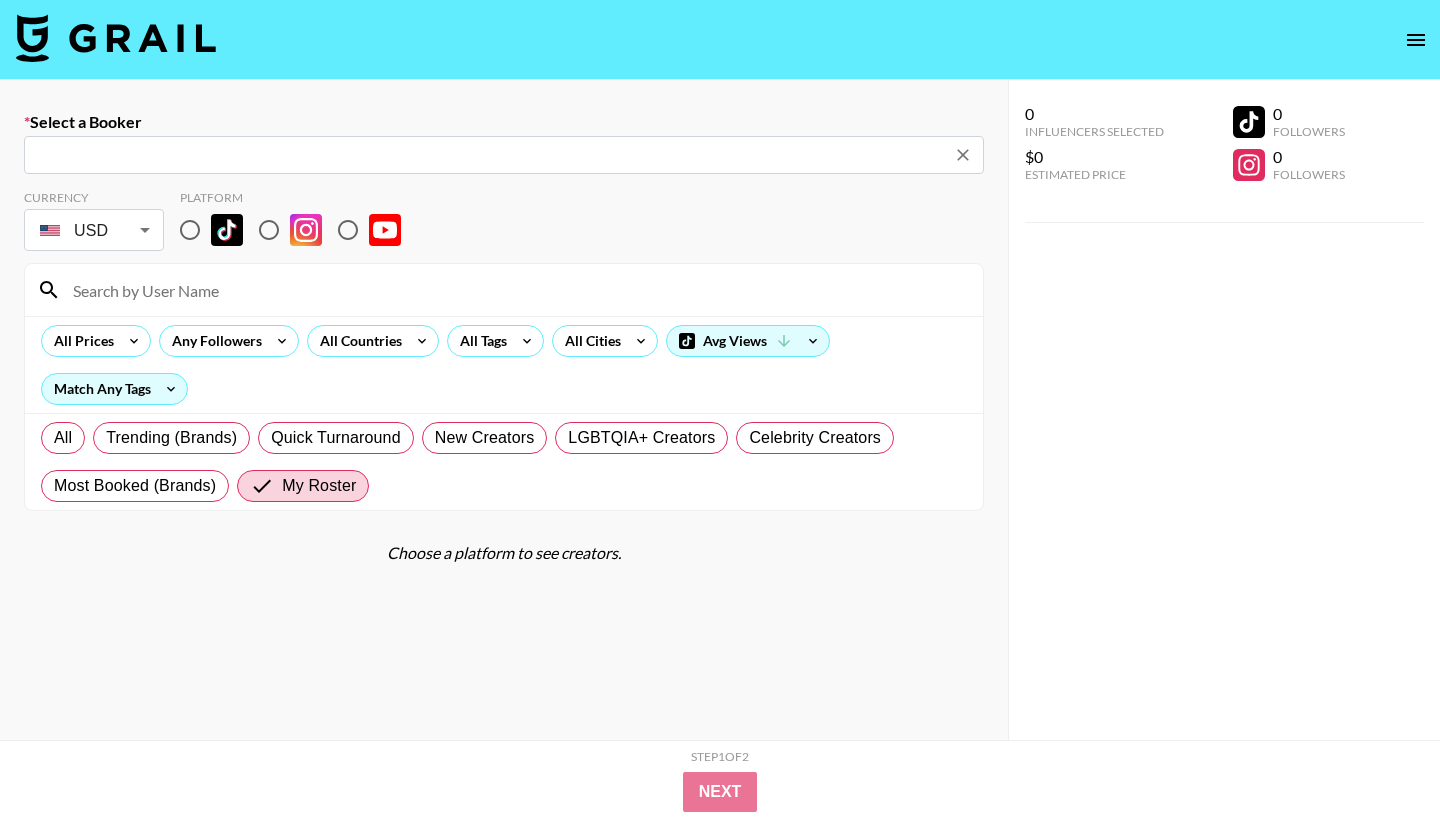 type on "[EMAIL]: [FIRST] [LAST] -- phriendly -- hAAv5dxLsVYoogfWk9HocMx7QBI2" 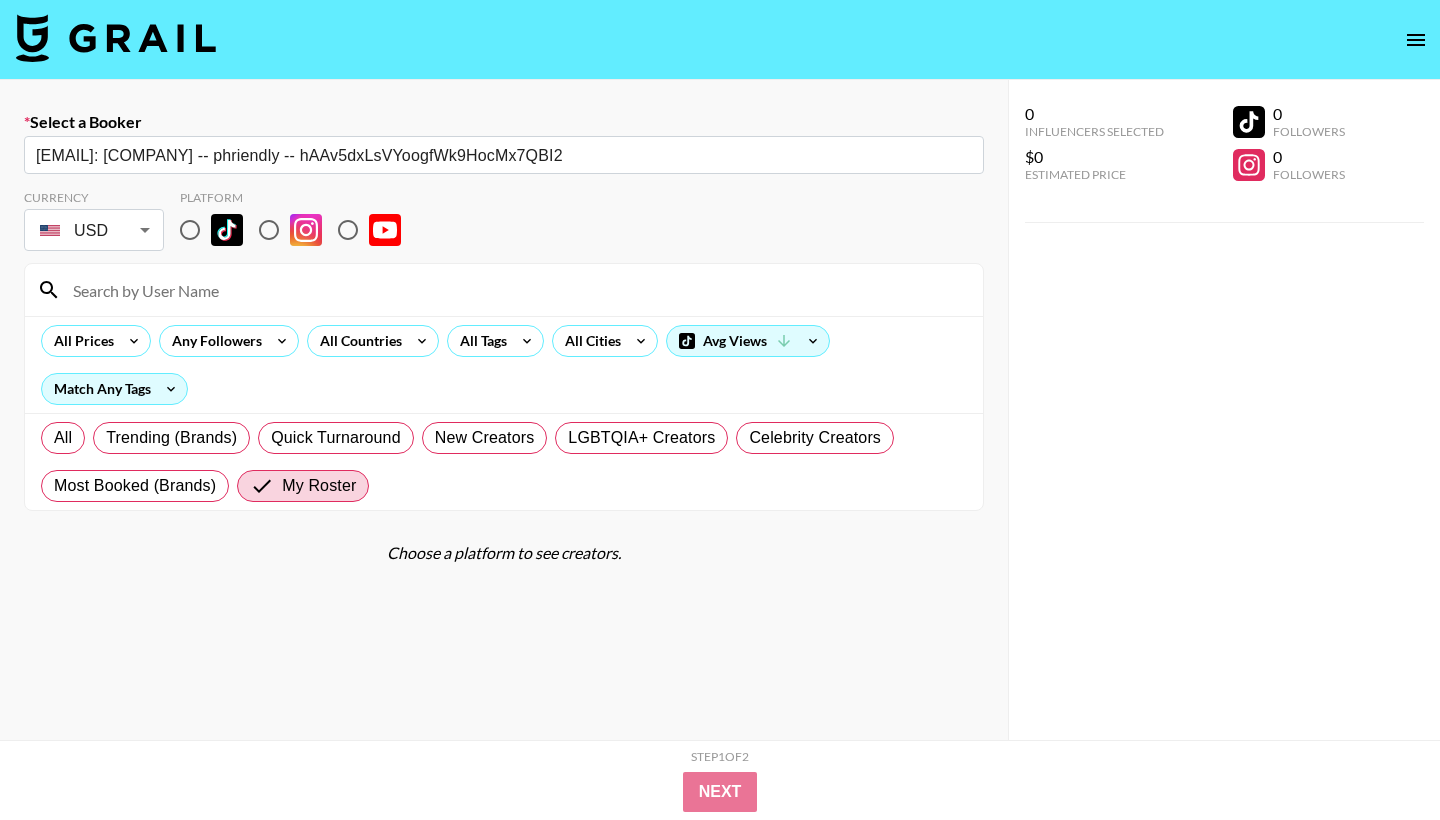 click at bounding box center [516, 290] 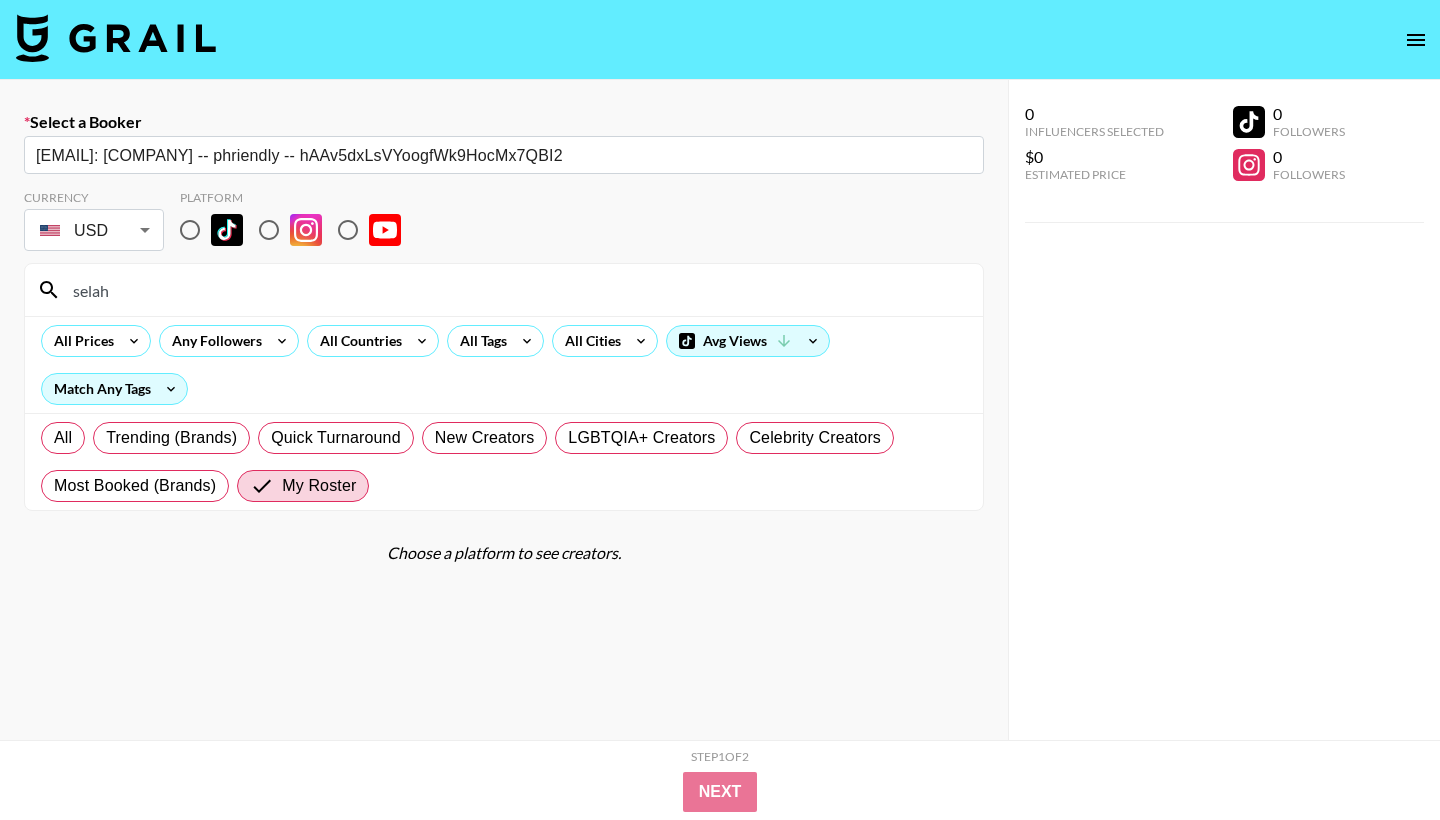 type on "Selah" 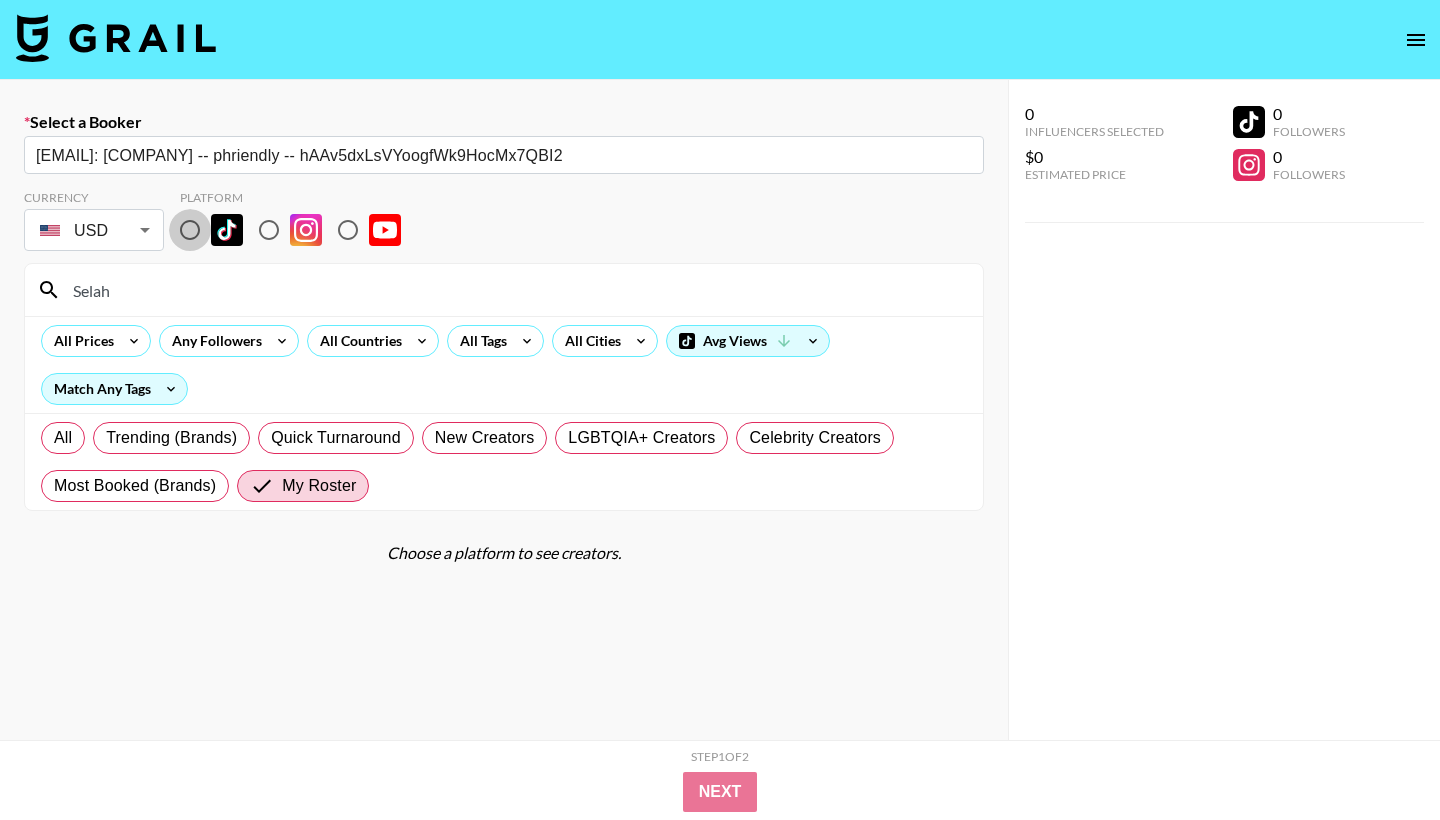 drag, startPoint x: 548, startPoint y: 285, endPoint x: 189, endPoint y: 235, distance: 362.46518 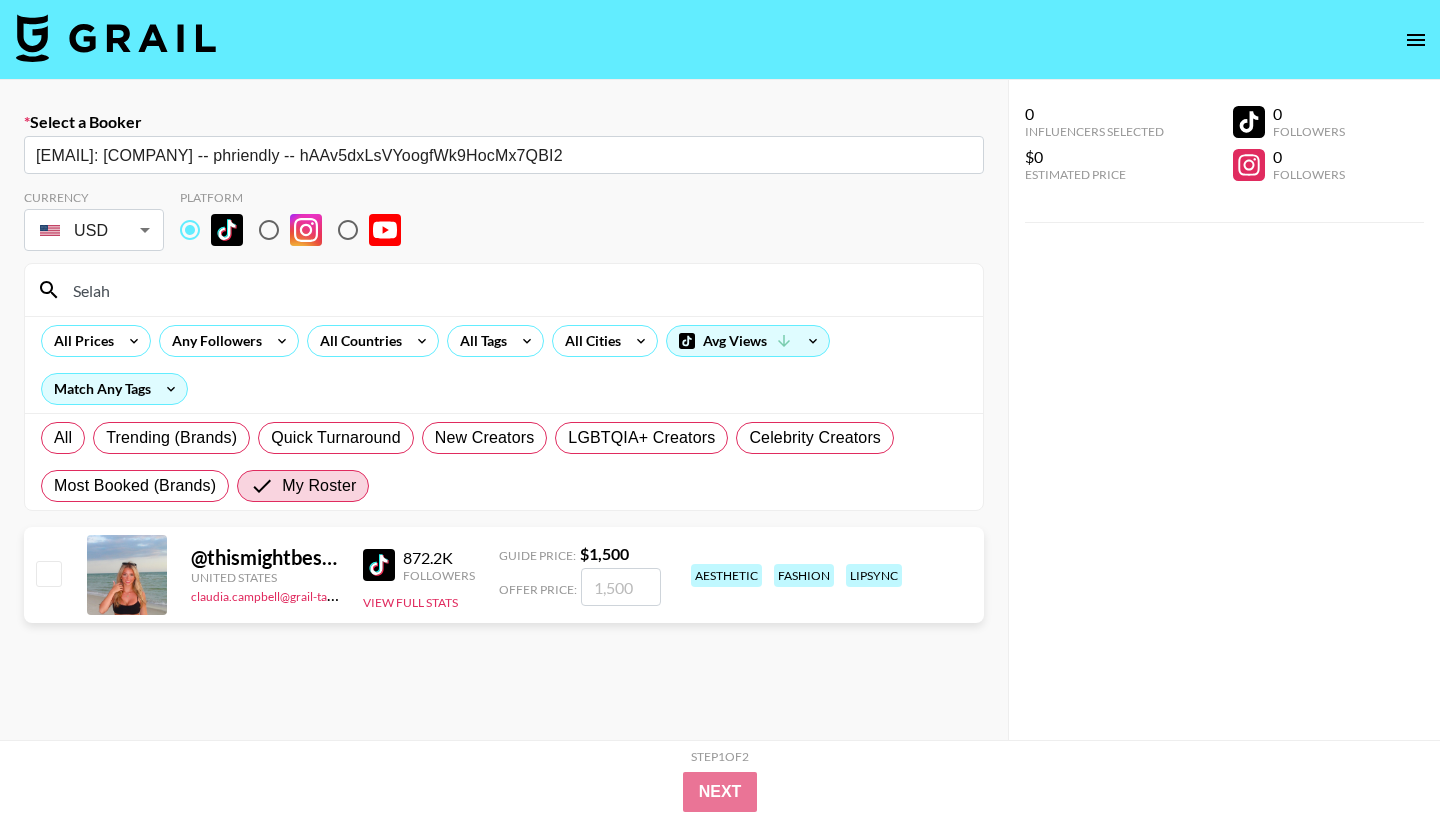 click at bounding box center (48, 573) 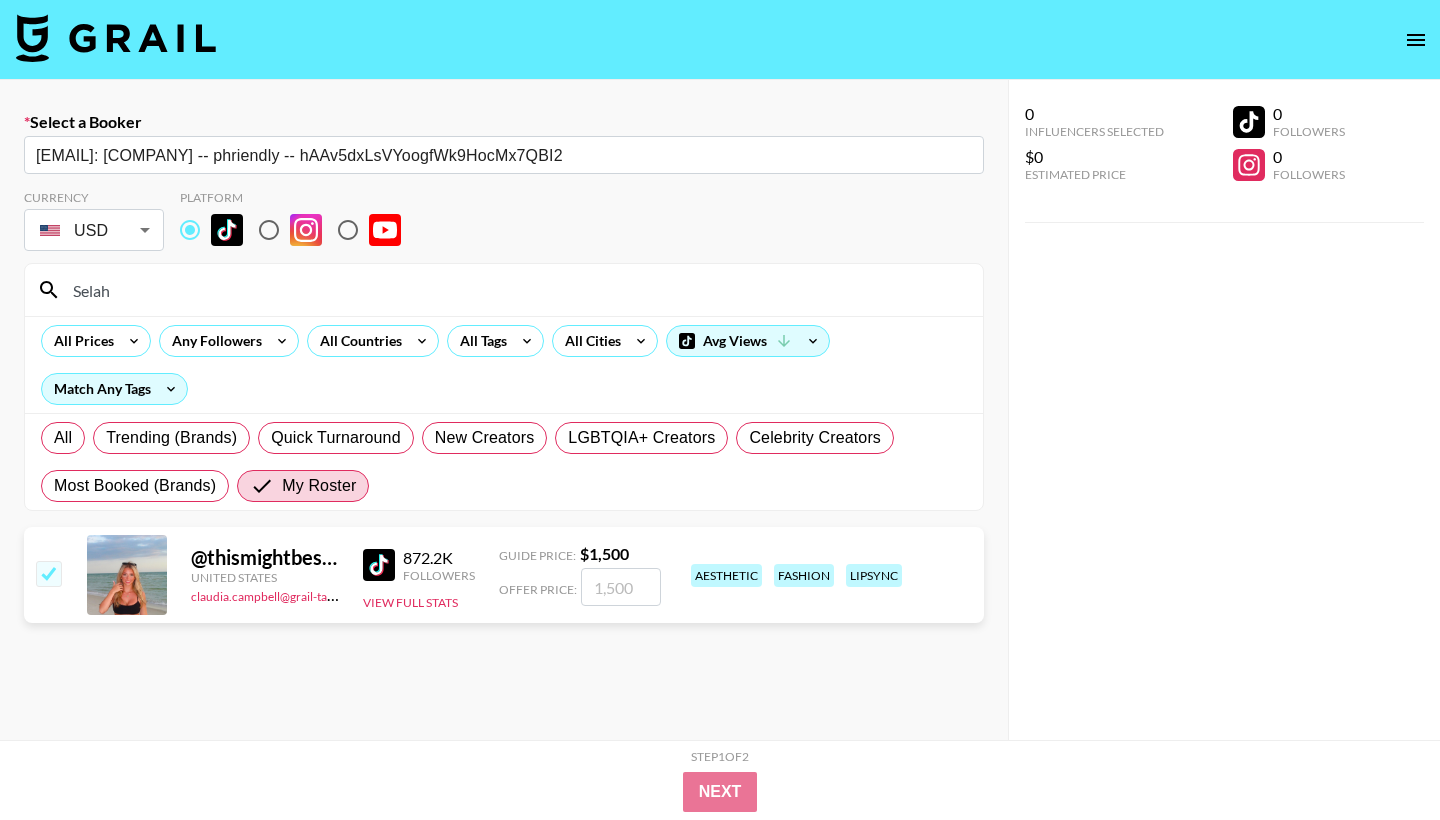 checkbox on "true" 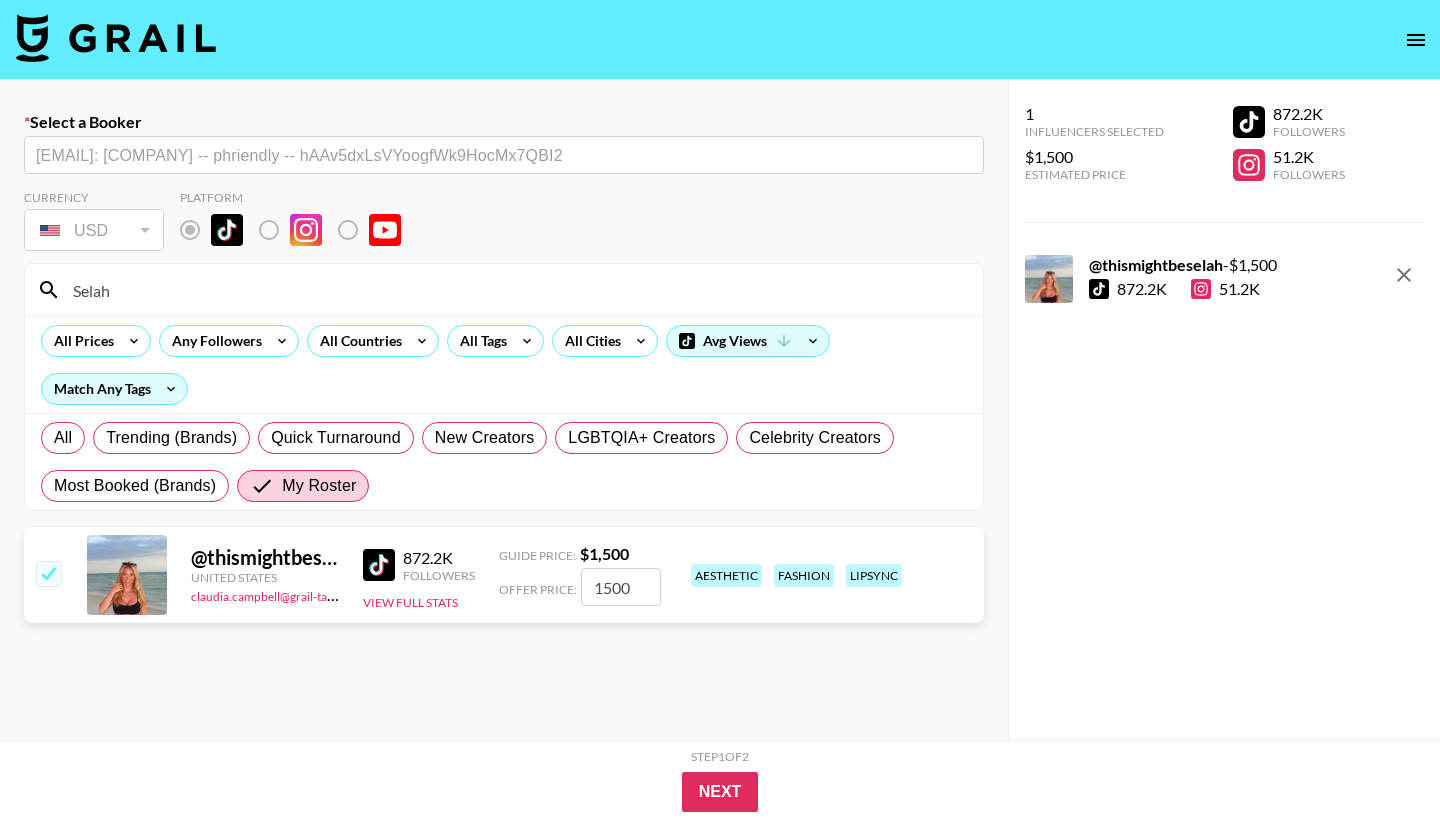 click on "1500" at bounding box center (621, 587) 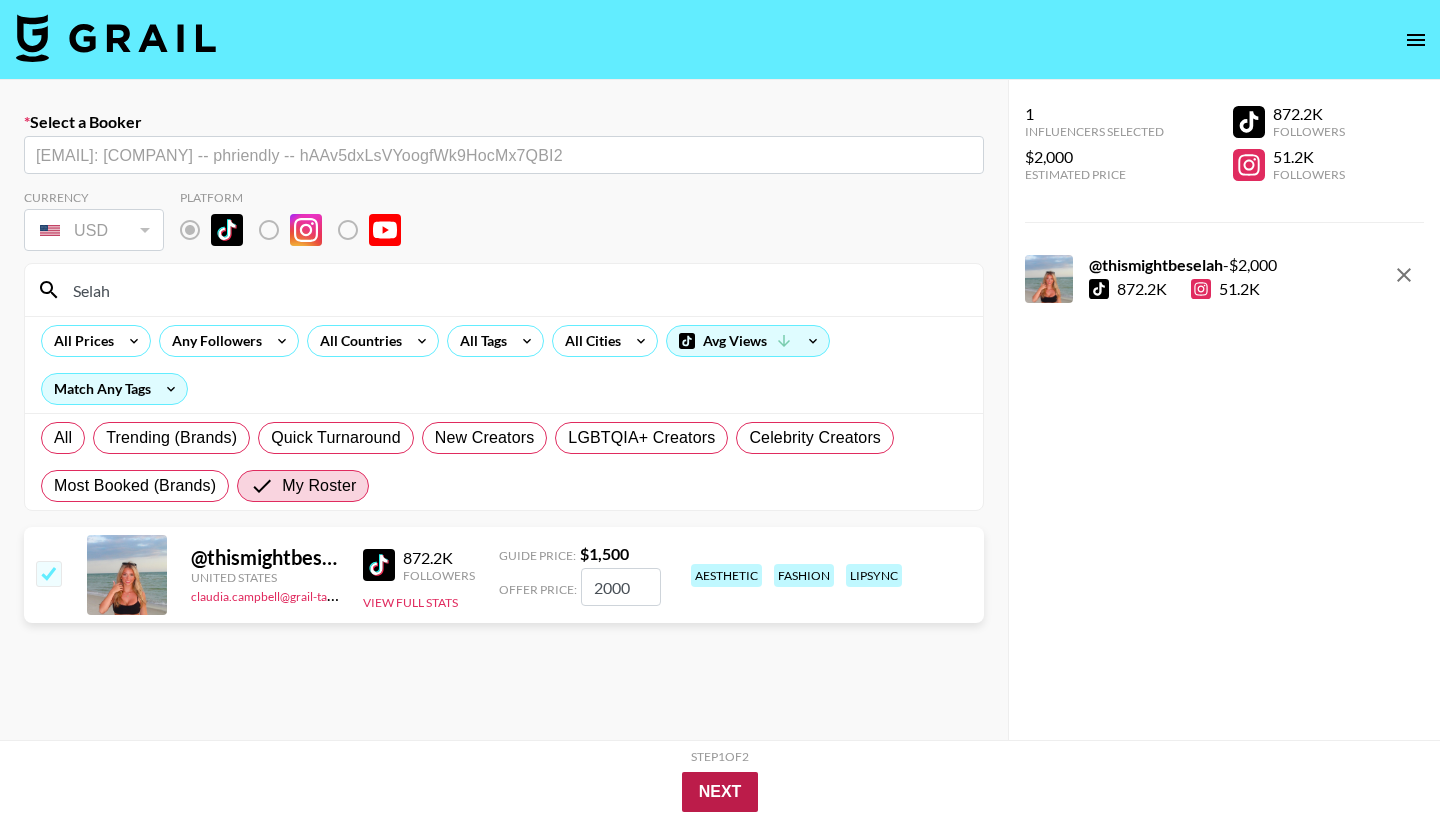 type on "2000" 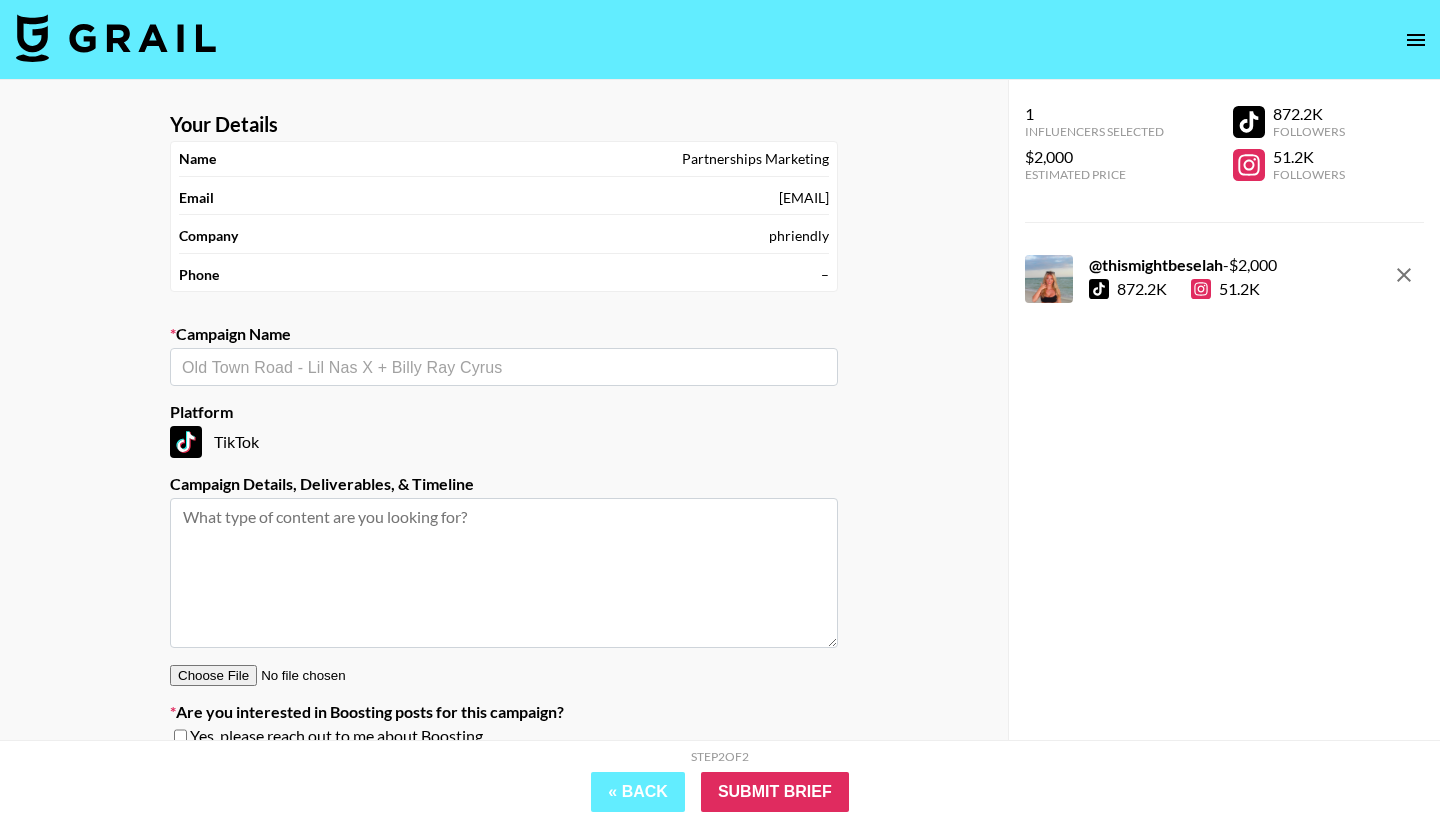 click at bounding box center [504, 367] 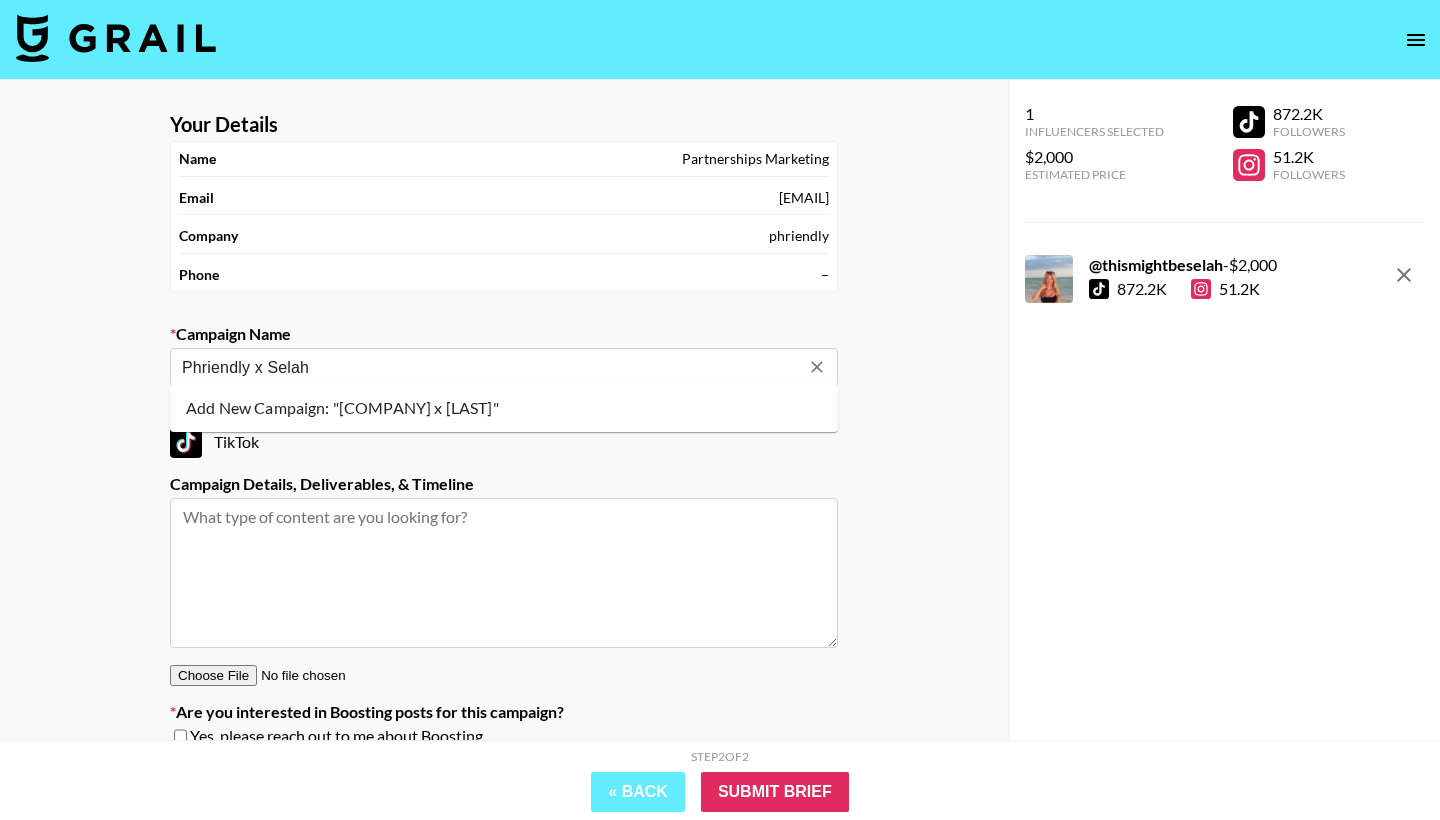 type on "Phriendly x Selah" 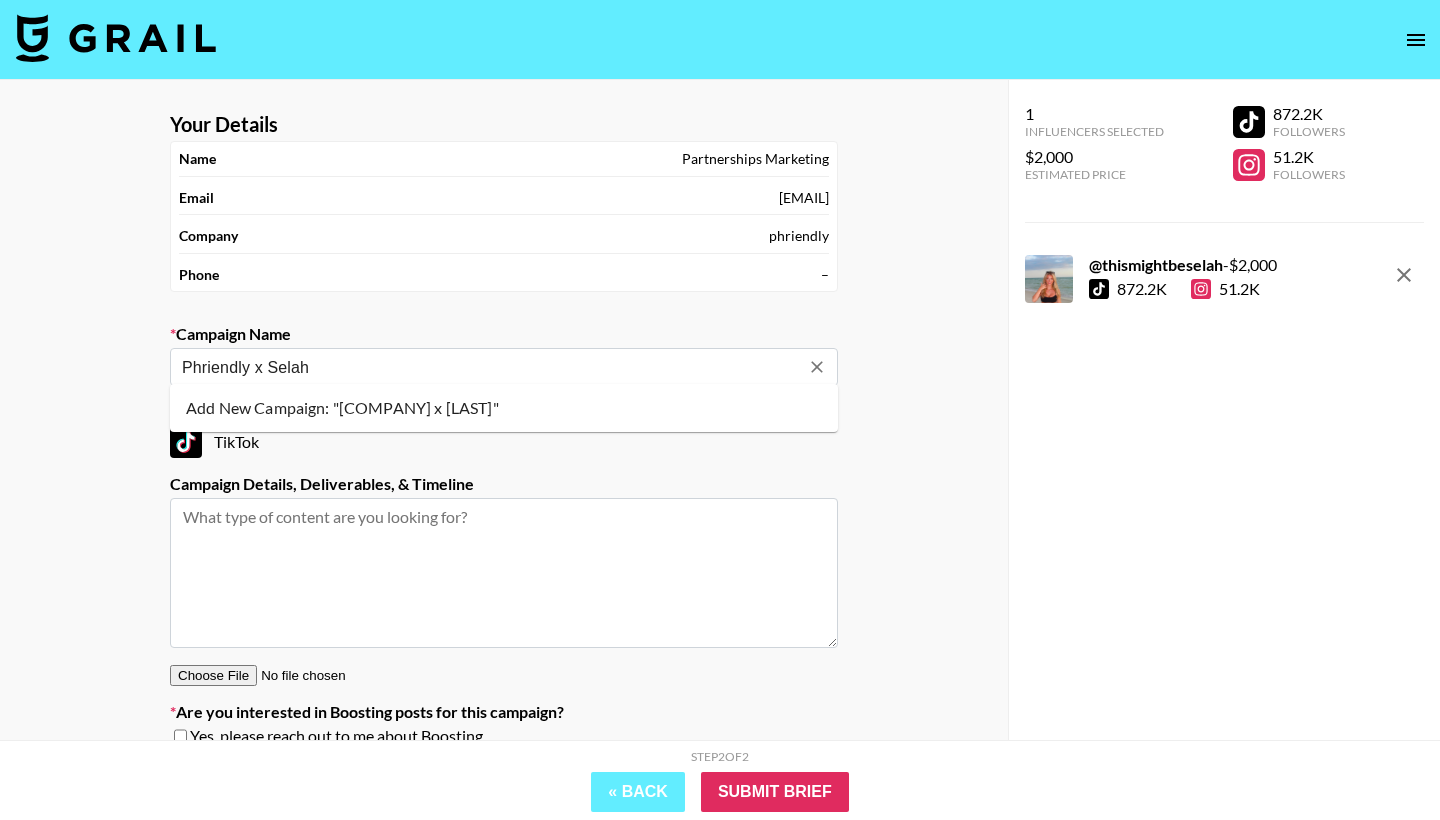 type 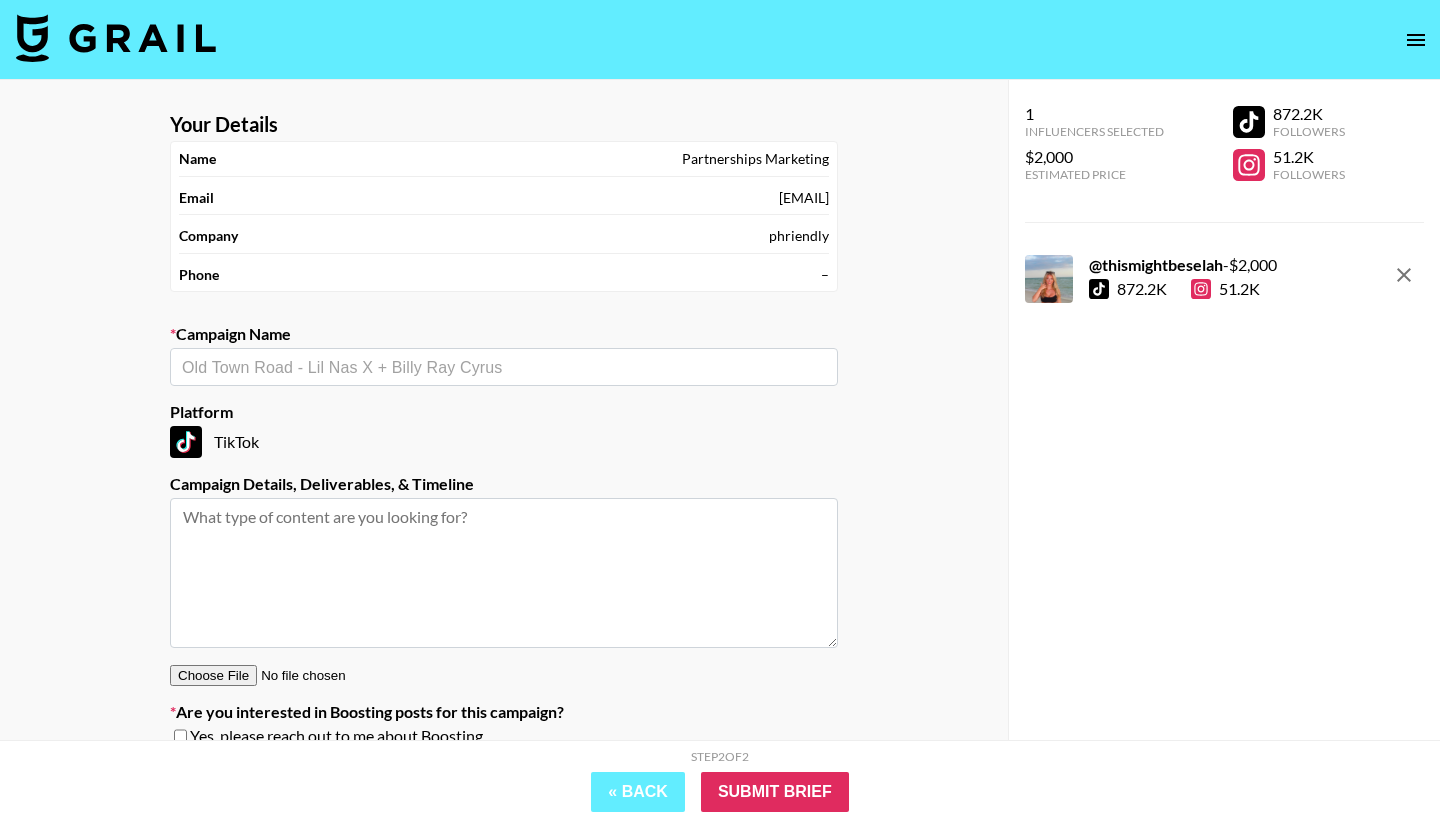 click at bounding box center [504, 573] 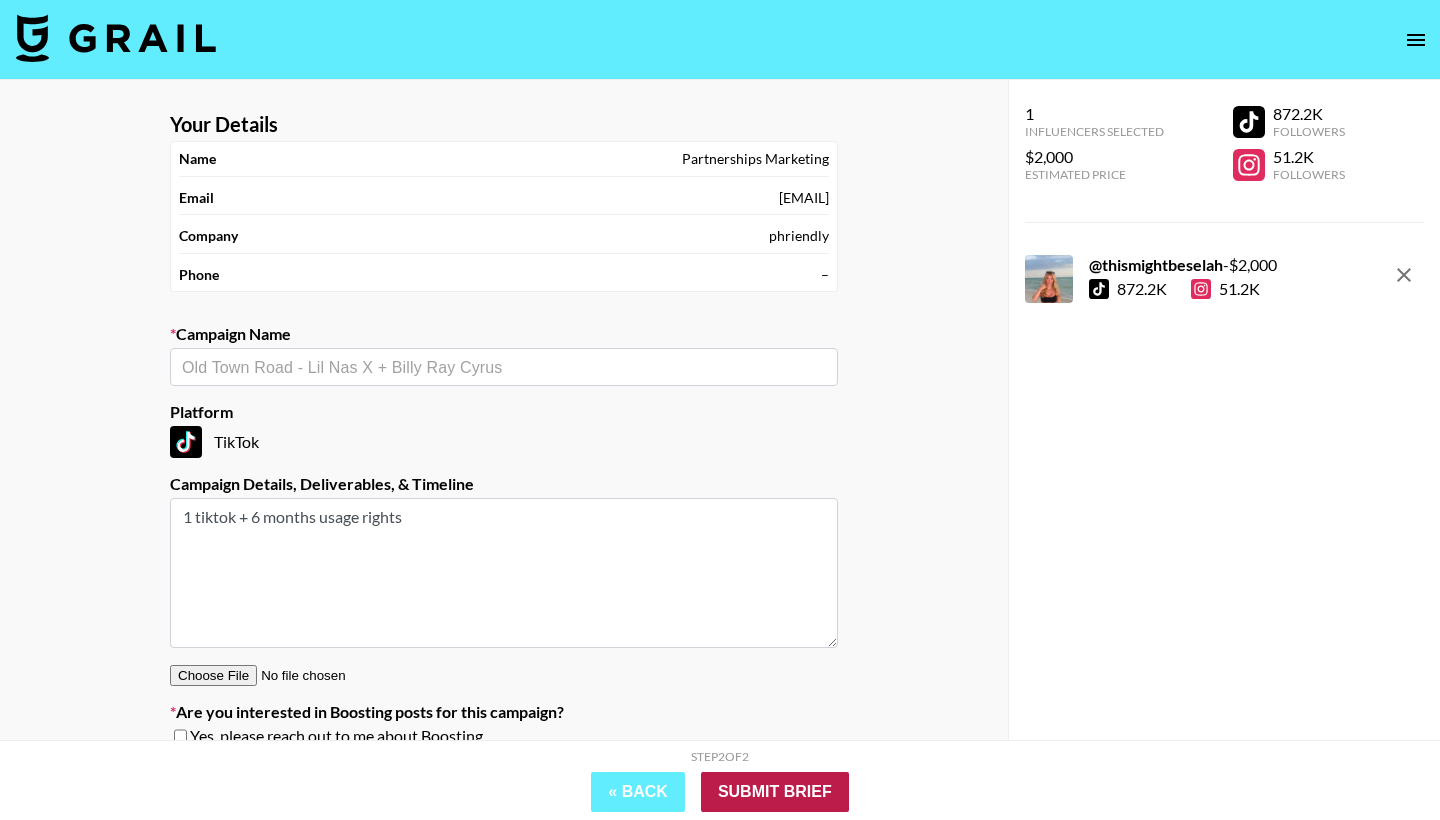 type on "1 tiktok + 6 months usage rights" 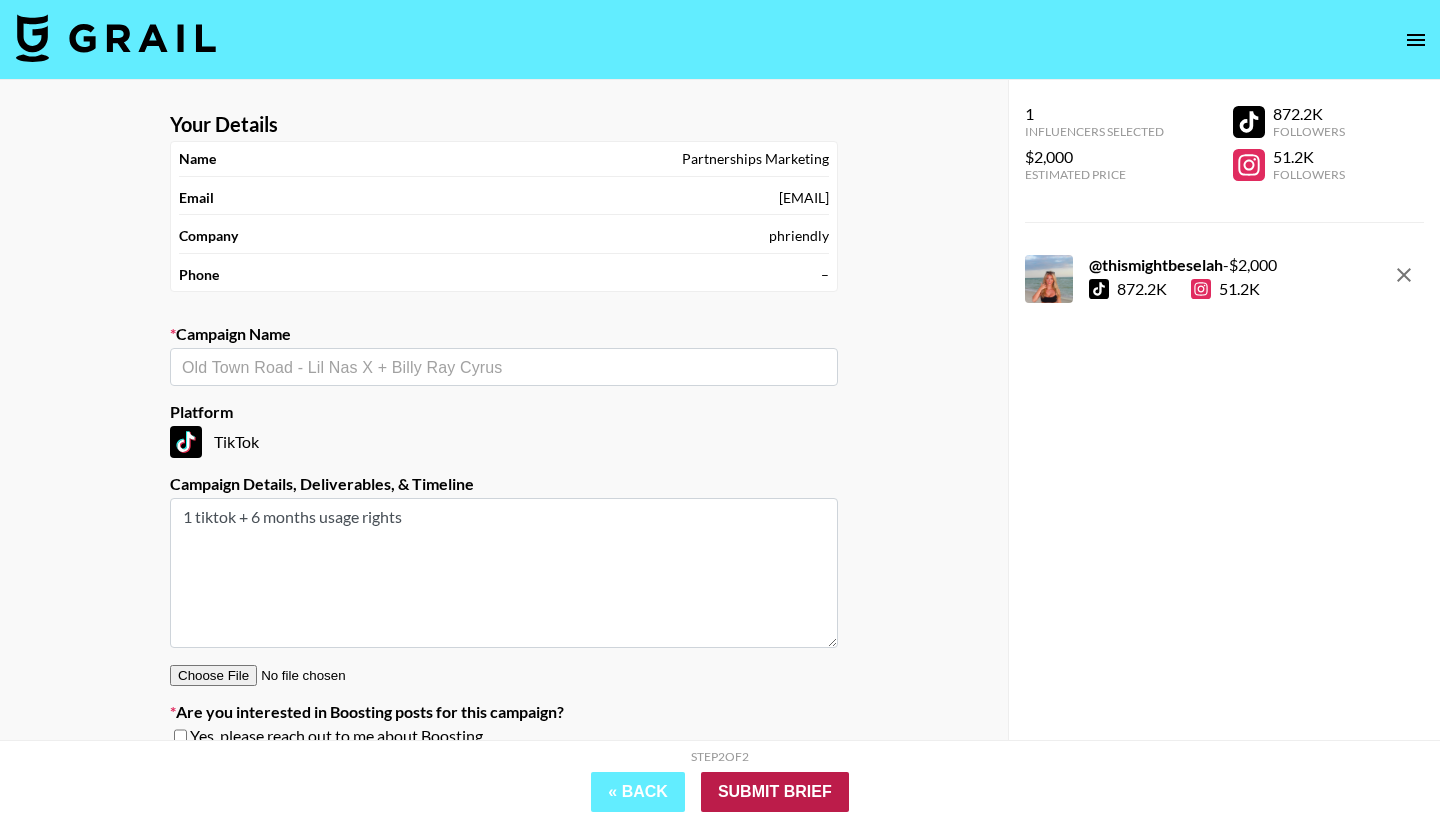 click on "Submit Brief" at bounding box center [775, 792] 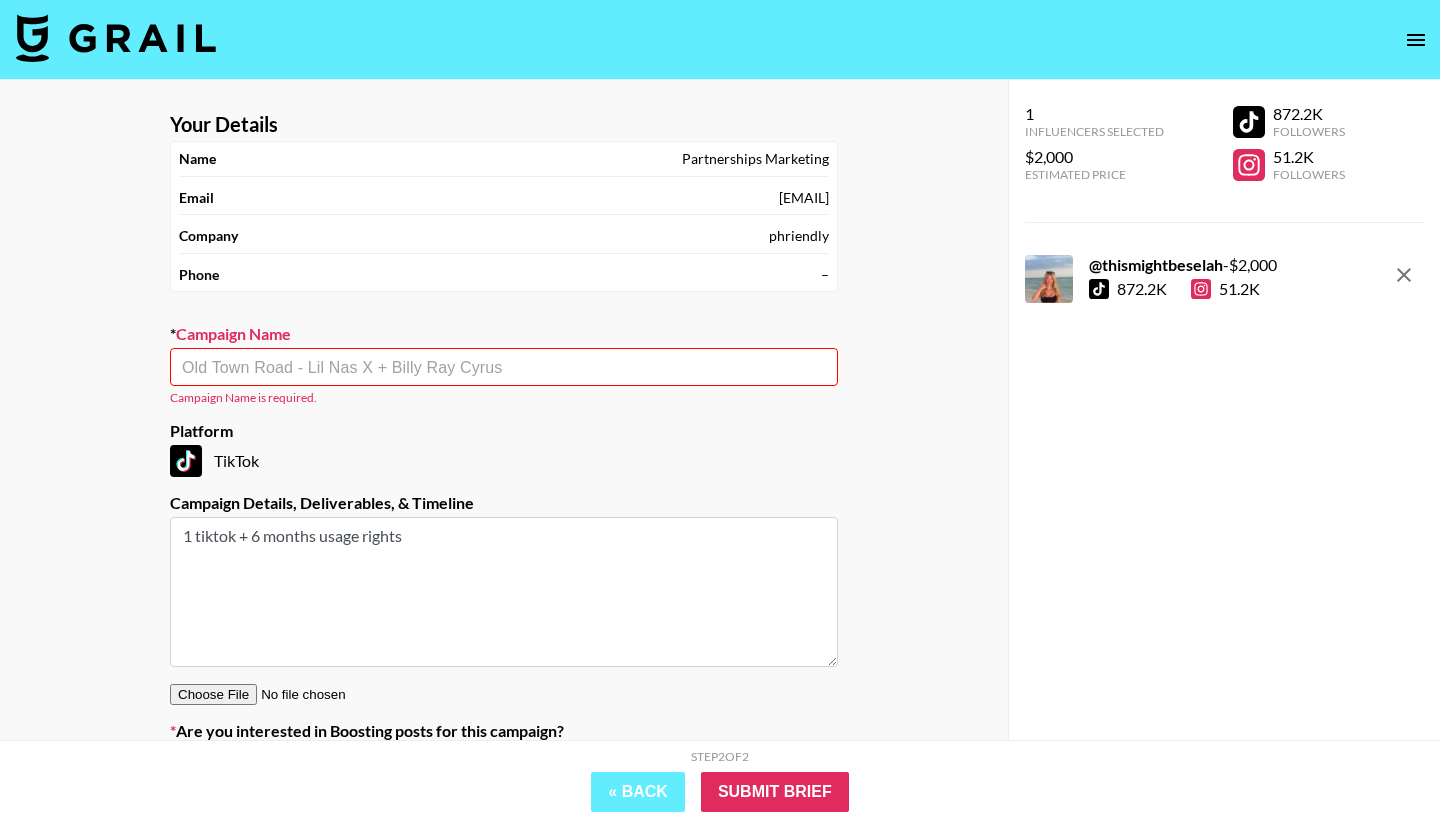 click on "Campaign Name is required." at bounding box center (504, 397) 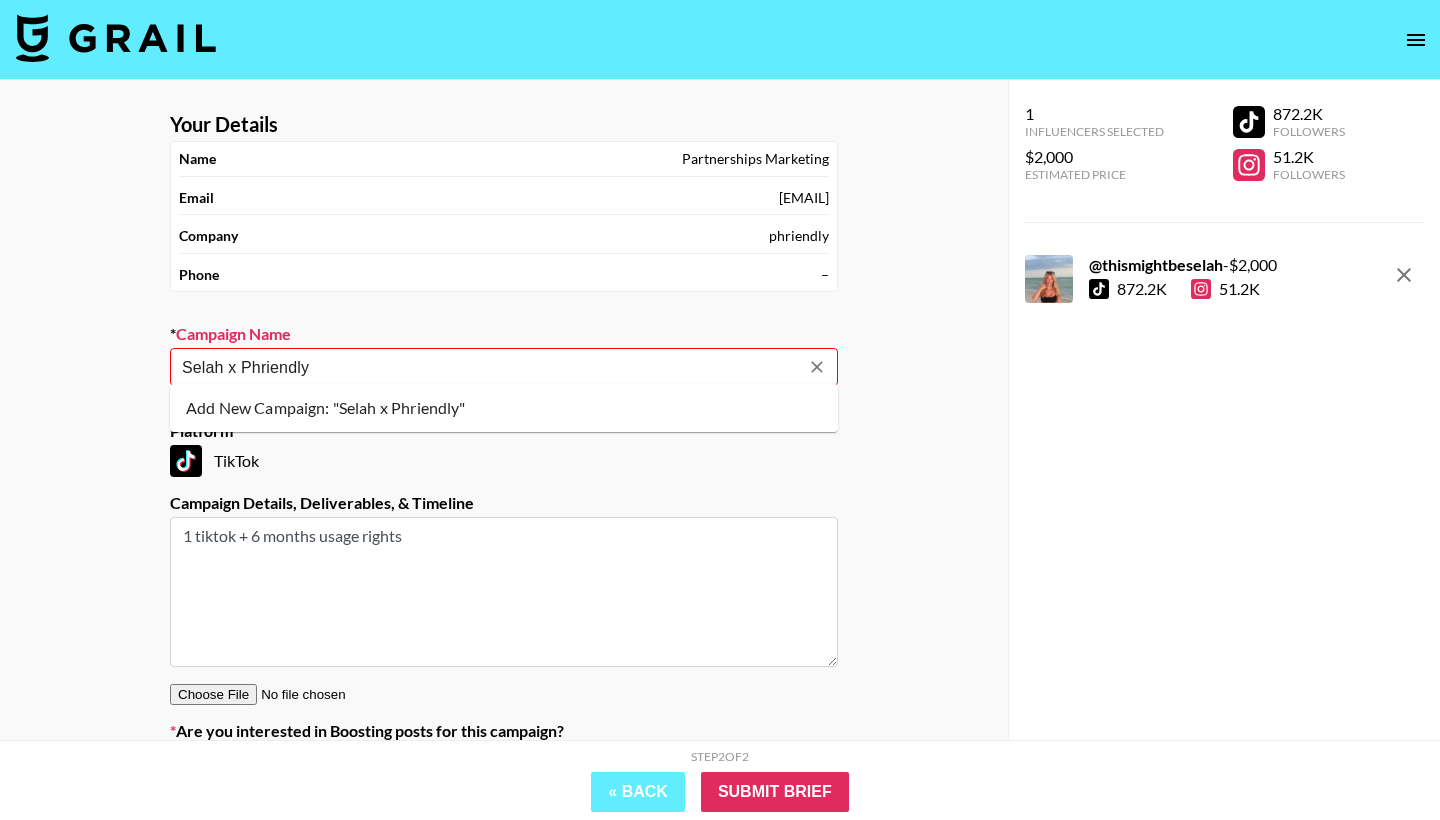 click on "Add New Campaign: "Selah x Phriendly"" at bounding box center [504, 408] 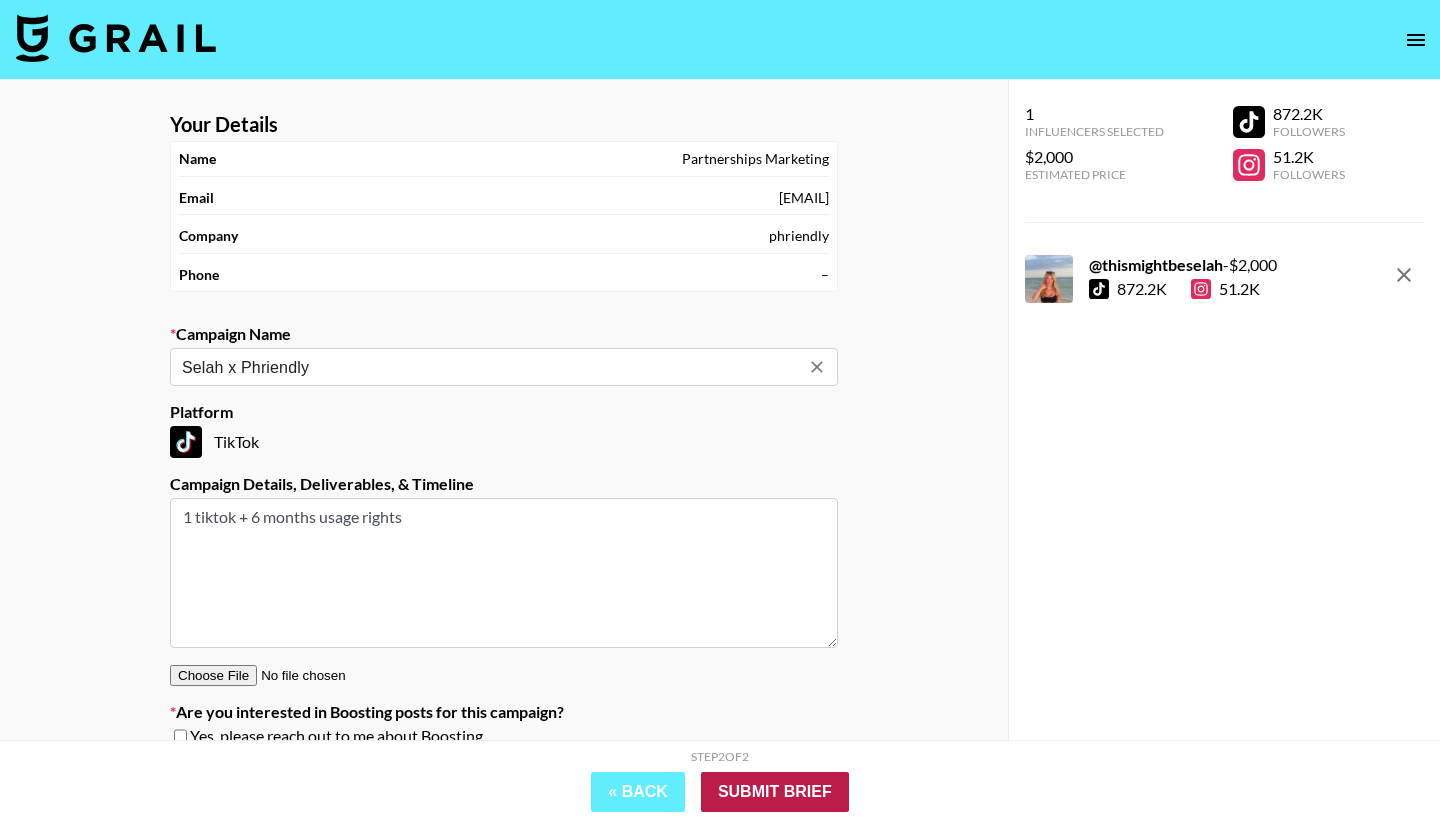 type on "Selah x Phriendly" 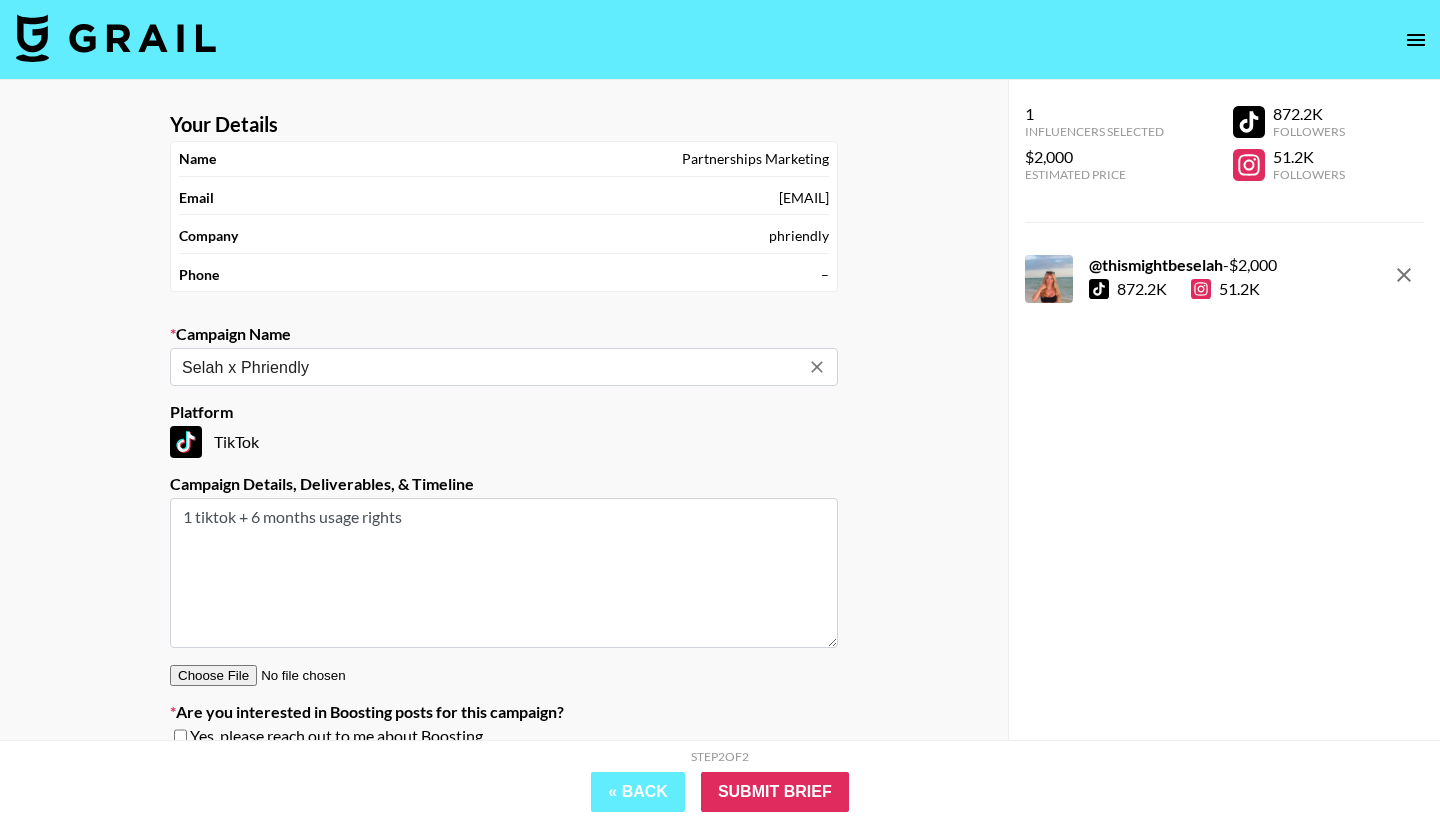 click on "Submit Brief" at bounding box center (775, 792) 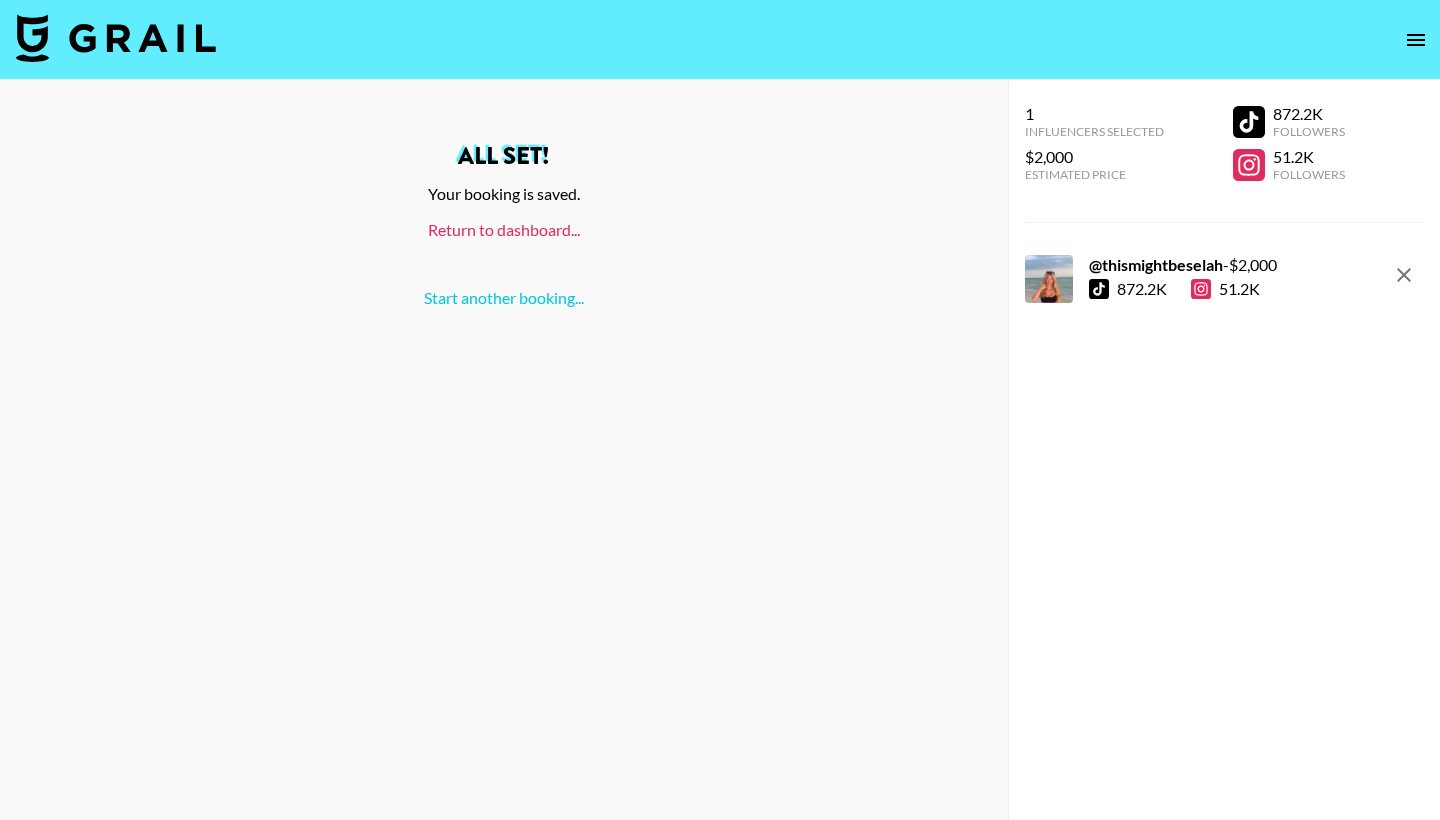 click on "Return to dashboard..." at bounding box center [504, 229] 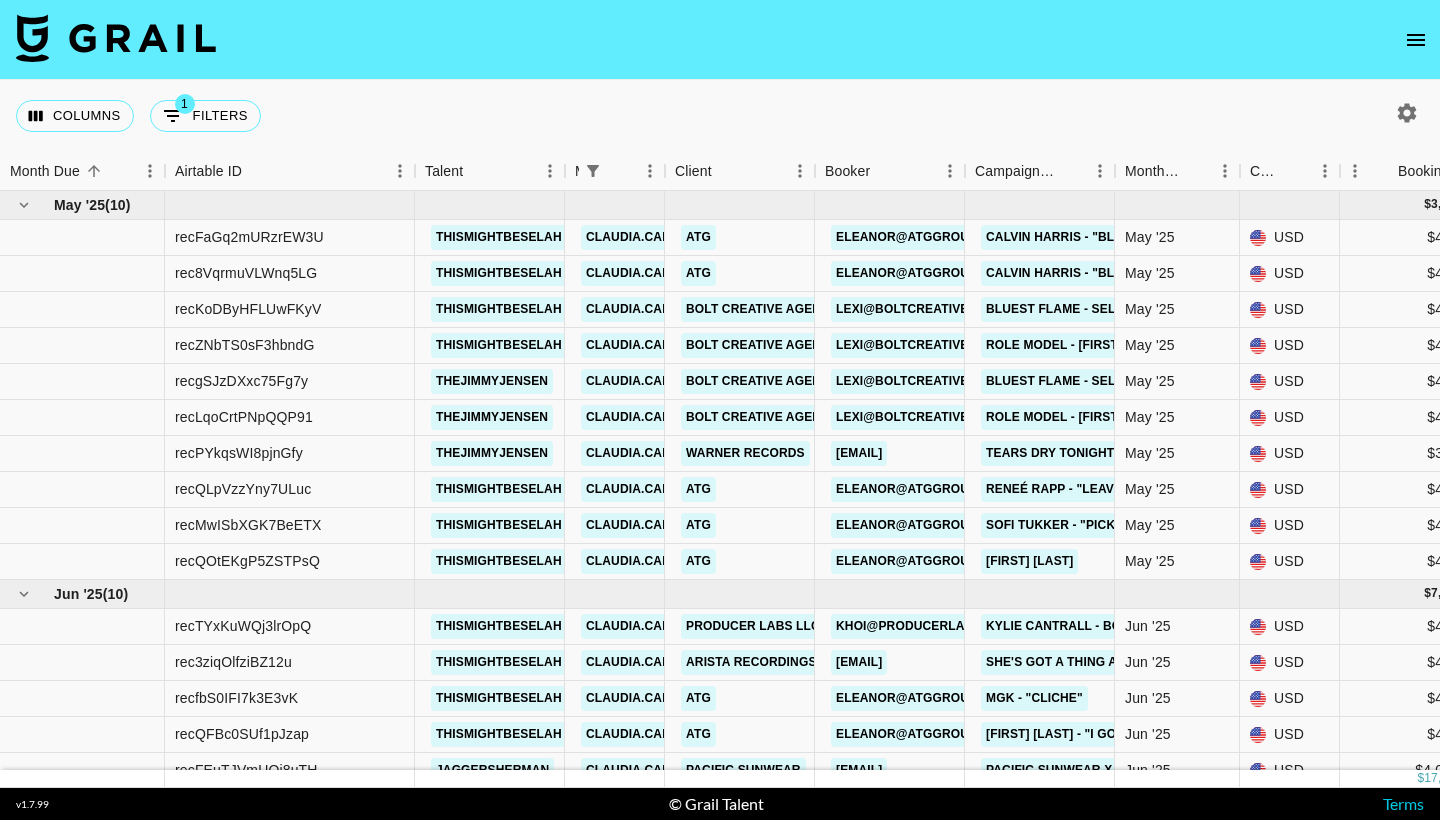 scroll, scrollTop: 0, scrollLeft: 0, axis: both 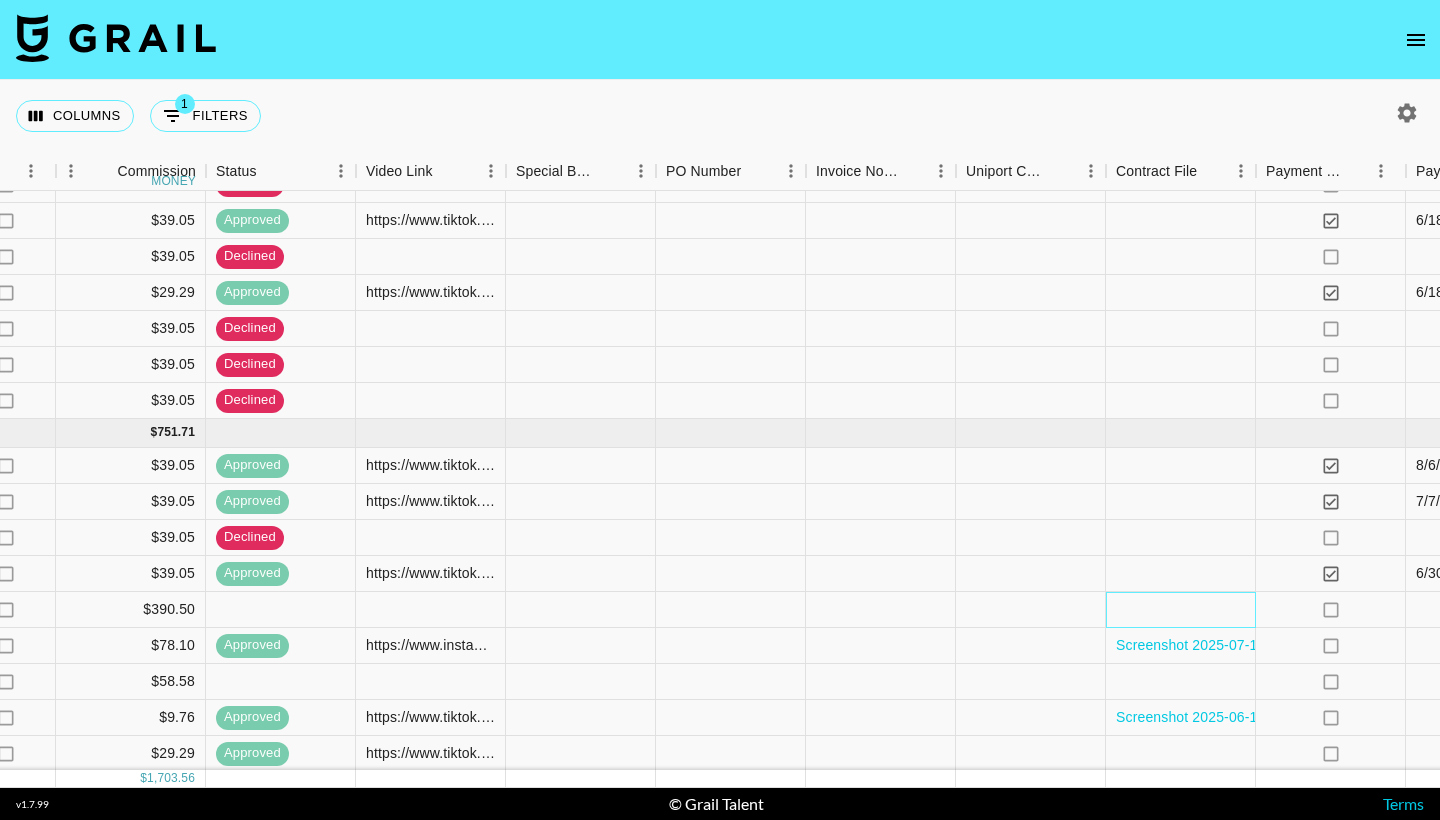 click at bounding box center [1181, 610] 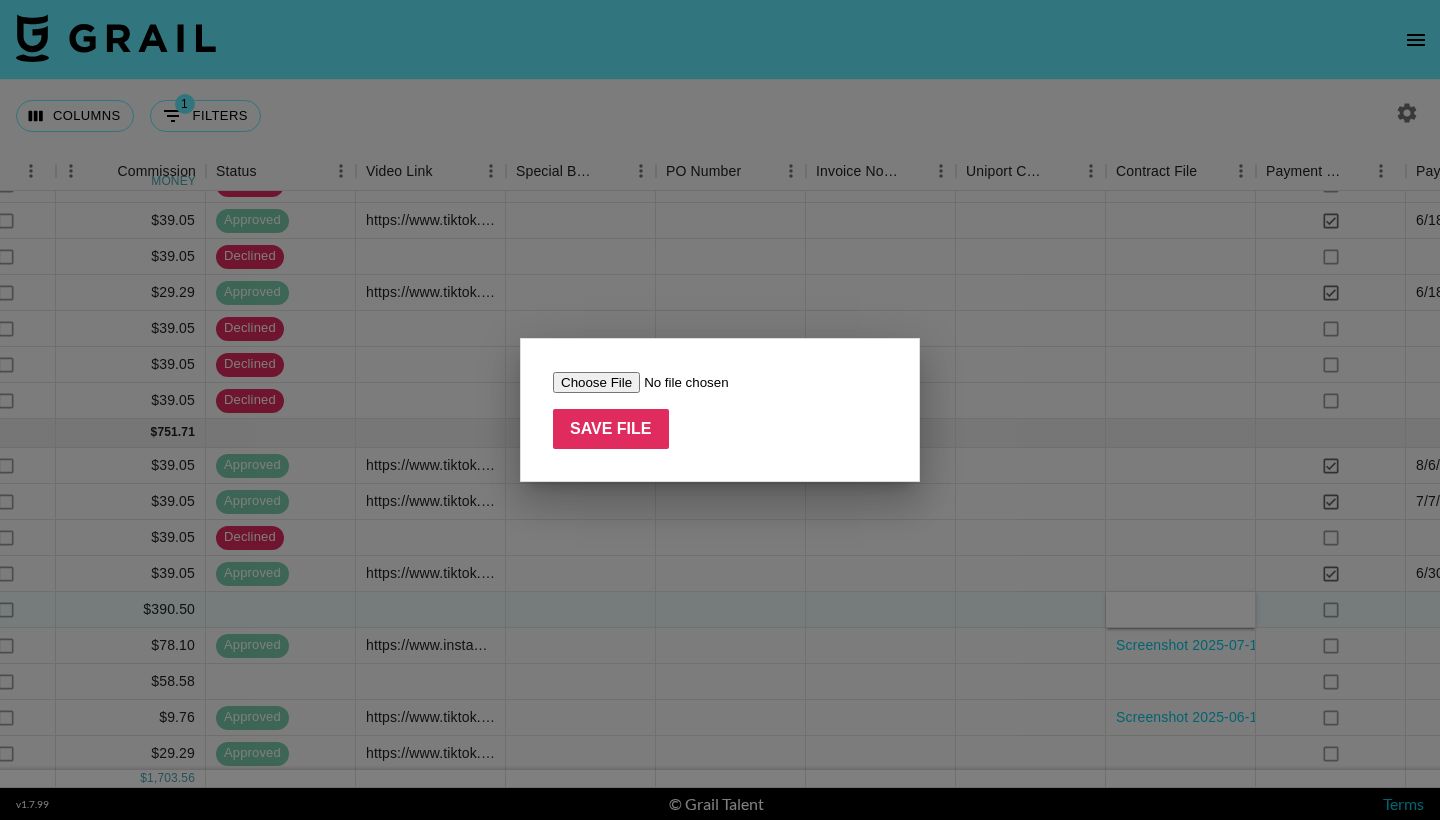 click at bounding box center (679, 382) 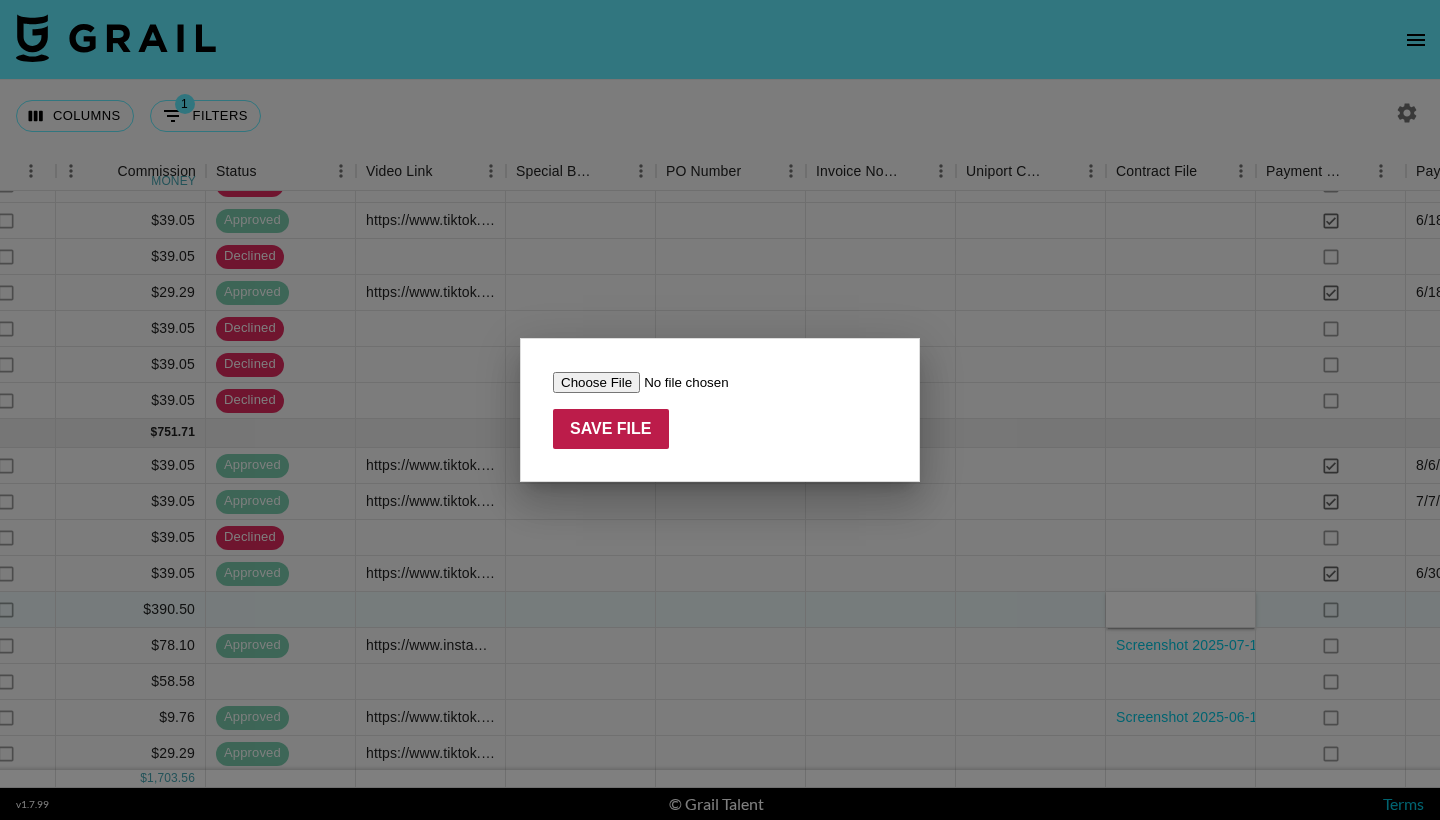 click on "Save File" at bounding box center (611, 429) 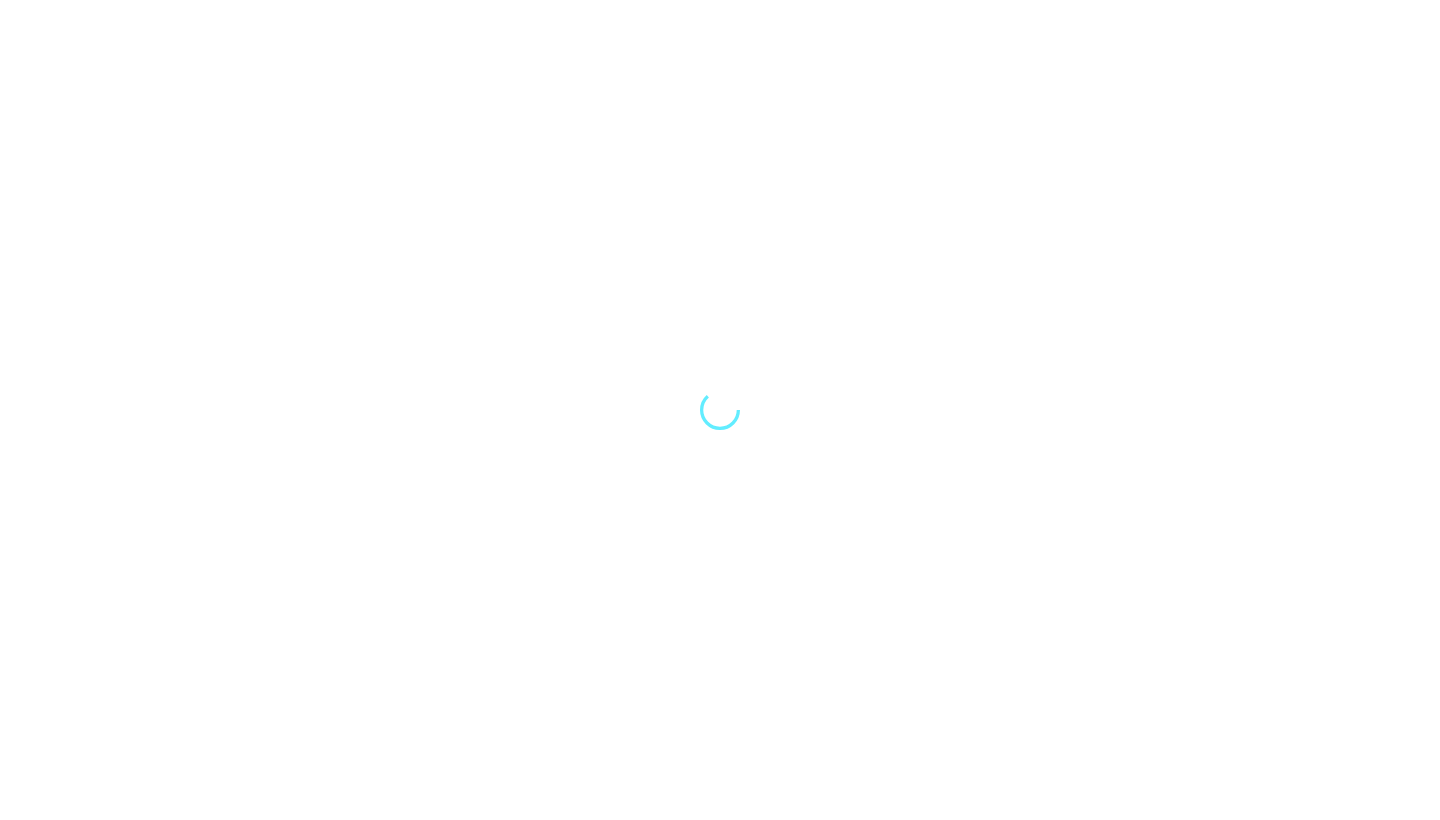 scroll, scrollTop: 0, scrollLeft: 0, axis: both 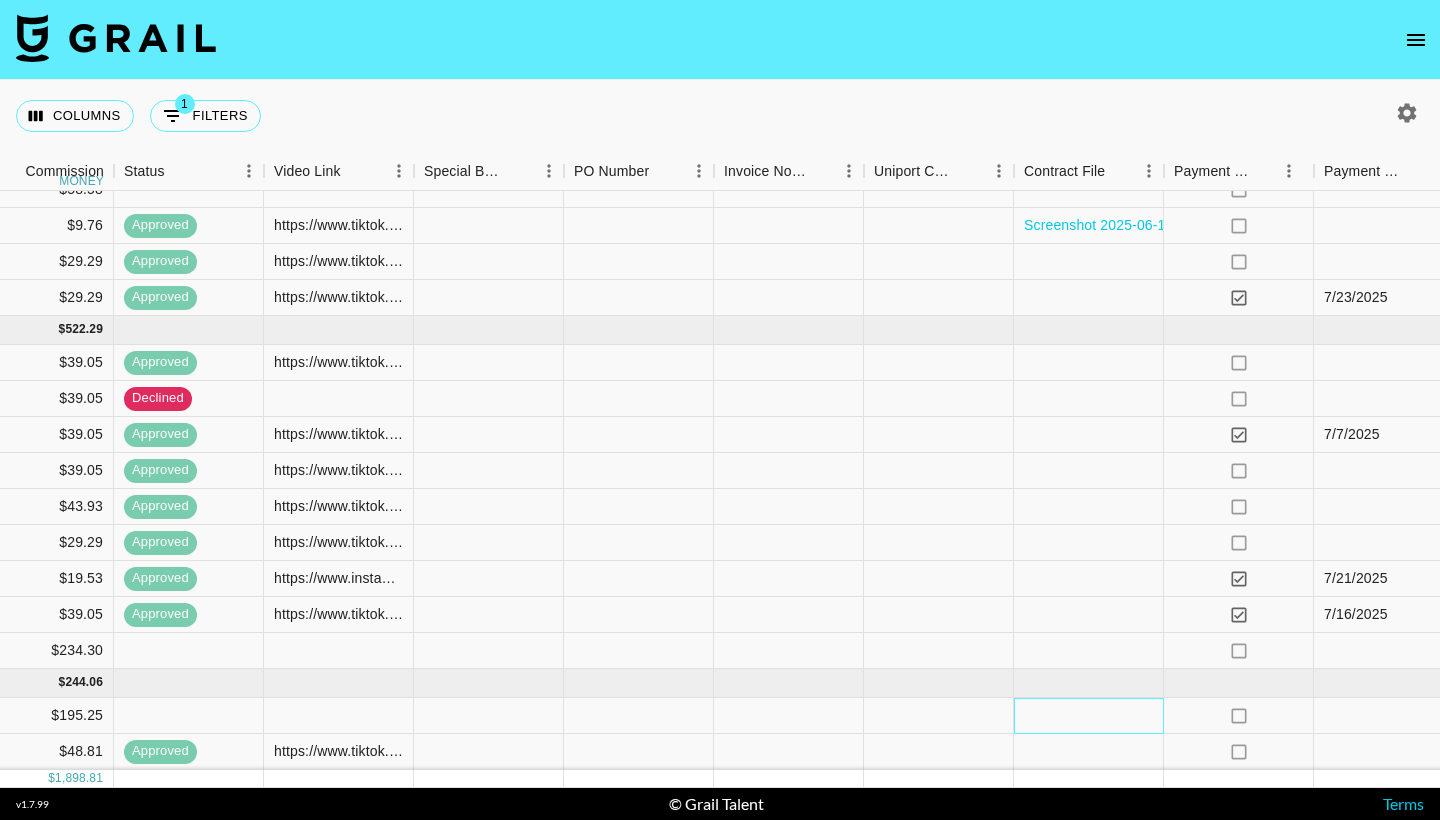 click at bounding box center [1089, 716] 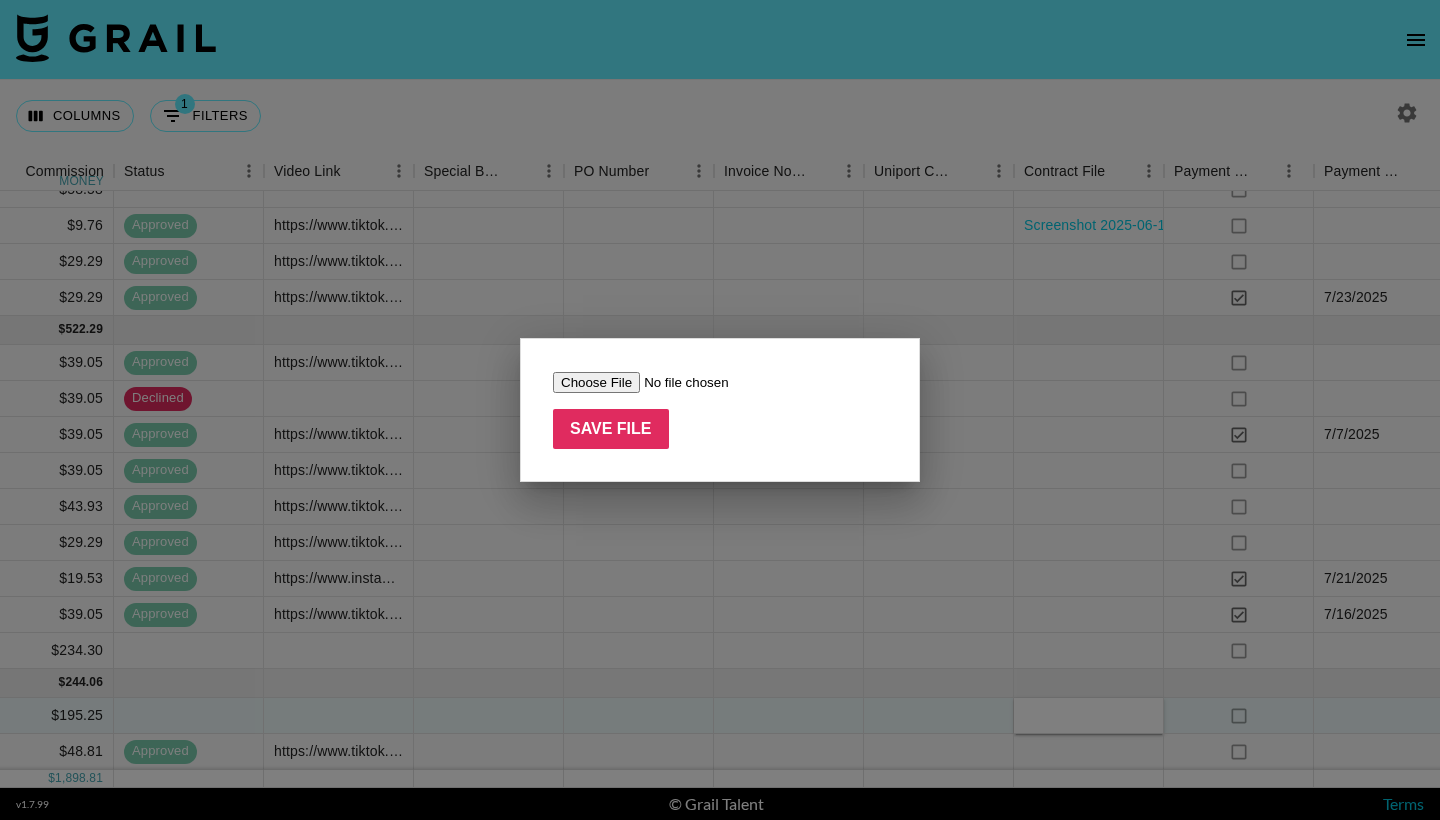 click at bounding box center (679, 382) 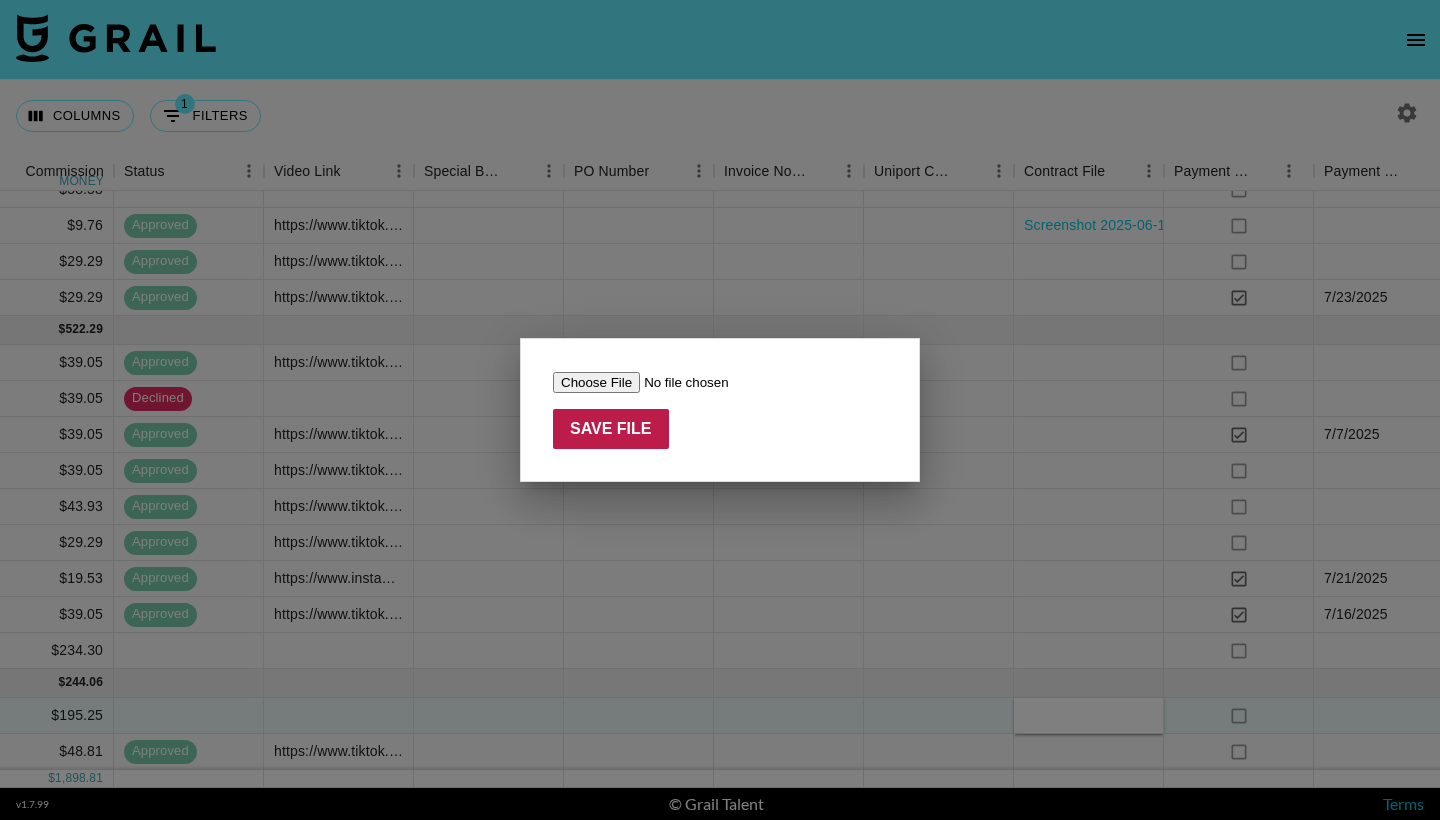 click on "Save File" at bounding box center [611, 429] 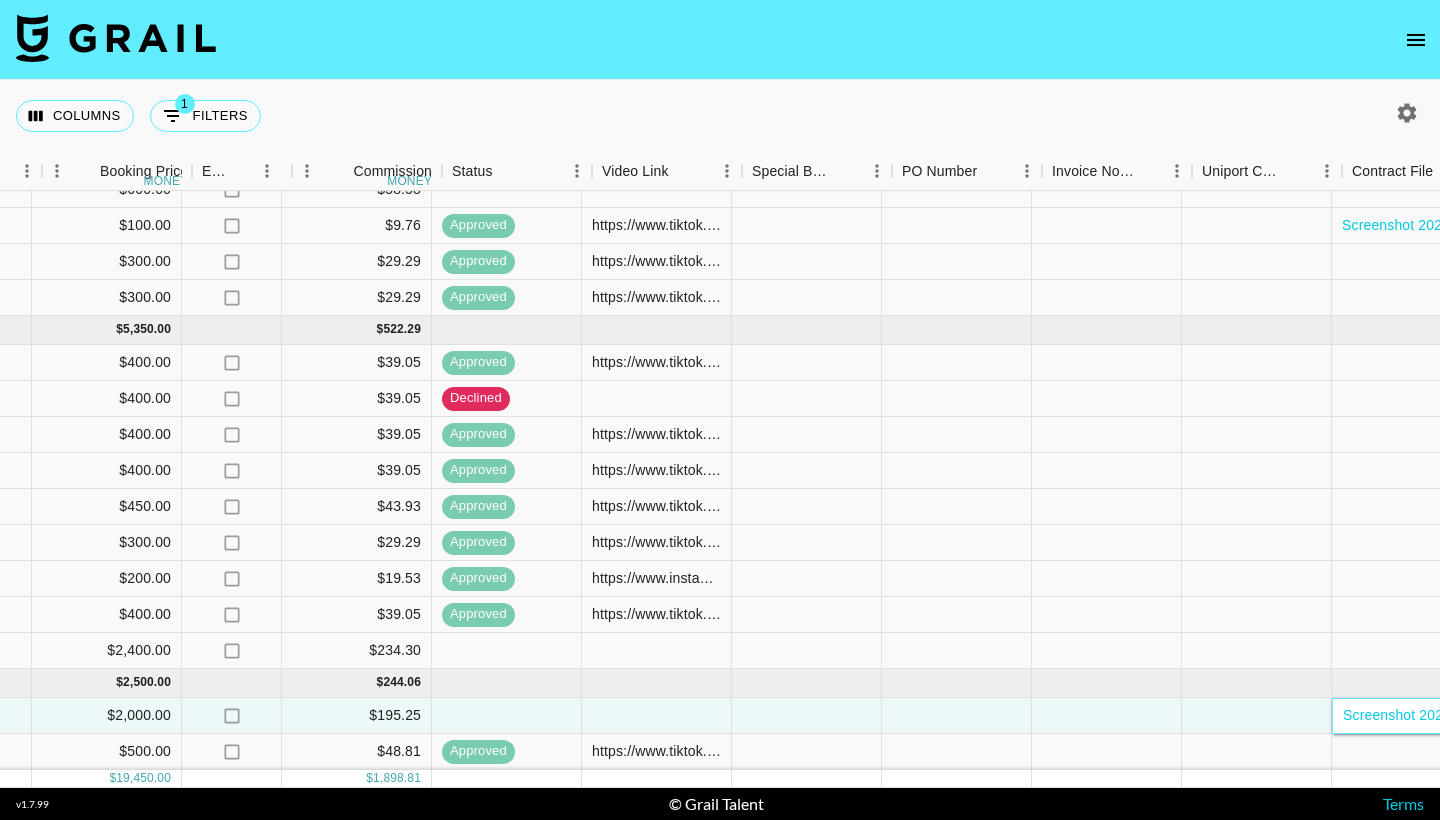 scroll, scrollTop: 653, scrollLeft: 1298, axis: both 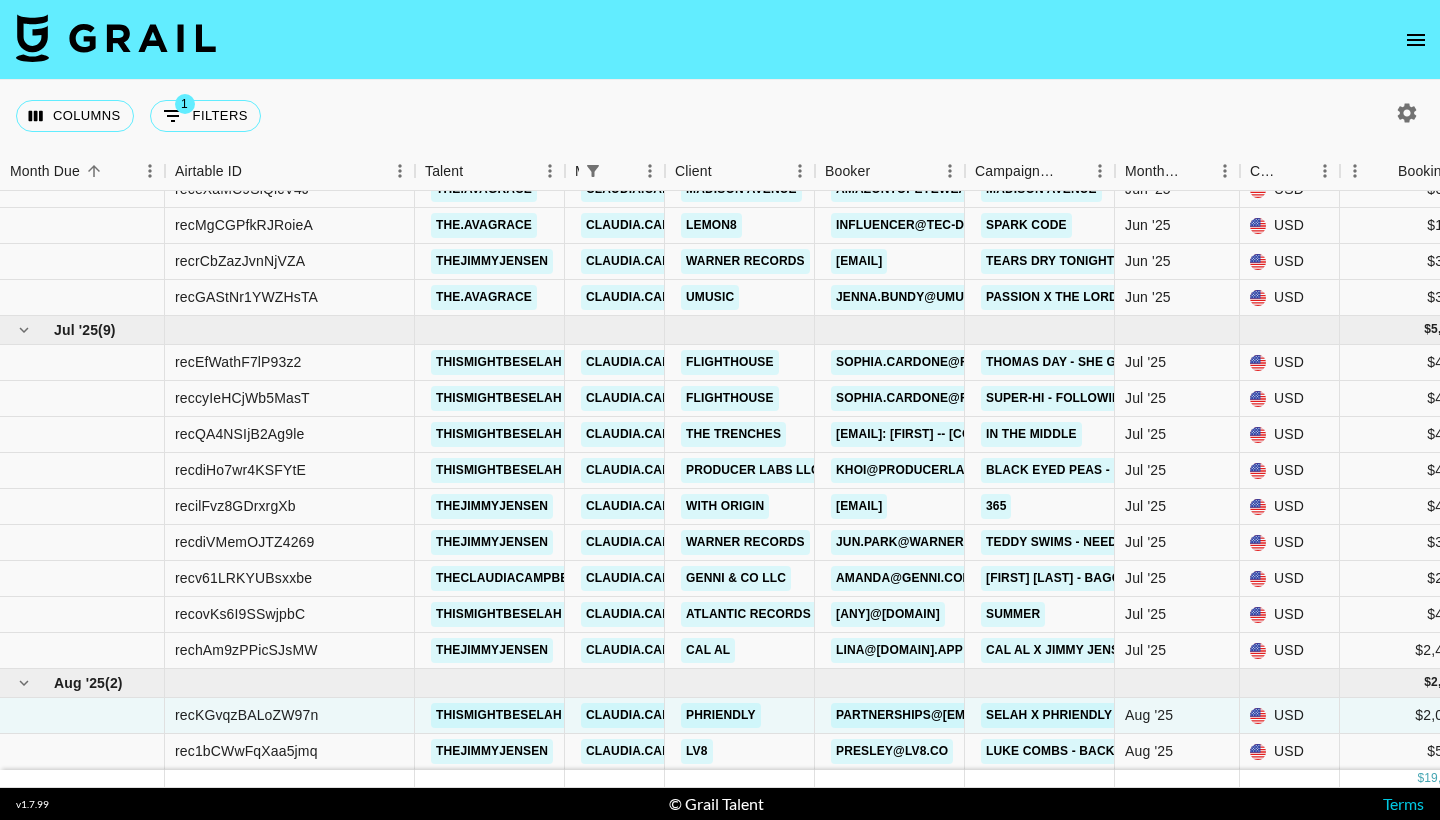 click at bounding box center [1416, 40] 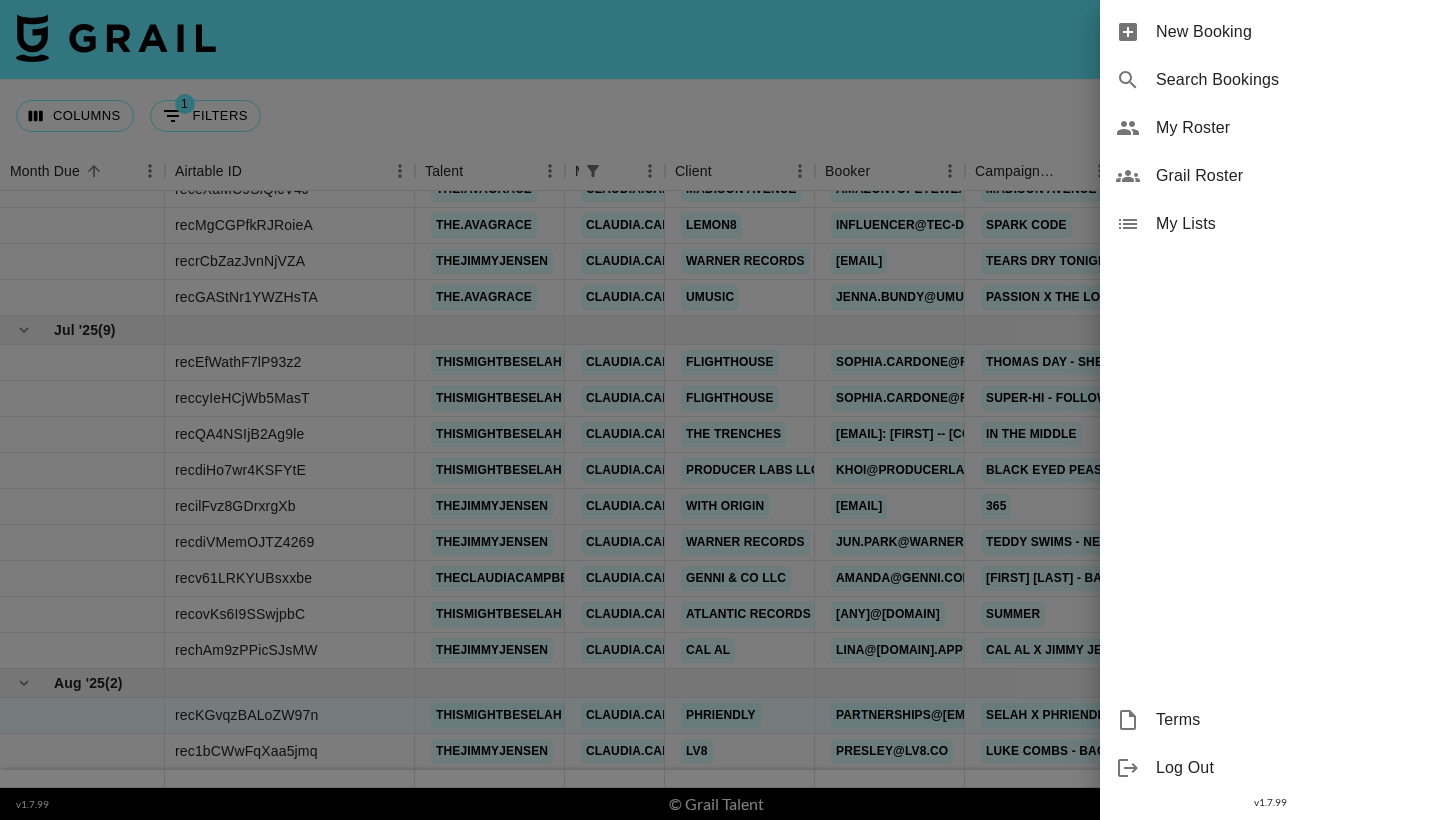 click on "New Booking" at bounding box center (1290, 32) 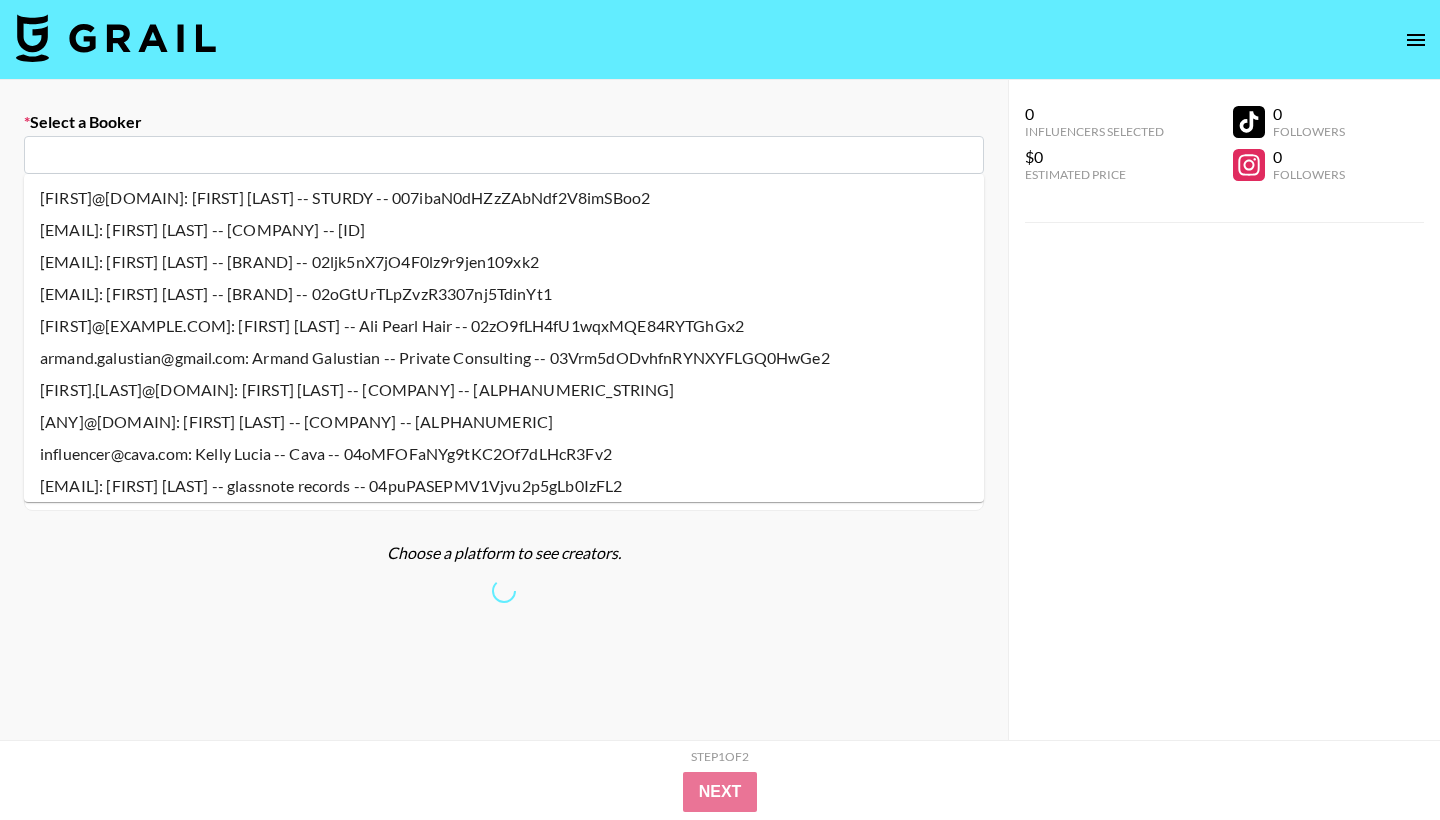 click at bounding box center (504, 155) 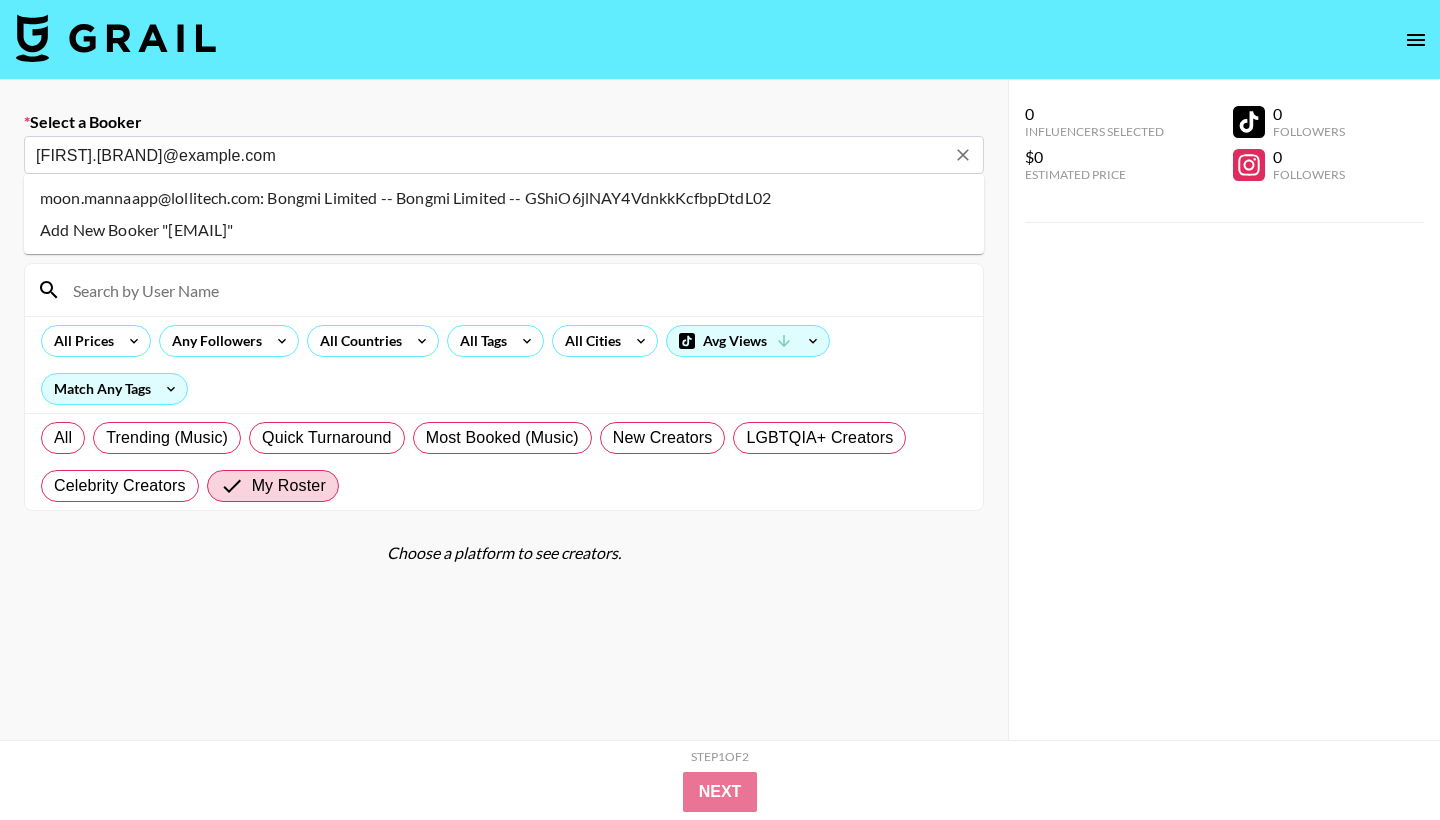 type on "moon.mannaapp@lollitech.com: Bongmi Limited -- Bongmi Limited -- GShiO6jlNAY4VdnkkKcfbpDtdL02" 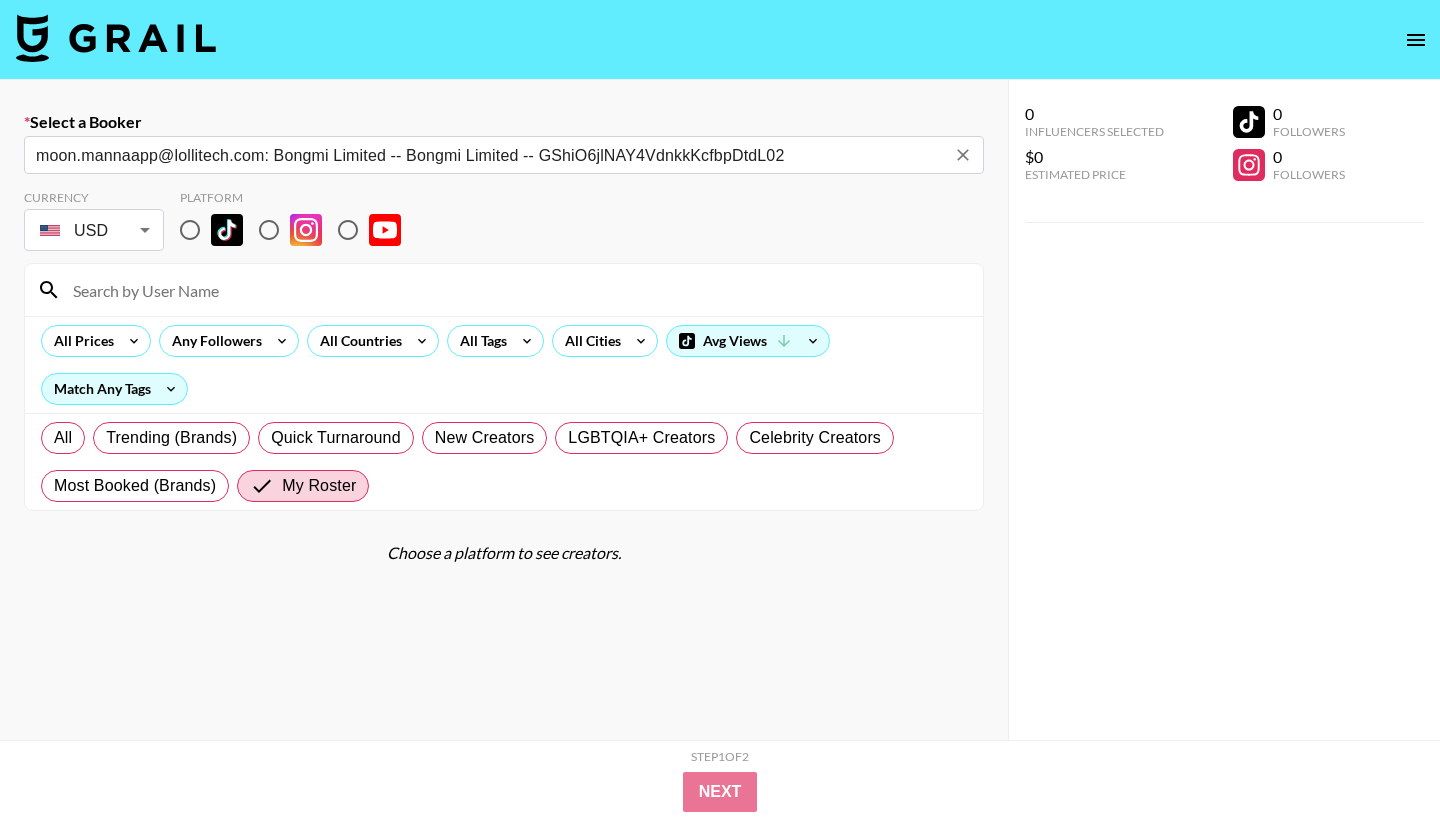 click at bounding box center (190, 230) 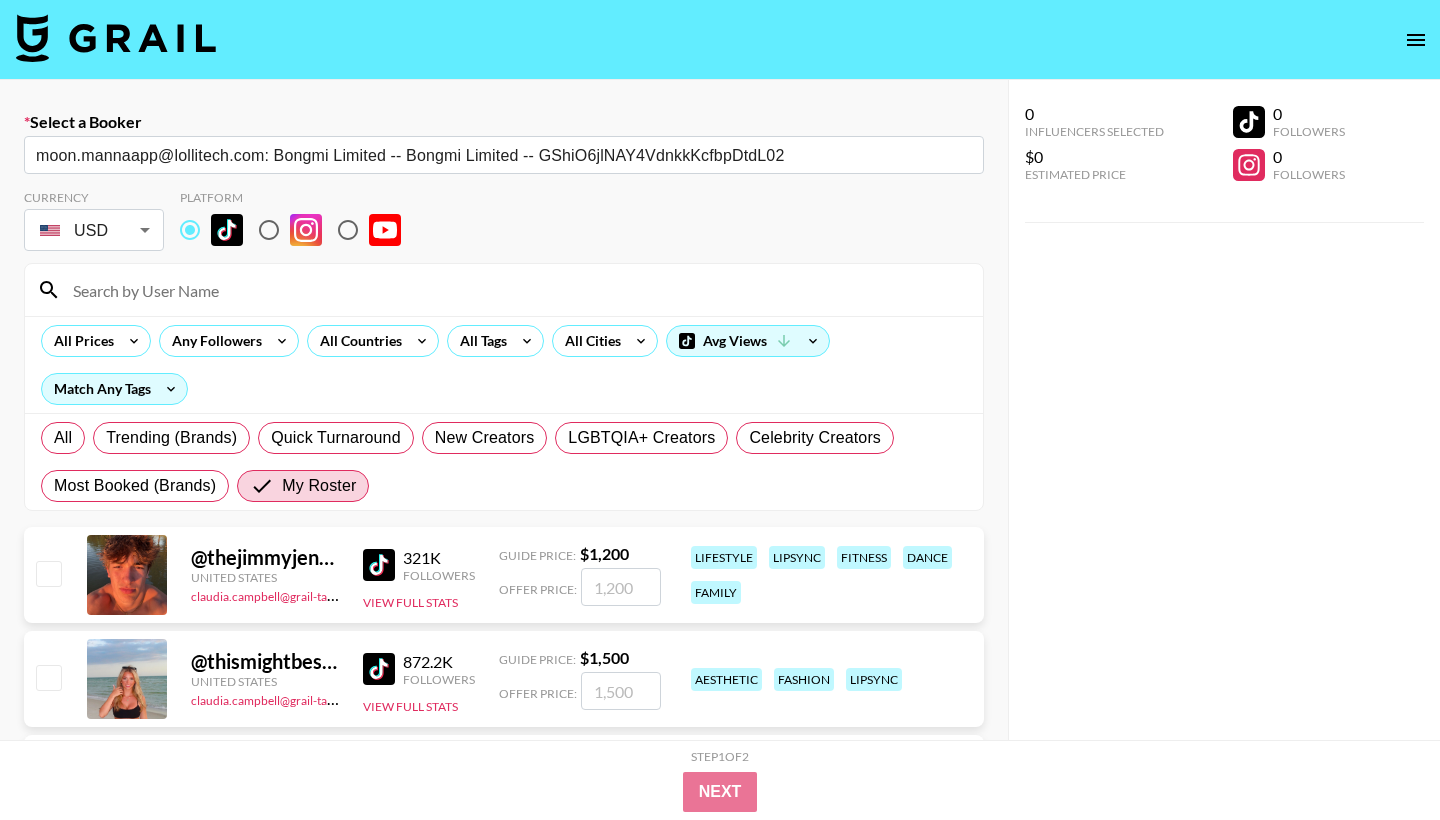 click at bounding box center [48, 573] 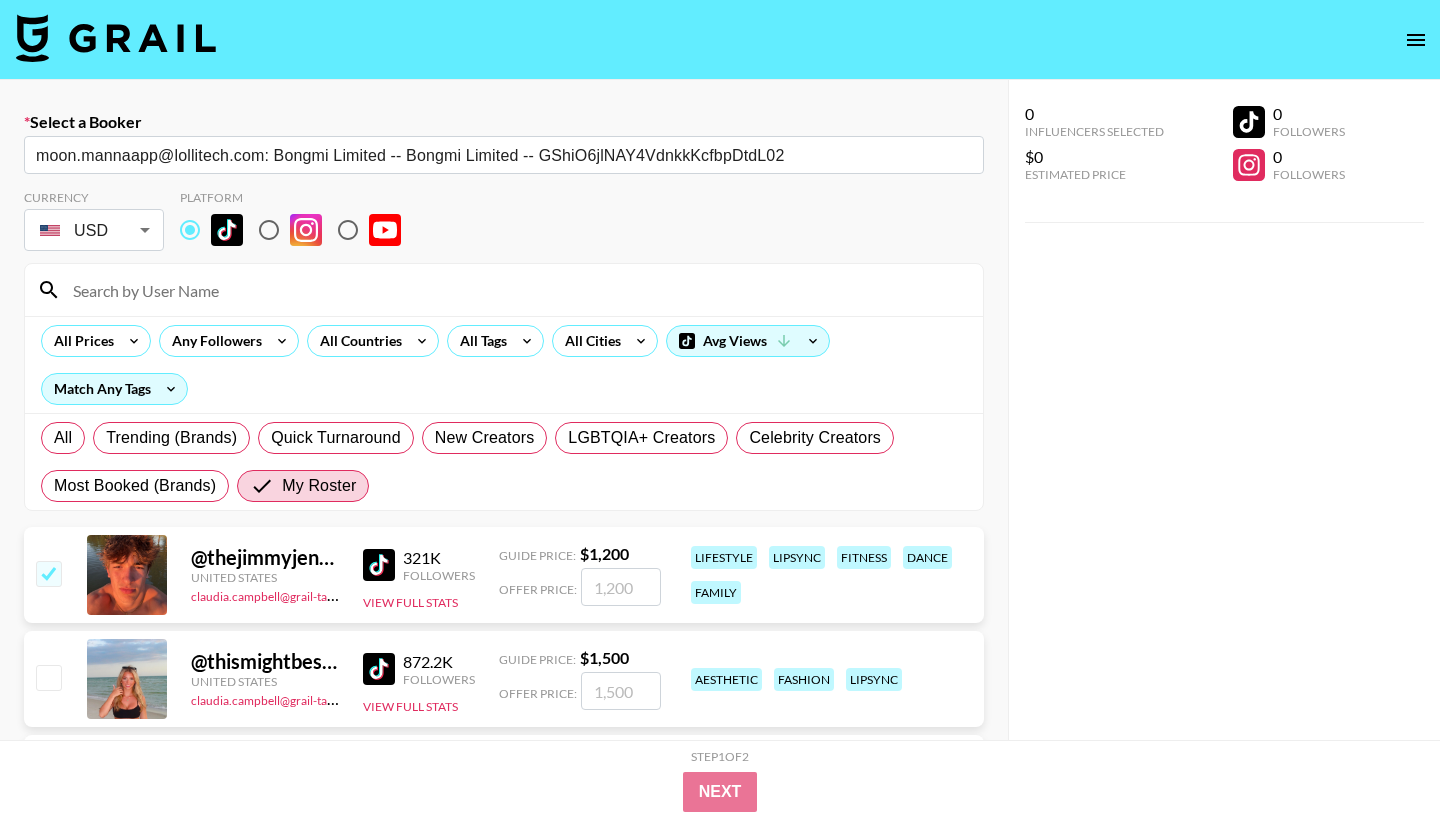 checkbox on "true" 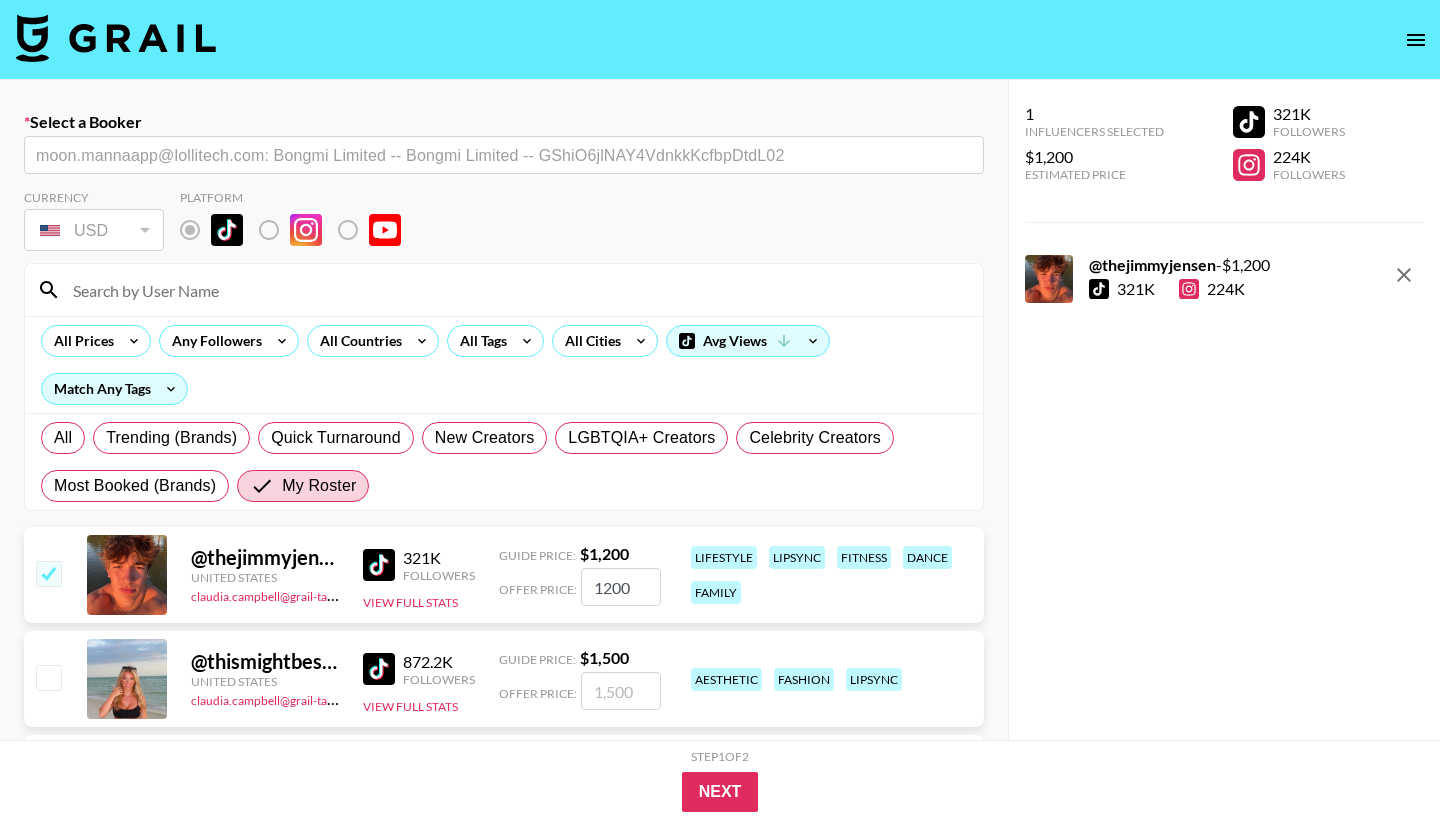 click on "1200" at bounding box center [621, 587] 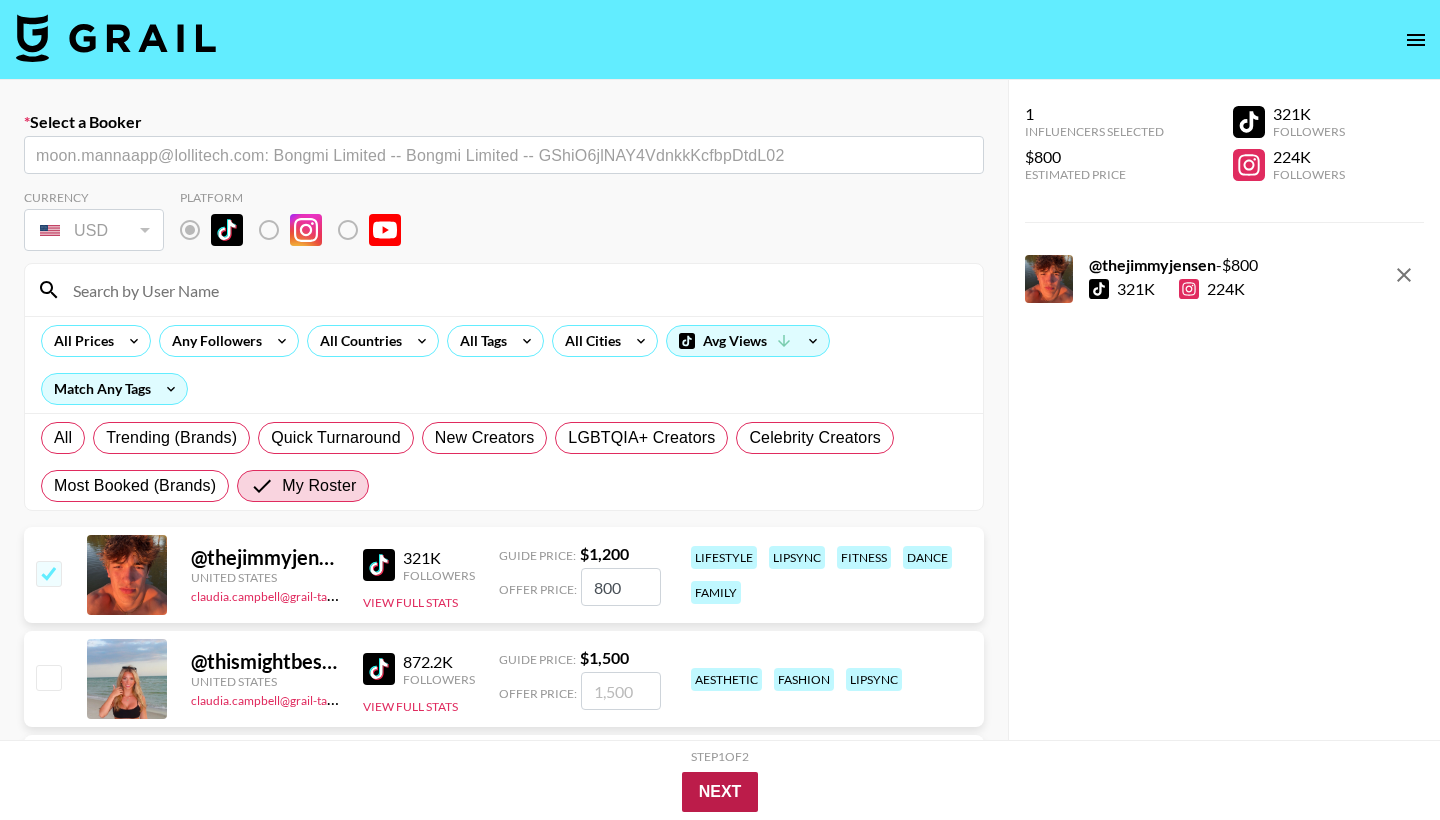 type on "800" 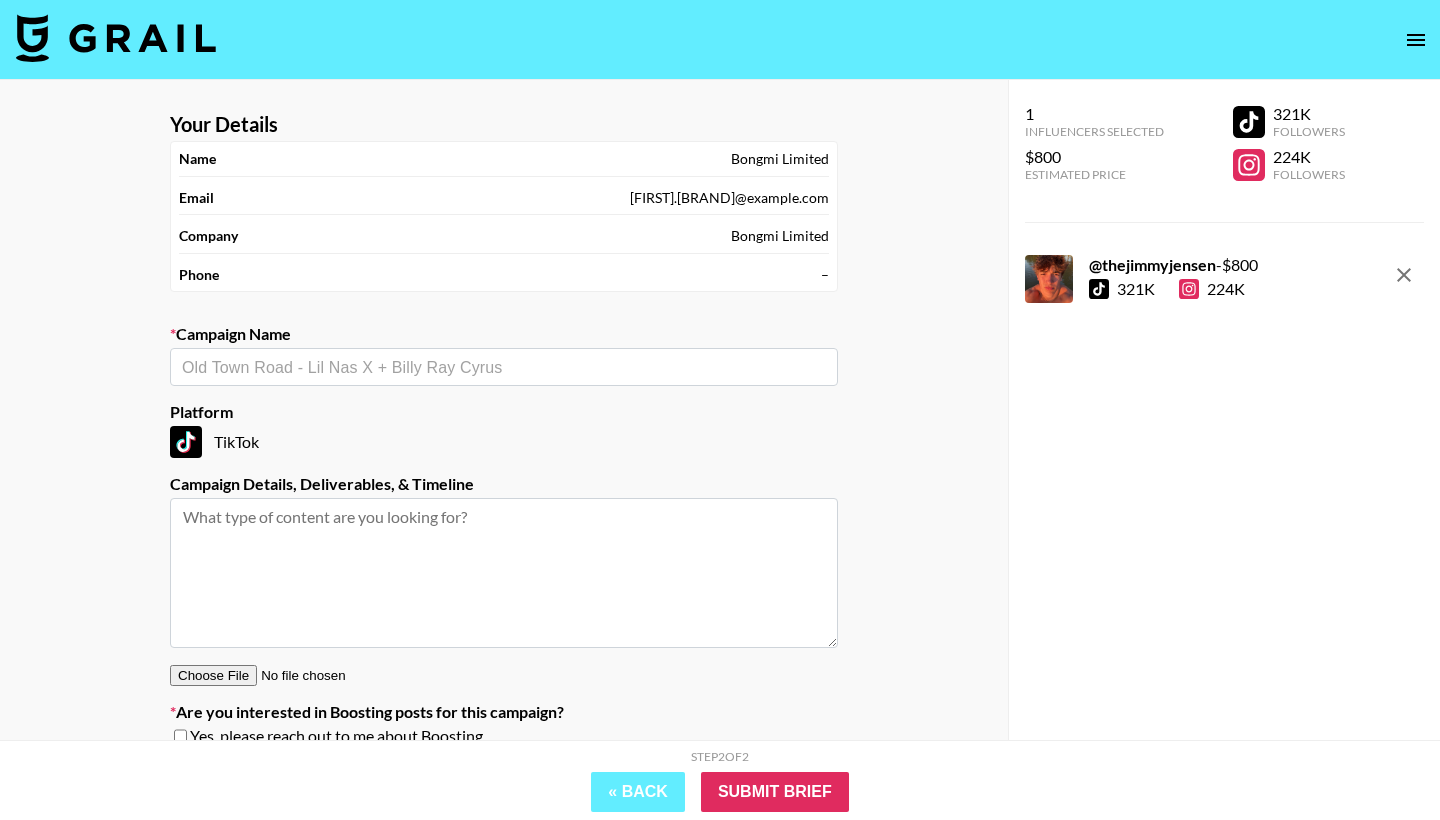click at bounding box center (504, 367) 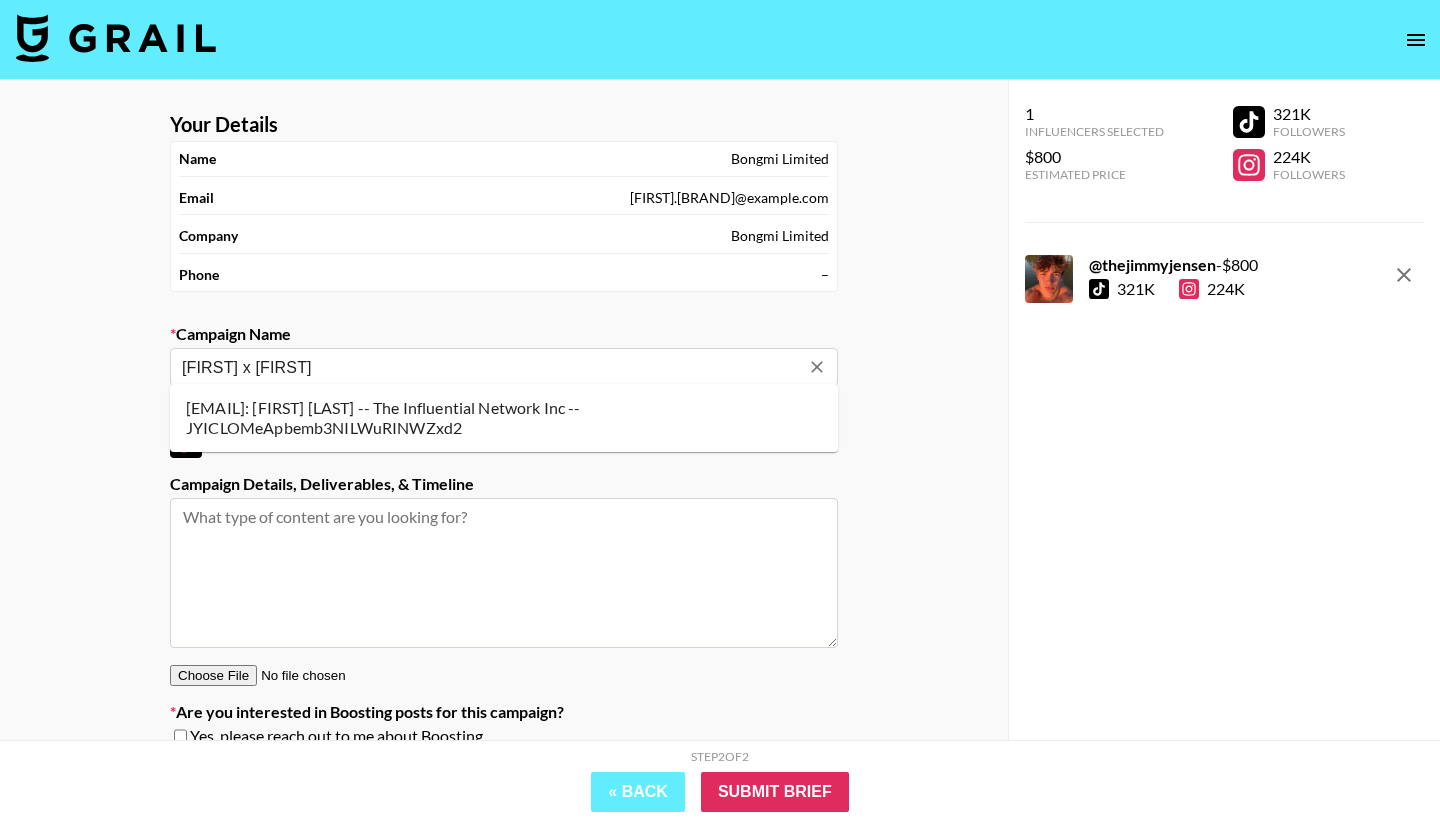 click on "[EMAIL]: [FIRST] [LAST] -- The Influential Network Inc -- JYICLOMeApbemb3NILWuRINWZxd2" at bounding box center [504, 418] 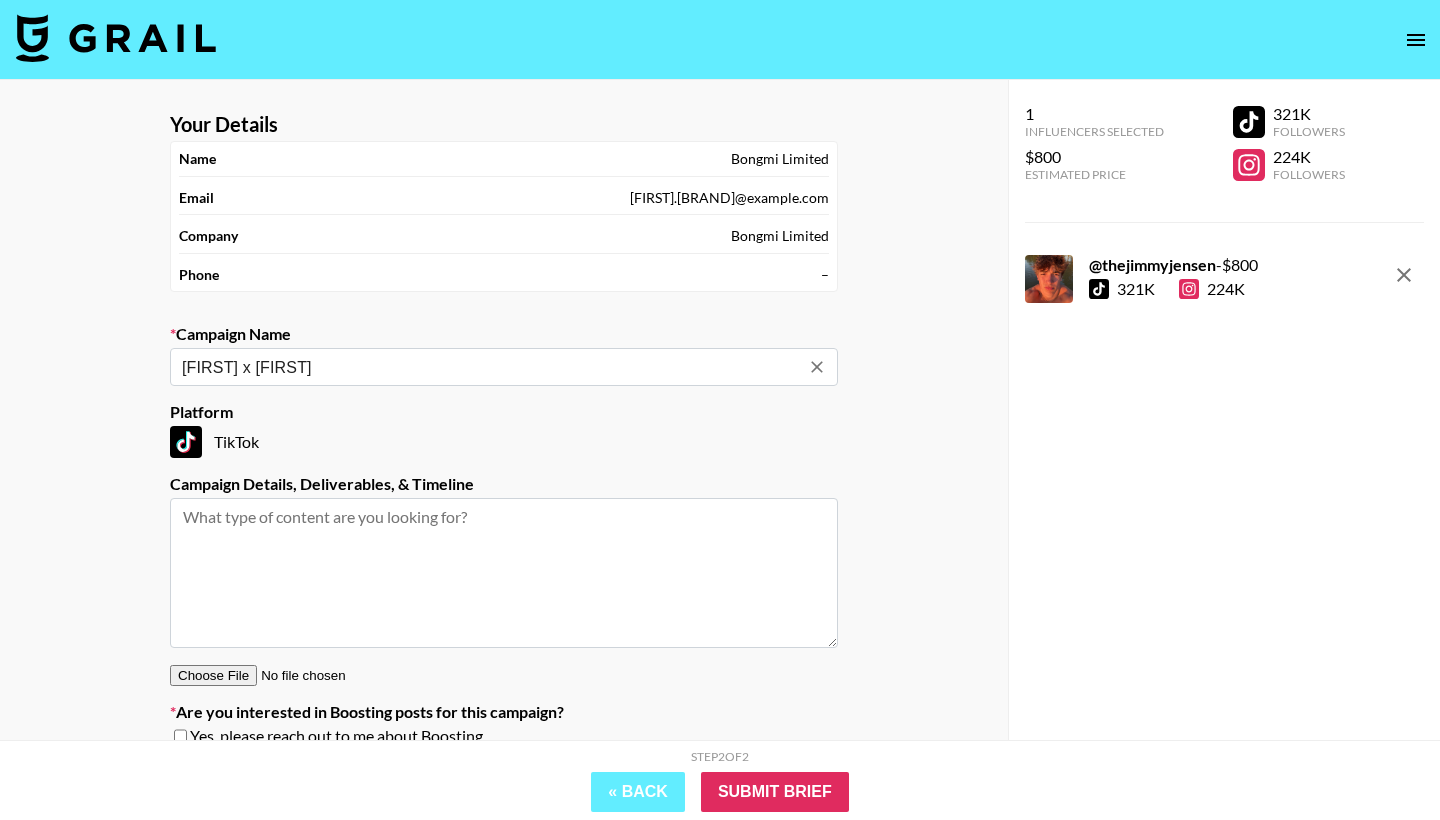 type on "[FIRST] x [FIRST]" 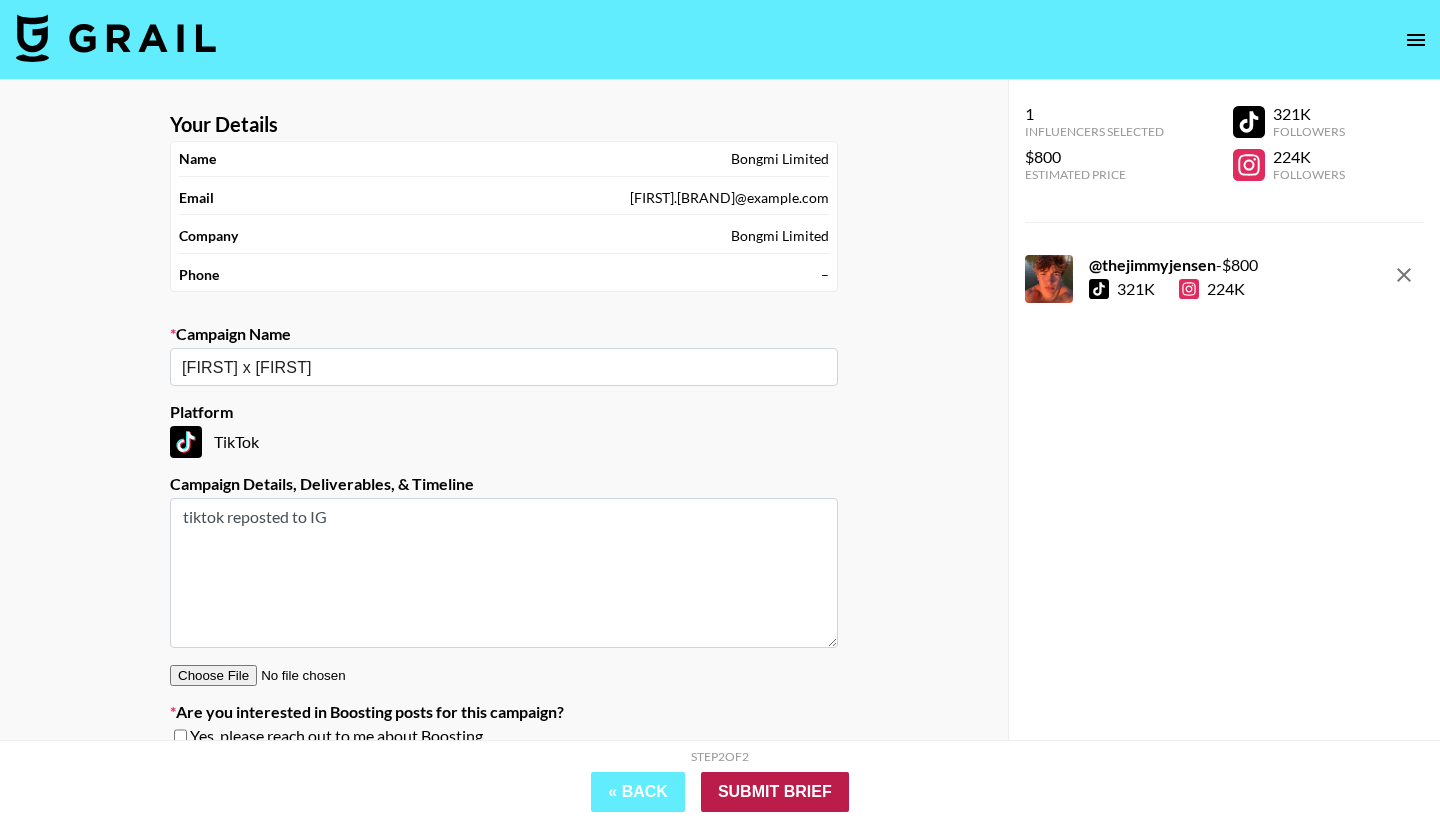 type on "tiktok reposted to IG" 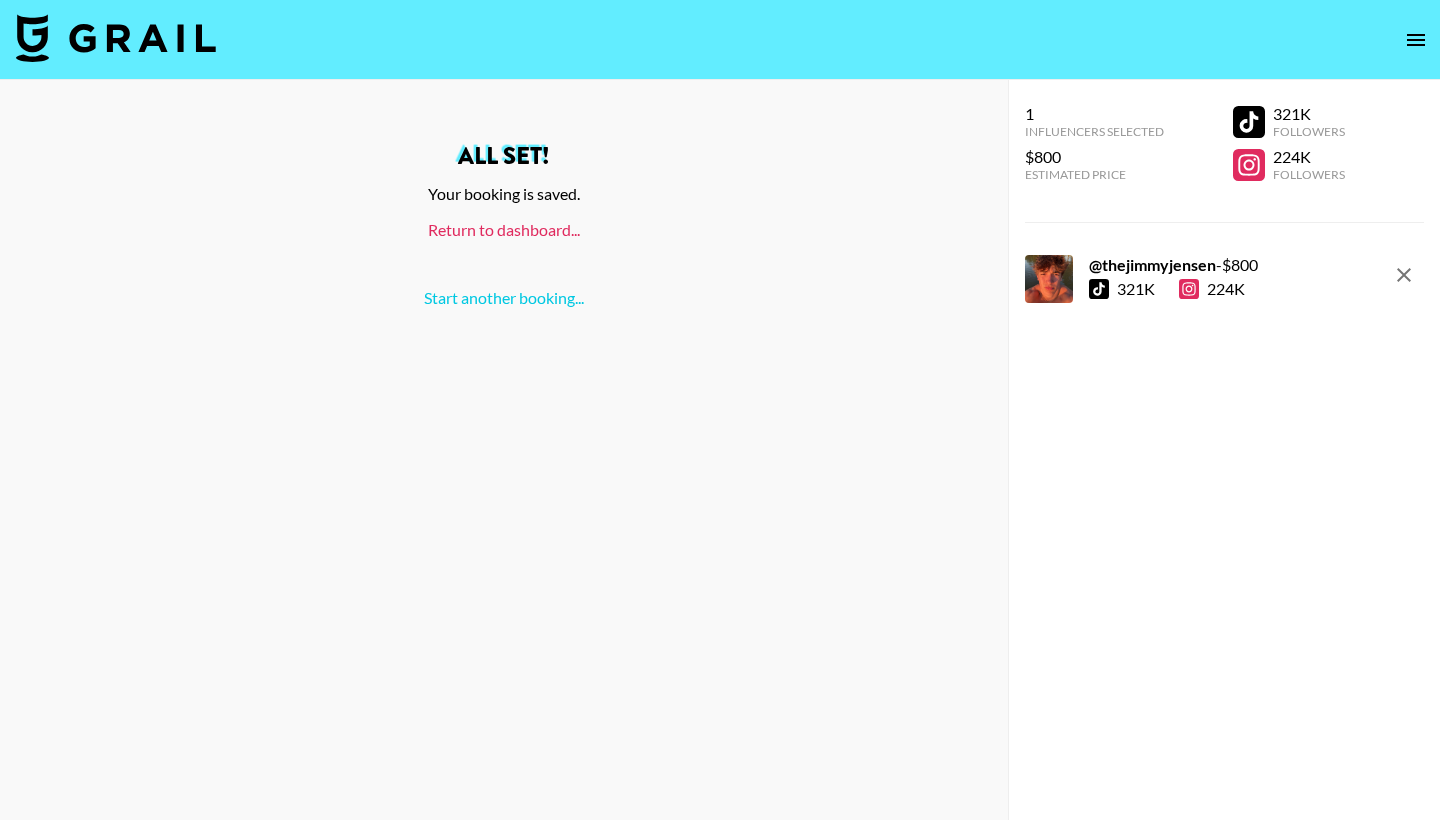 click on "Return to dashboard..." at bounding box center (504, 229) 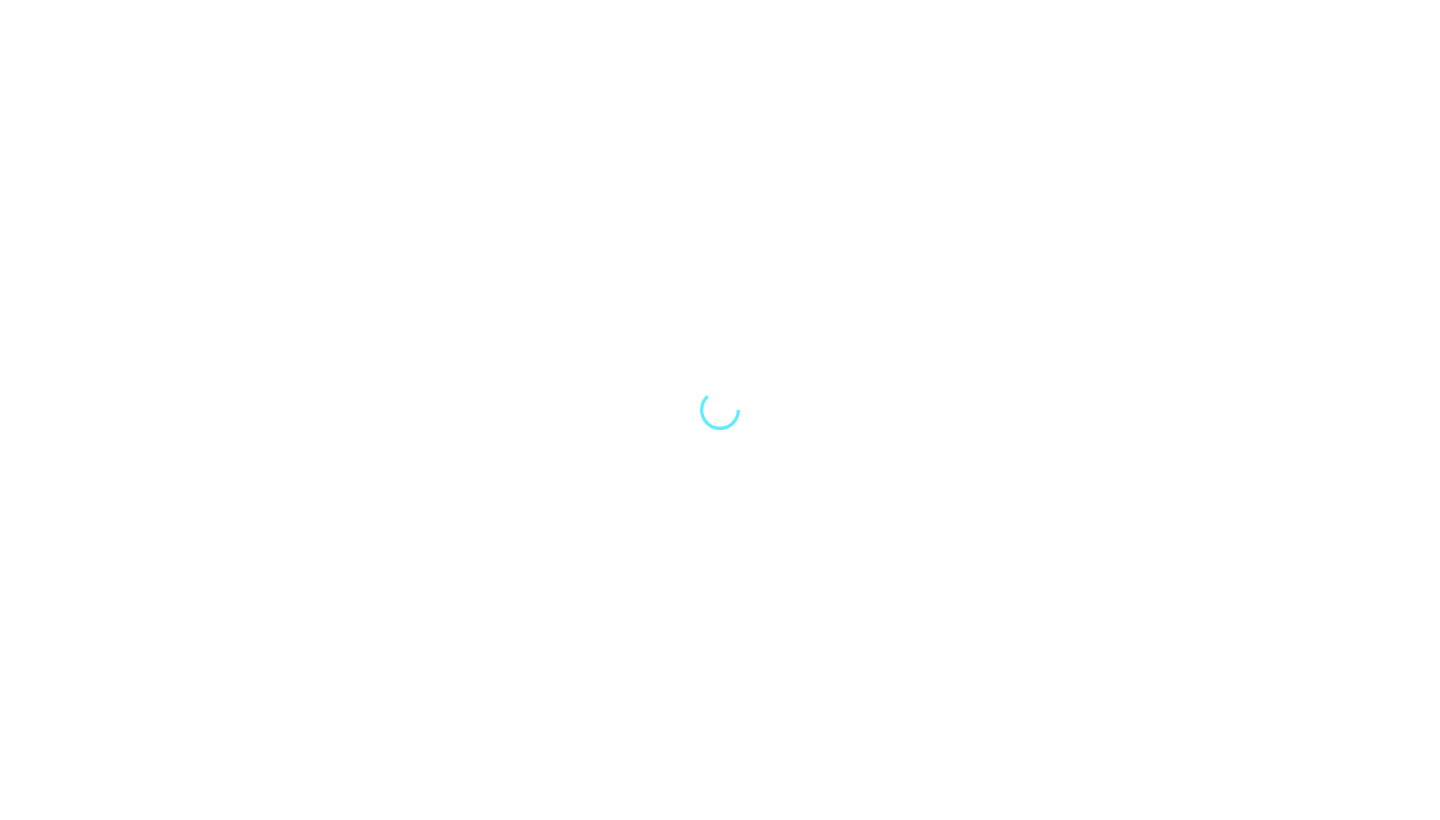 scroll, scrollTop: 0, scrollLeft: 0, axis: both 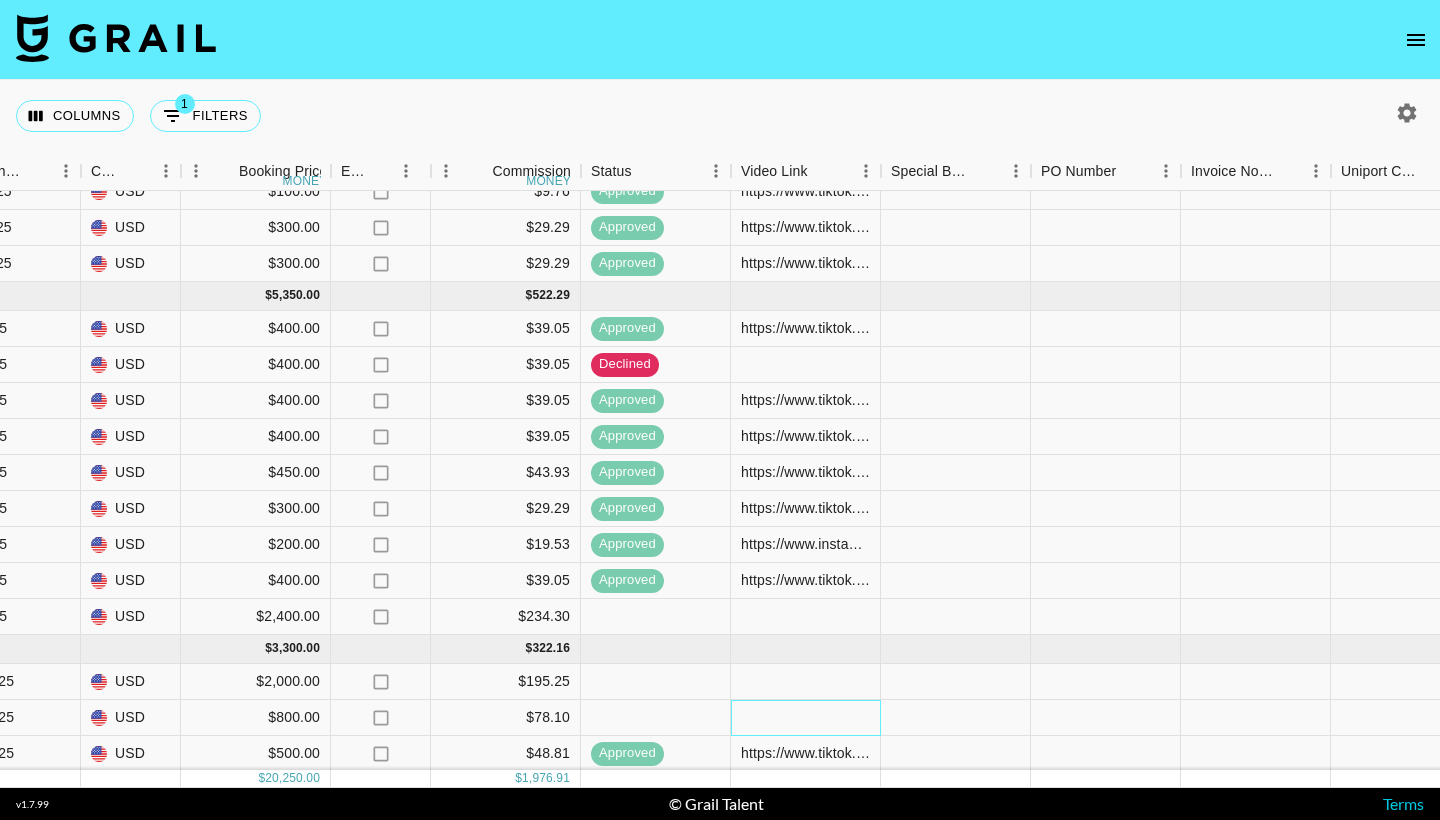click at bounding box center (806, 718) 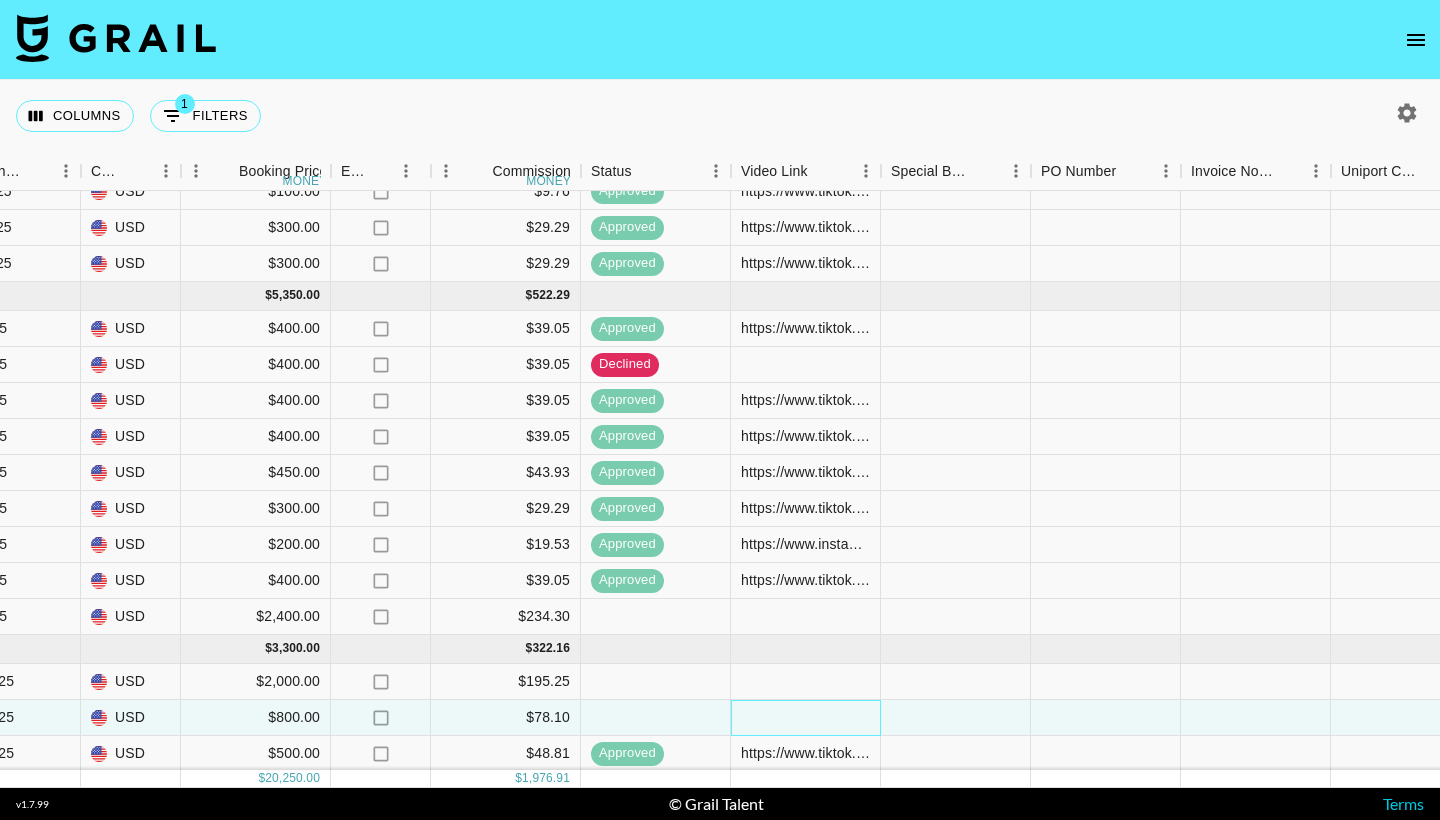 click at bounding box center (806, 718) 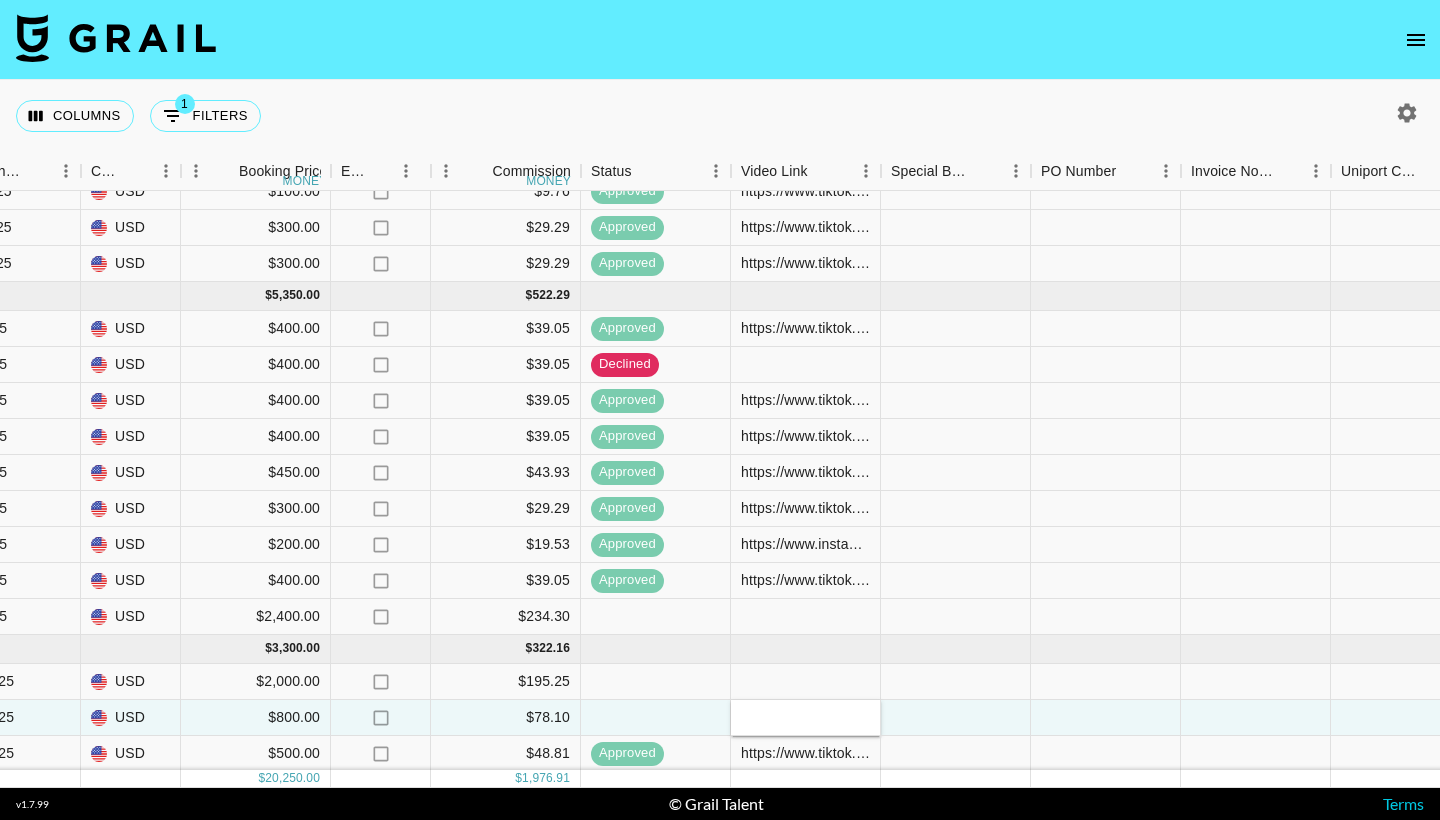 type on "https://www.instagram.com/reel/DMYK9zQsxDF/?igsh=MXRxcTgyZzZ1bGFwdA%3D%3D" 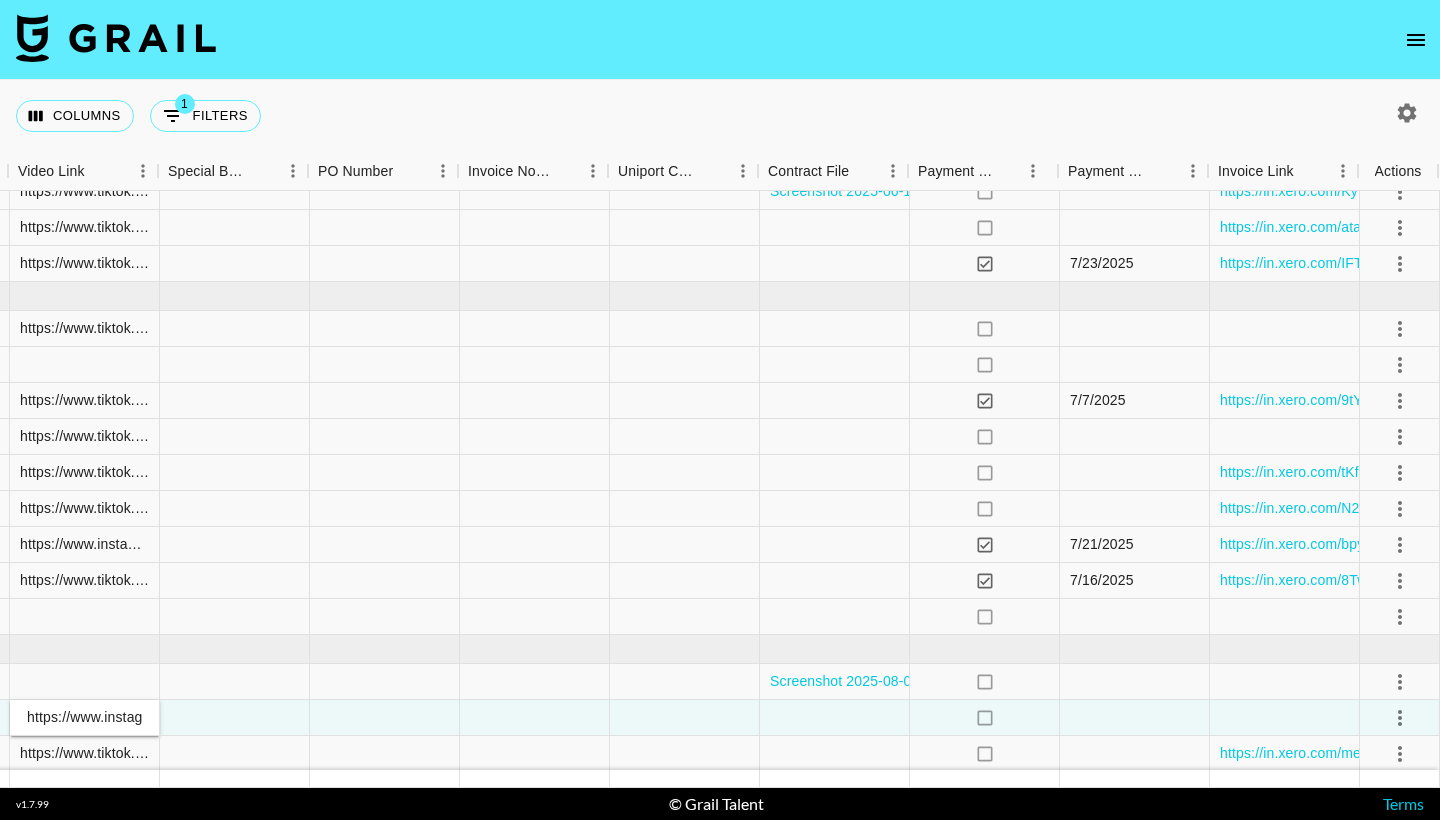 scroll, scrollTop: 687, scrollLeft: 1880, axis: both 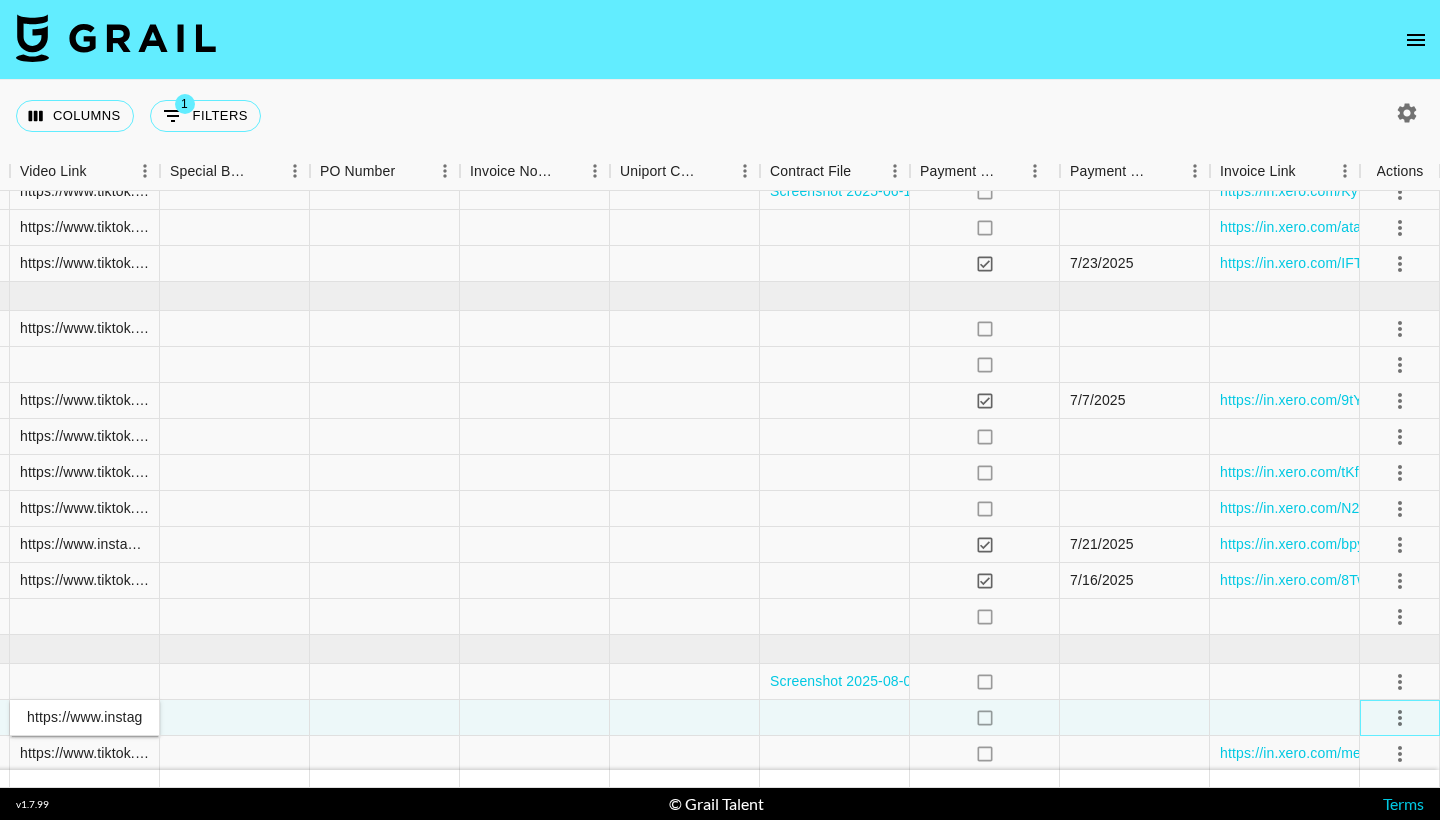 click 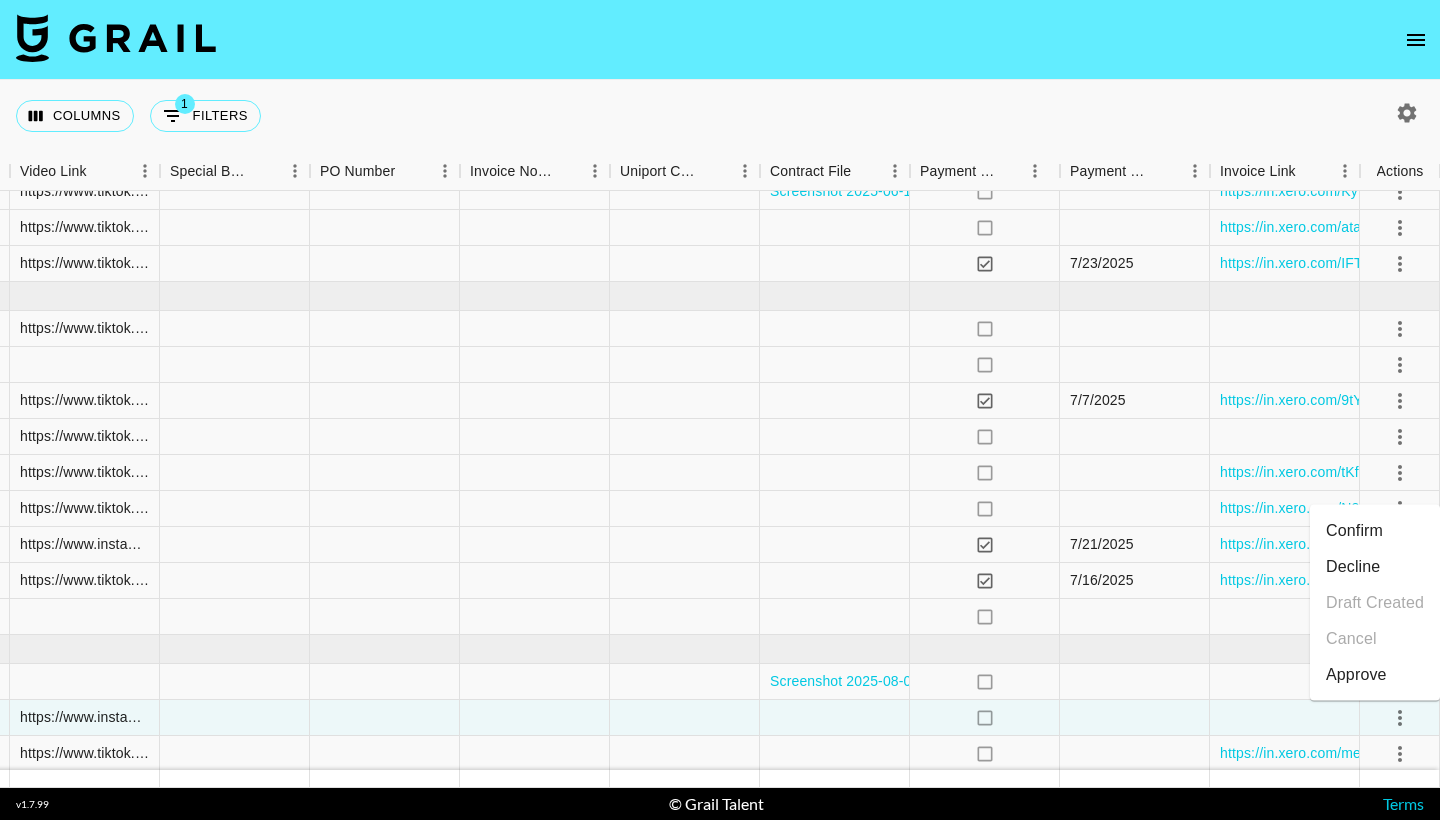 click on "Approve" at bounding box center [1356, 675] 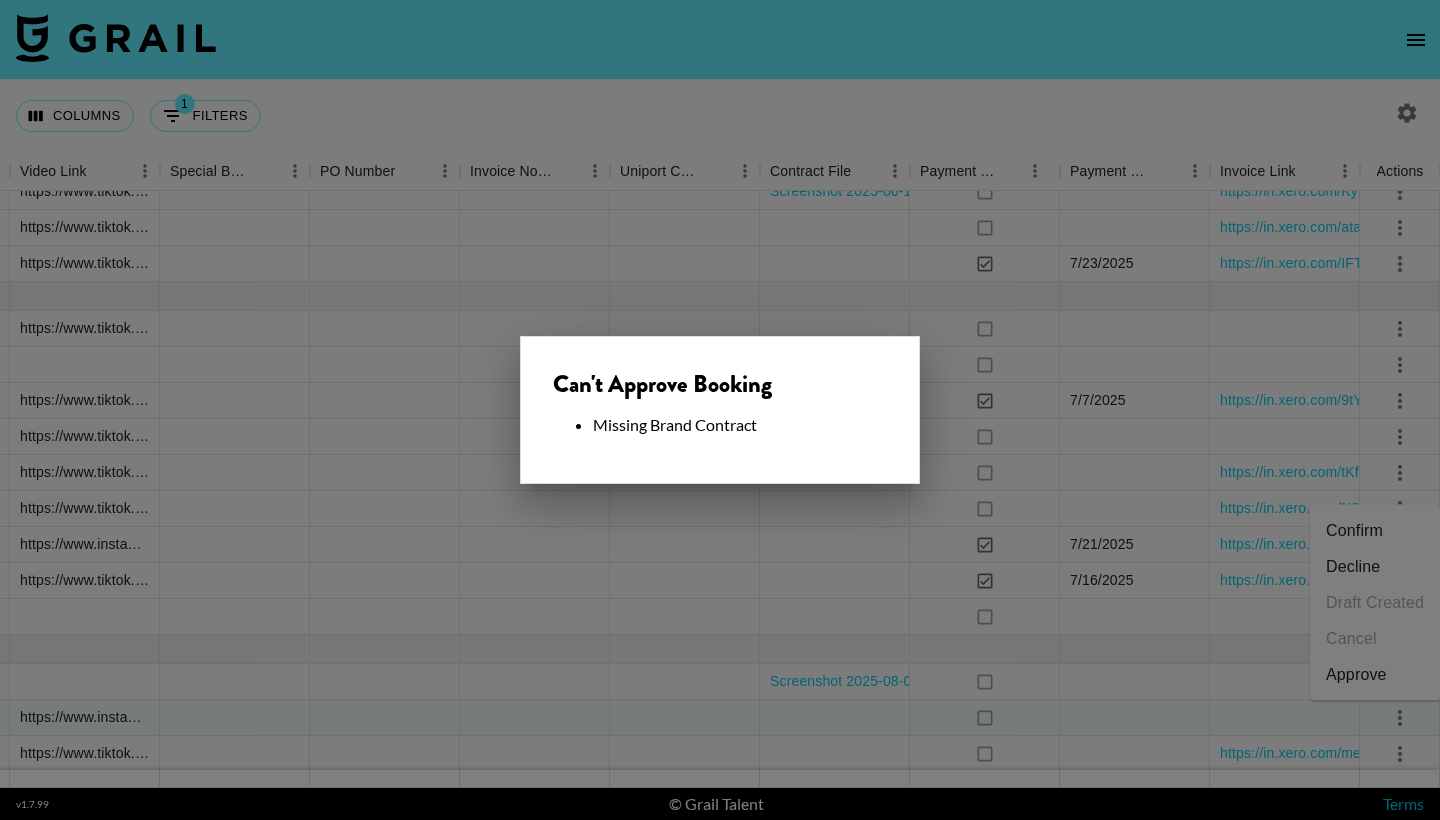click at bounding box center [720, 410] 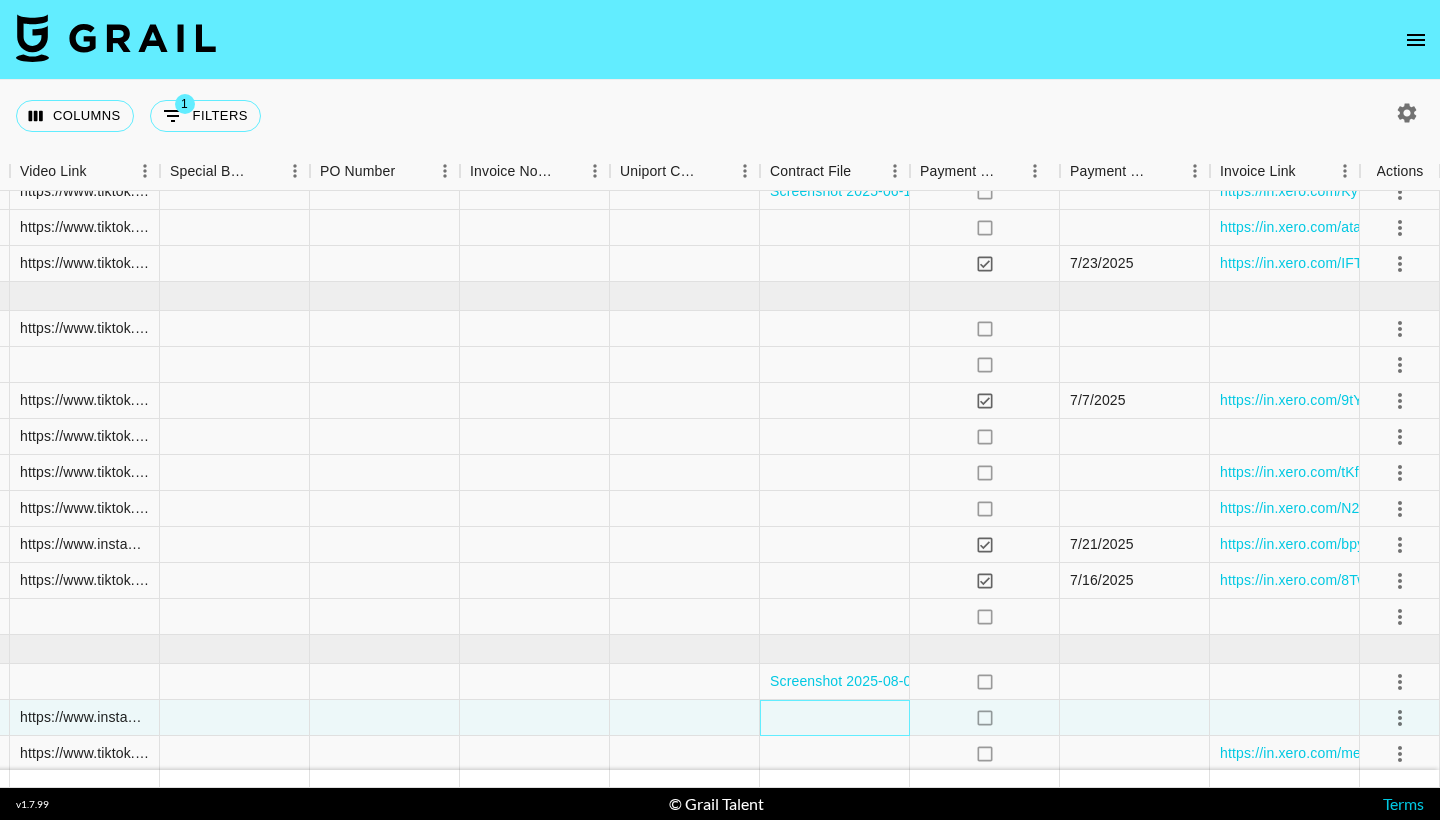 click at bounding box center [835, 718] 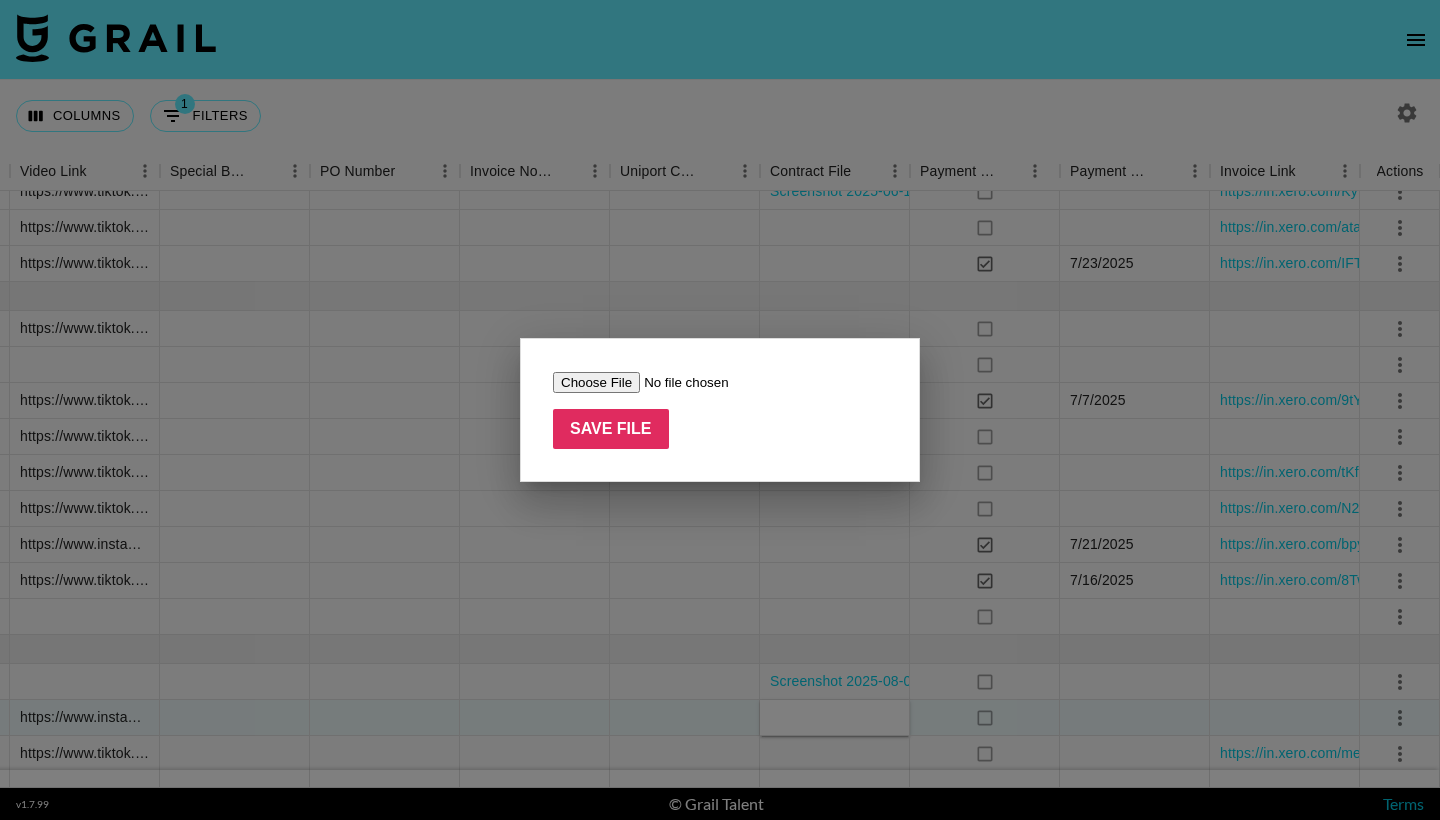 click at bounding box center (679, 382) 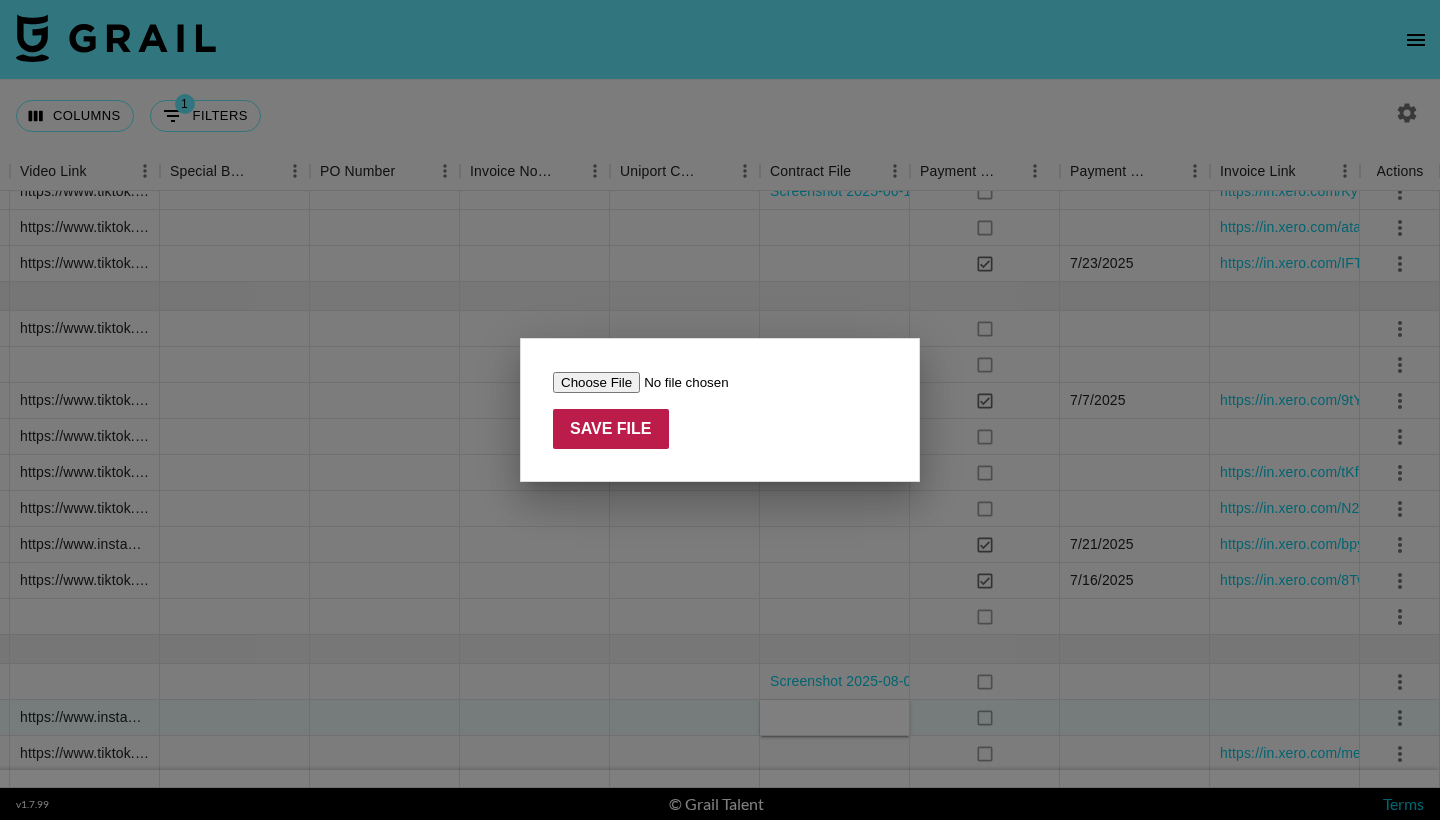 click on "Save File" at bounding box center (611, 429) 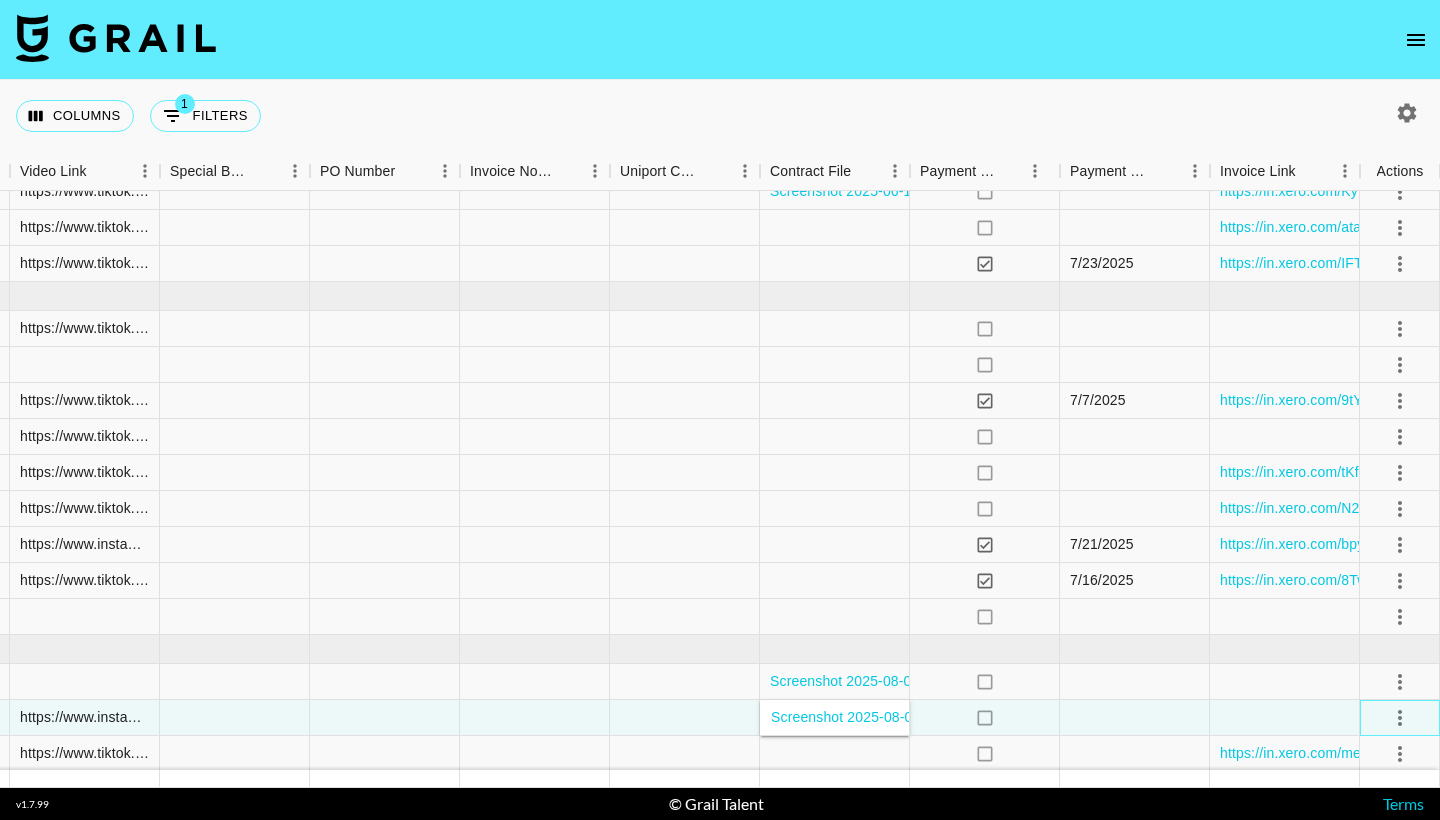click 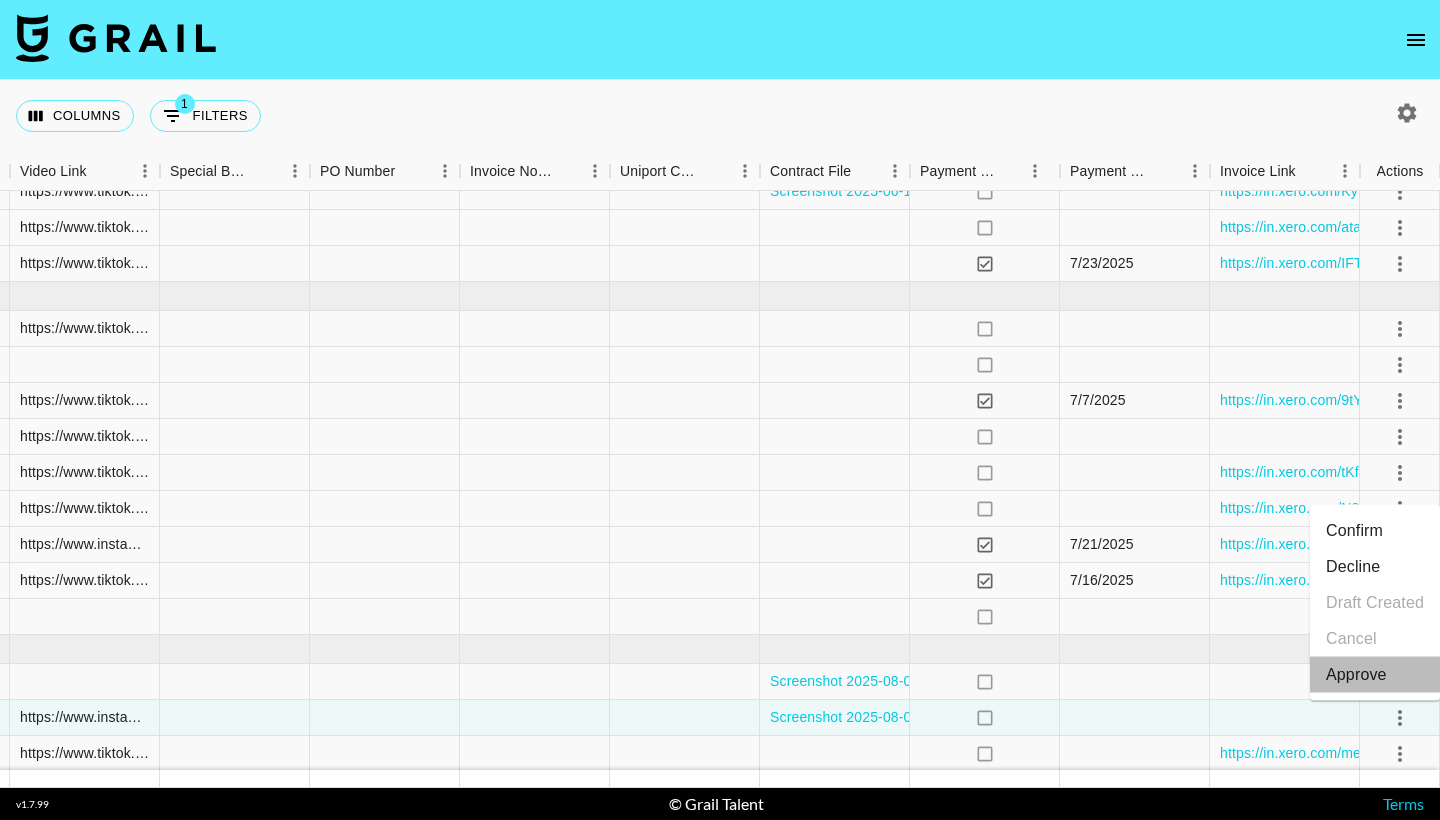 click on "Approve" at bounding box center (1375, 675) 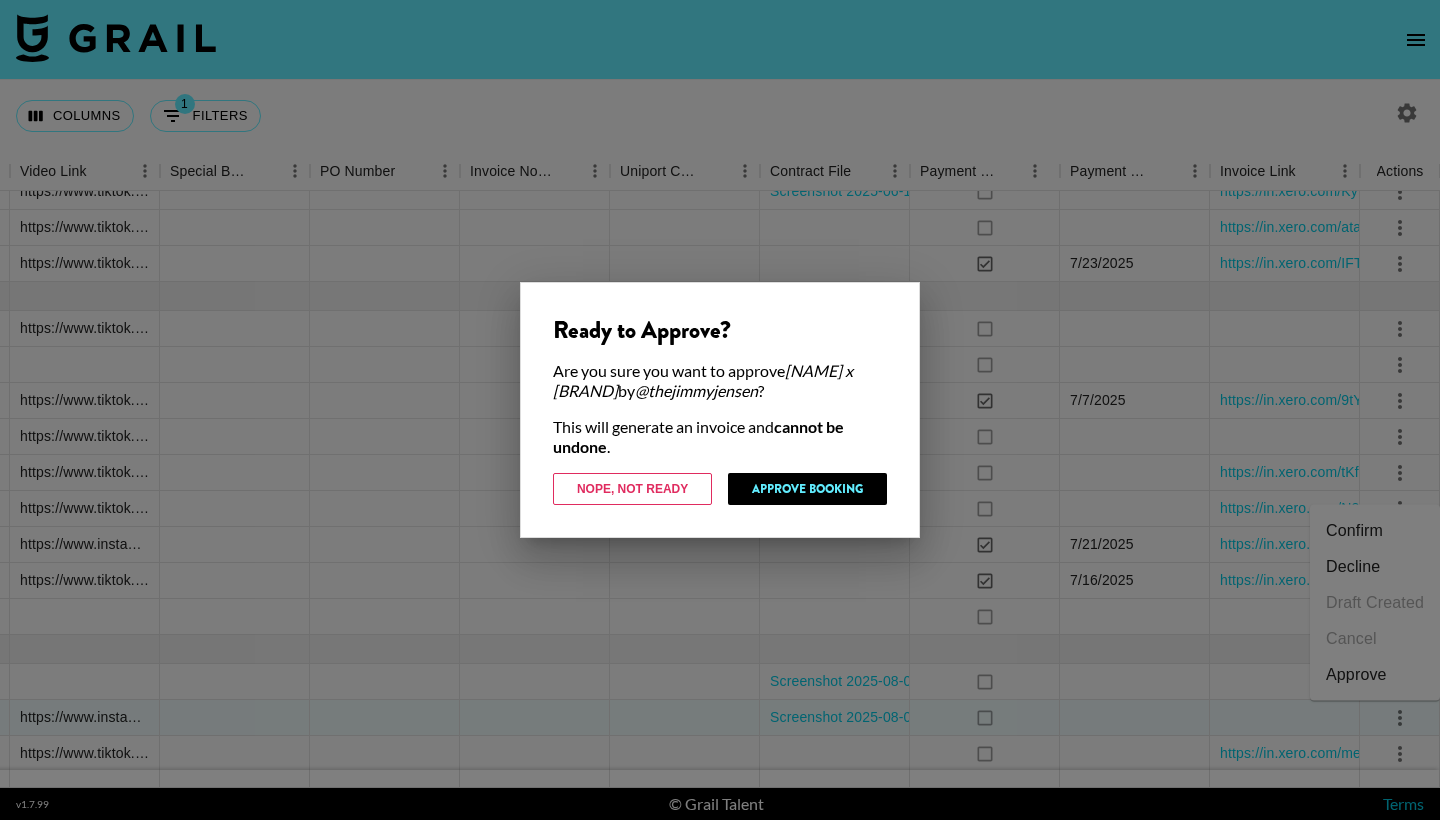 click on "Approve Booking" at bounding box center (807, 489) 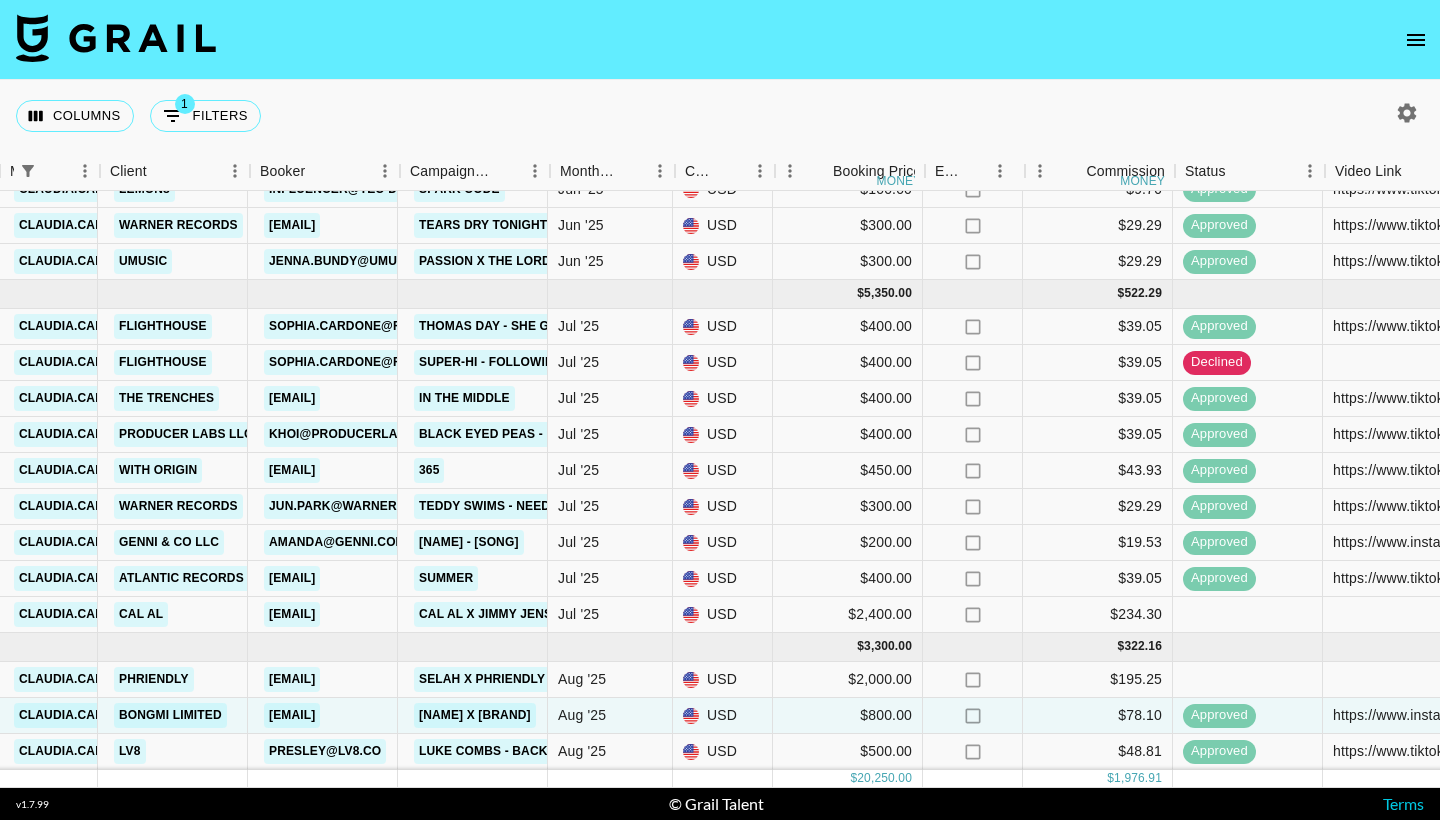scroll, scrollTop: 689, scrollLeft: 565, axis: both 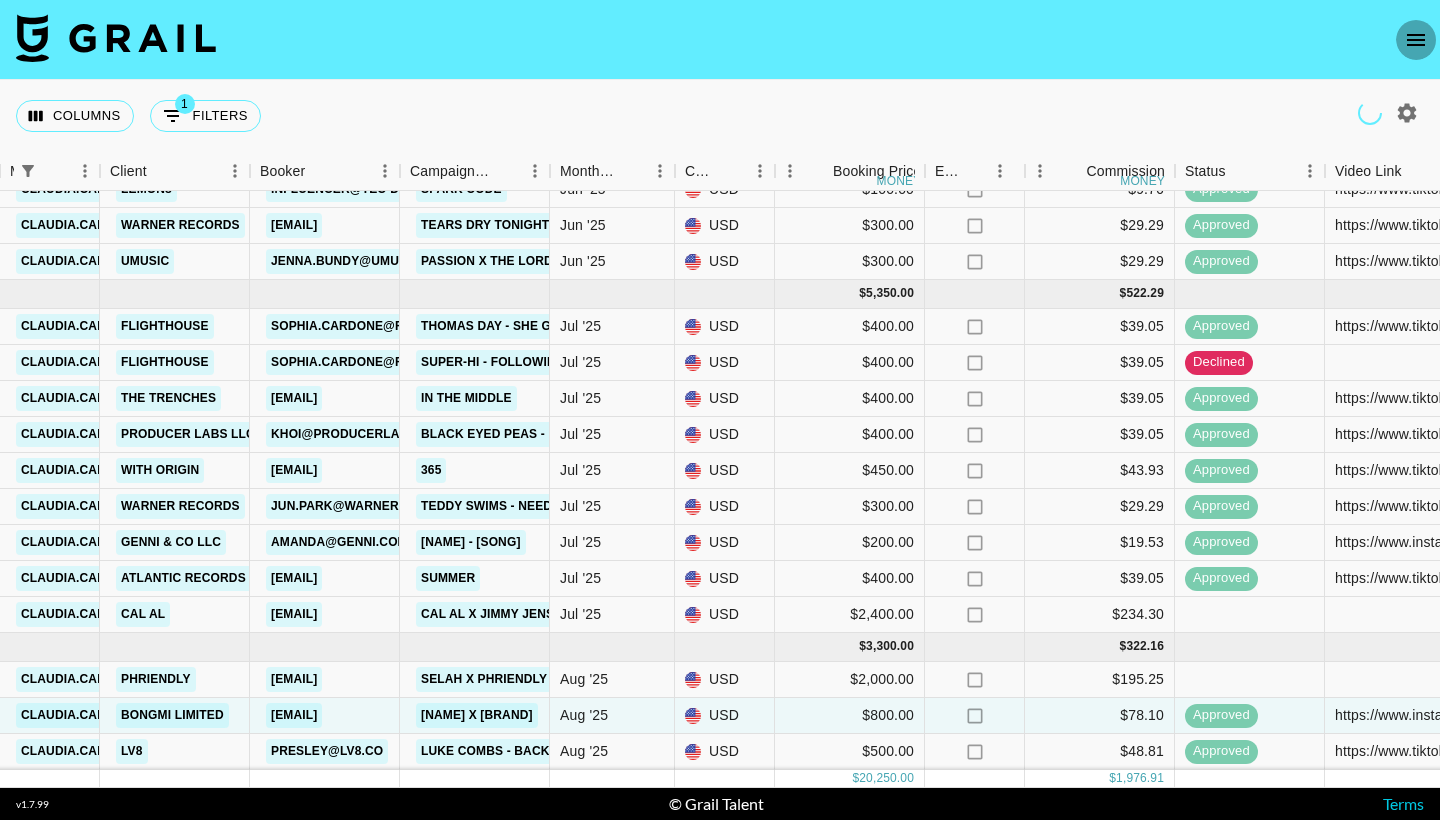 click 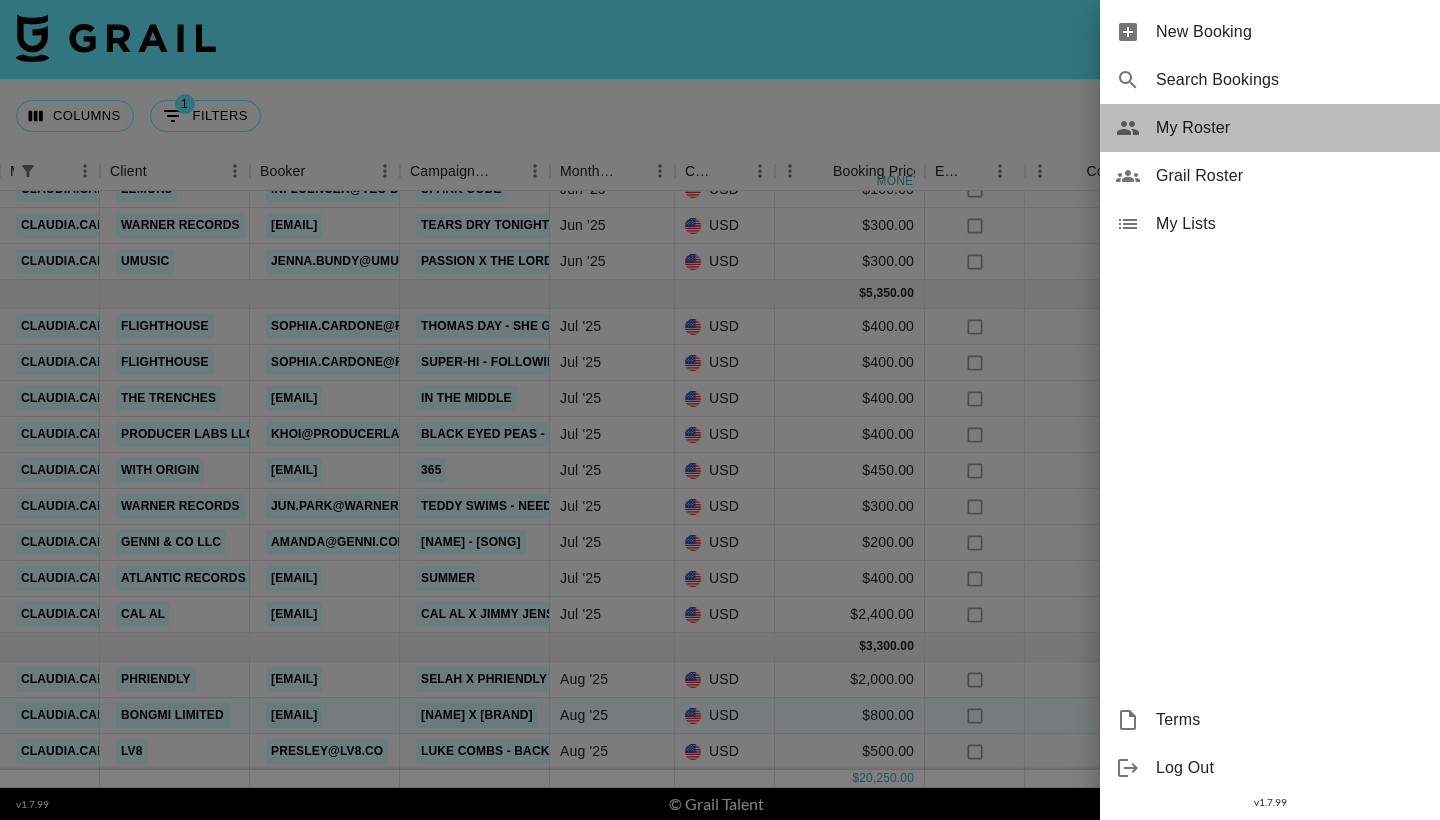 click on "My Roster" at bounding box center (1270, 128) 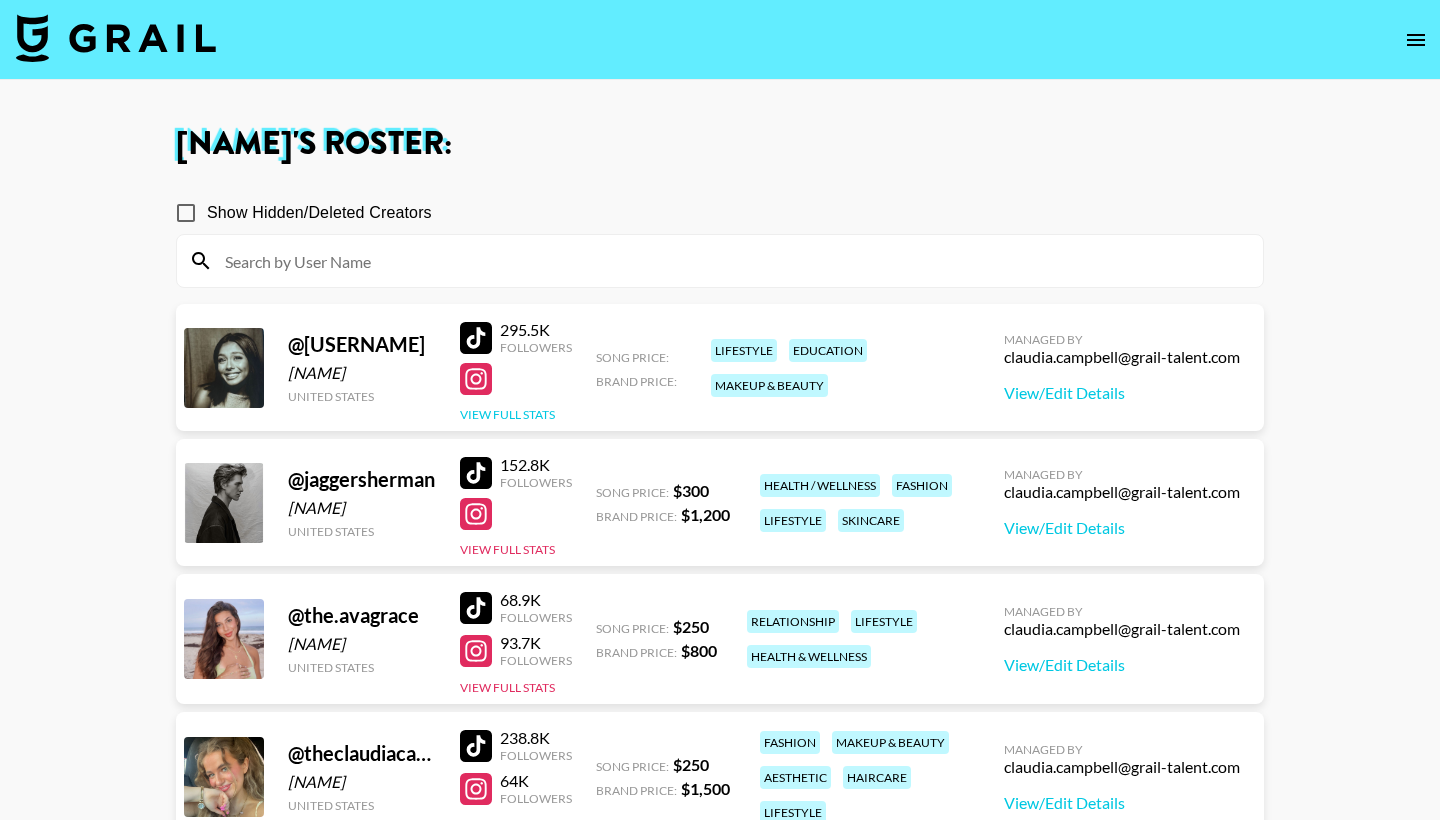 click on "View Full Stats" at bounding box center [507, 414] 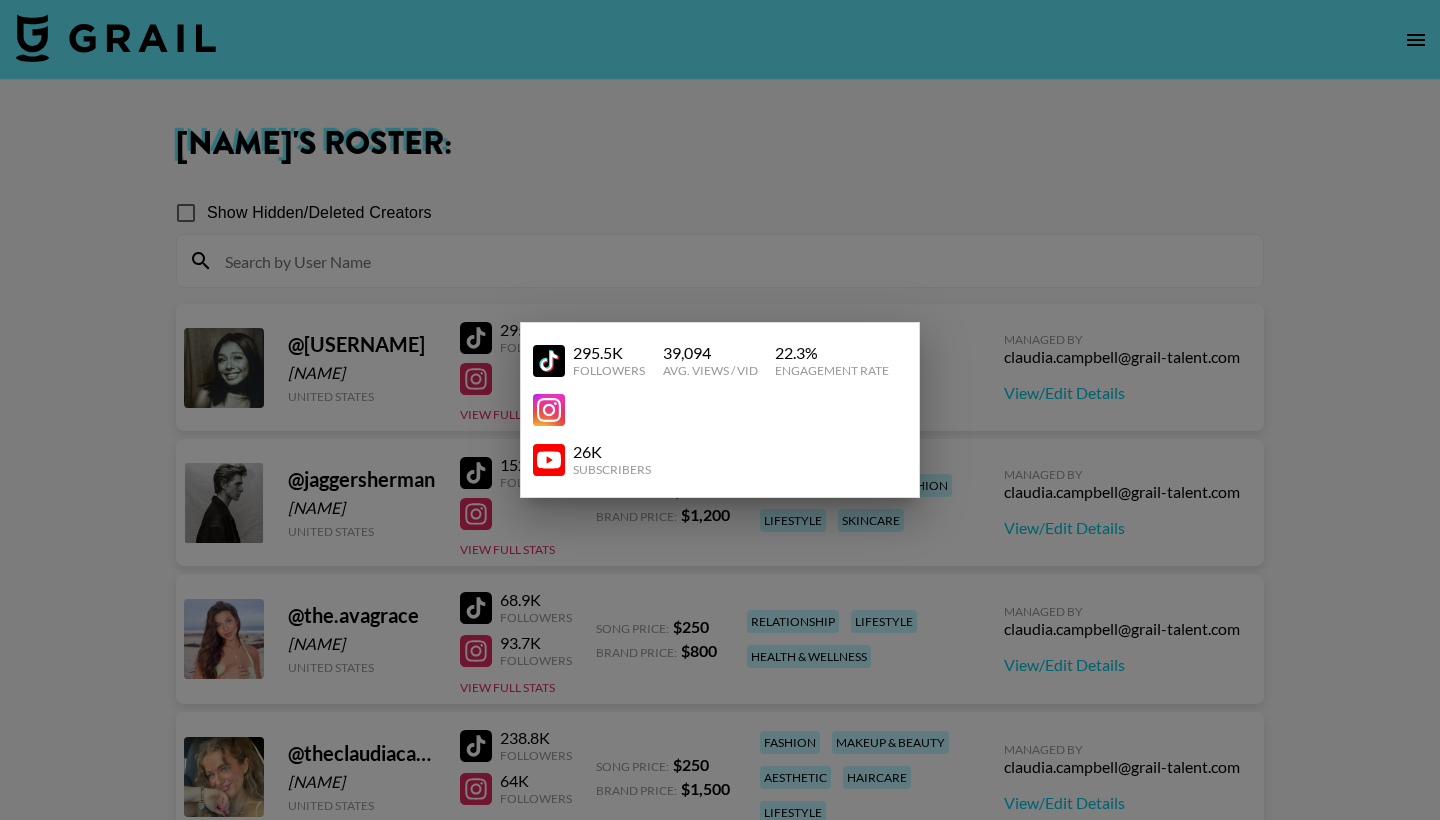 click at bounding box center [720, 410] 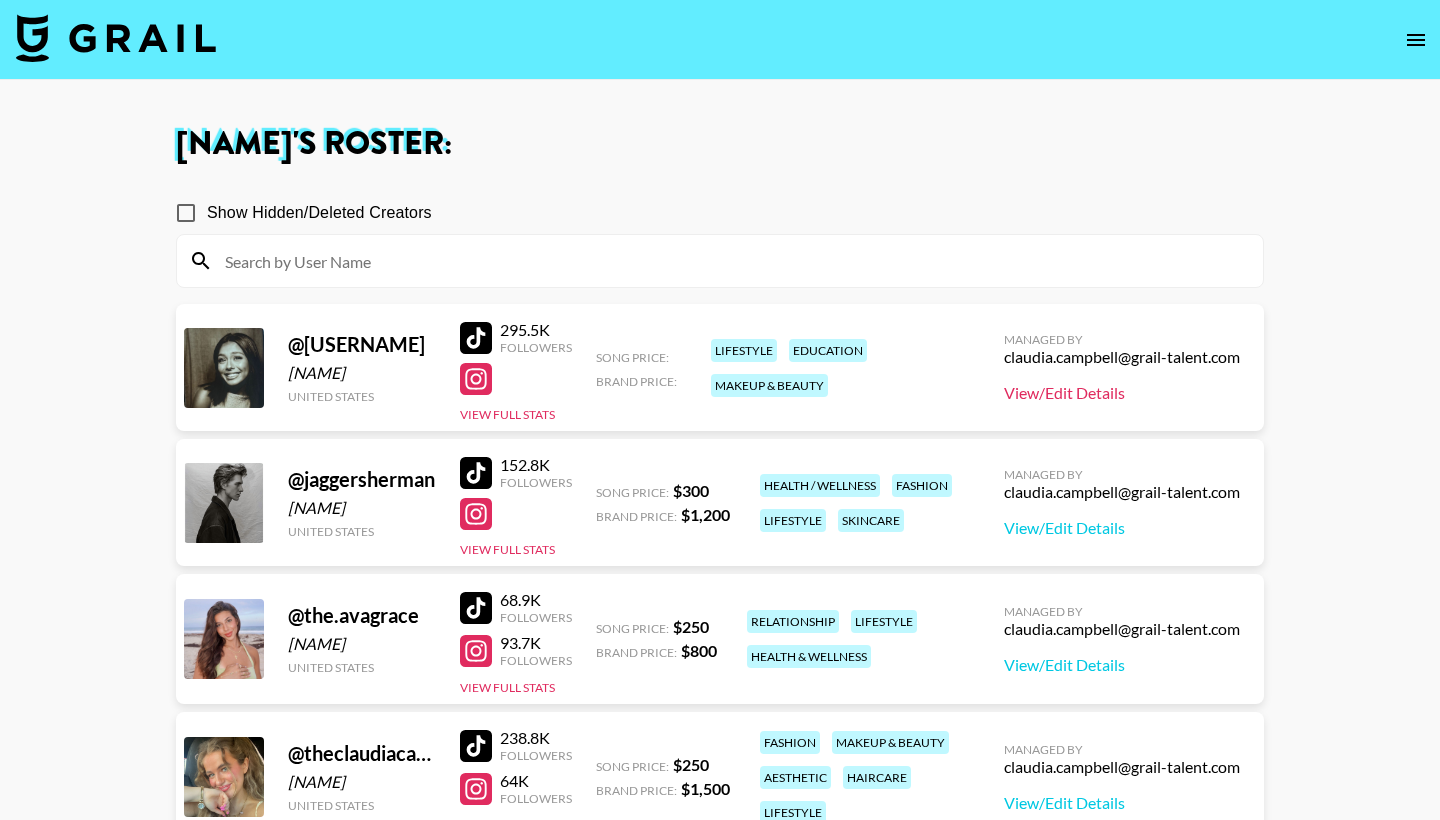 click on "View/Edit Details" at bounding box center (1122, 393) 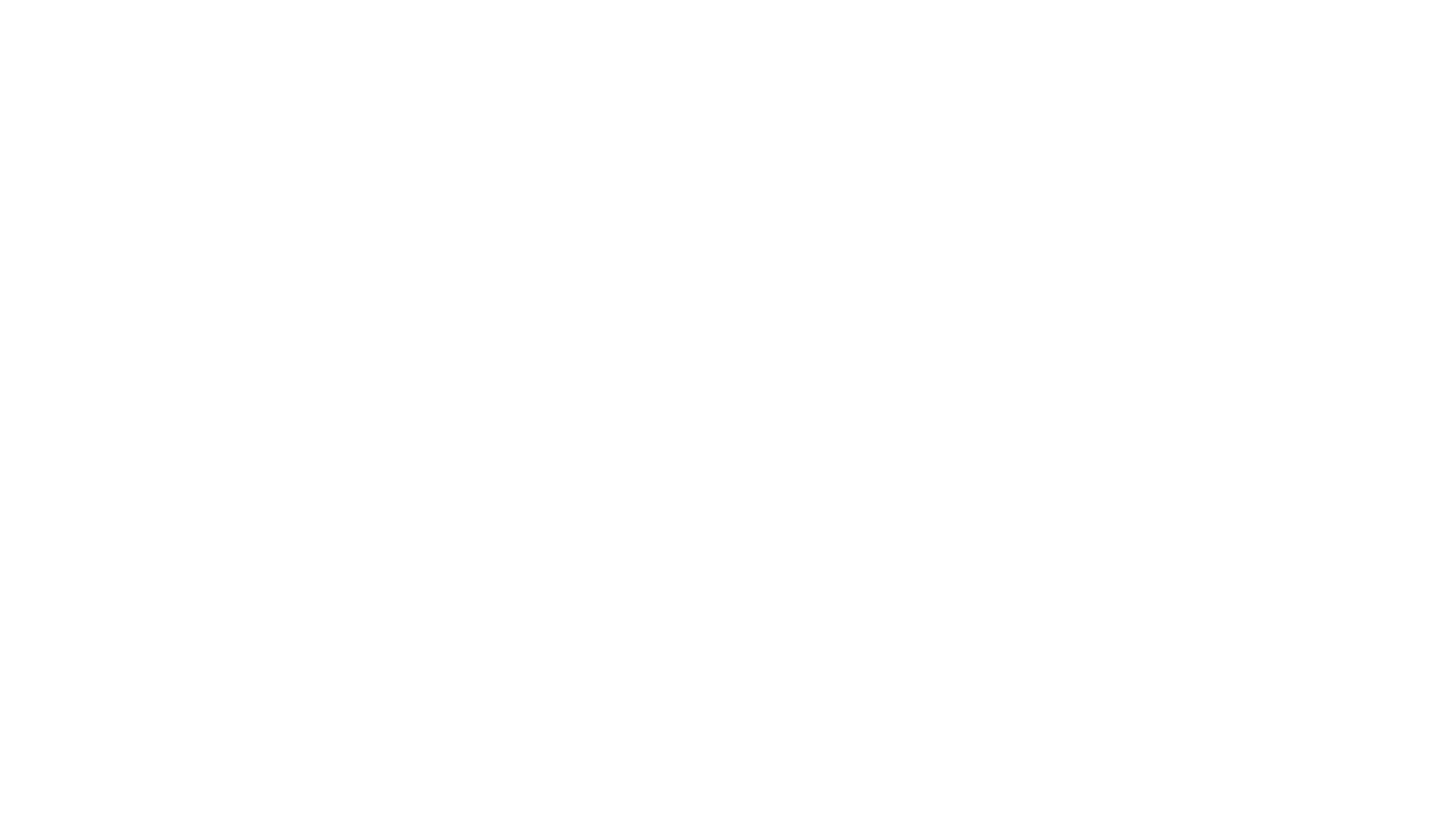 scroll, scrollTop: 0, scrollLeft: 0, axis: both 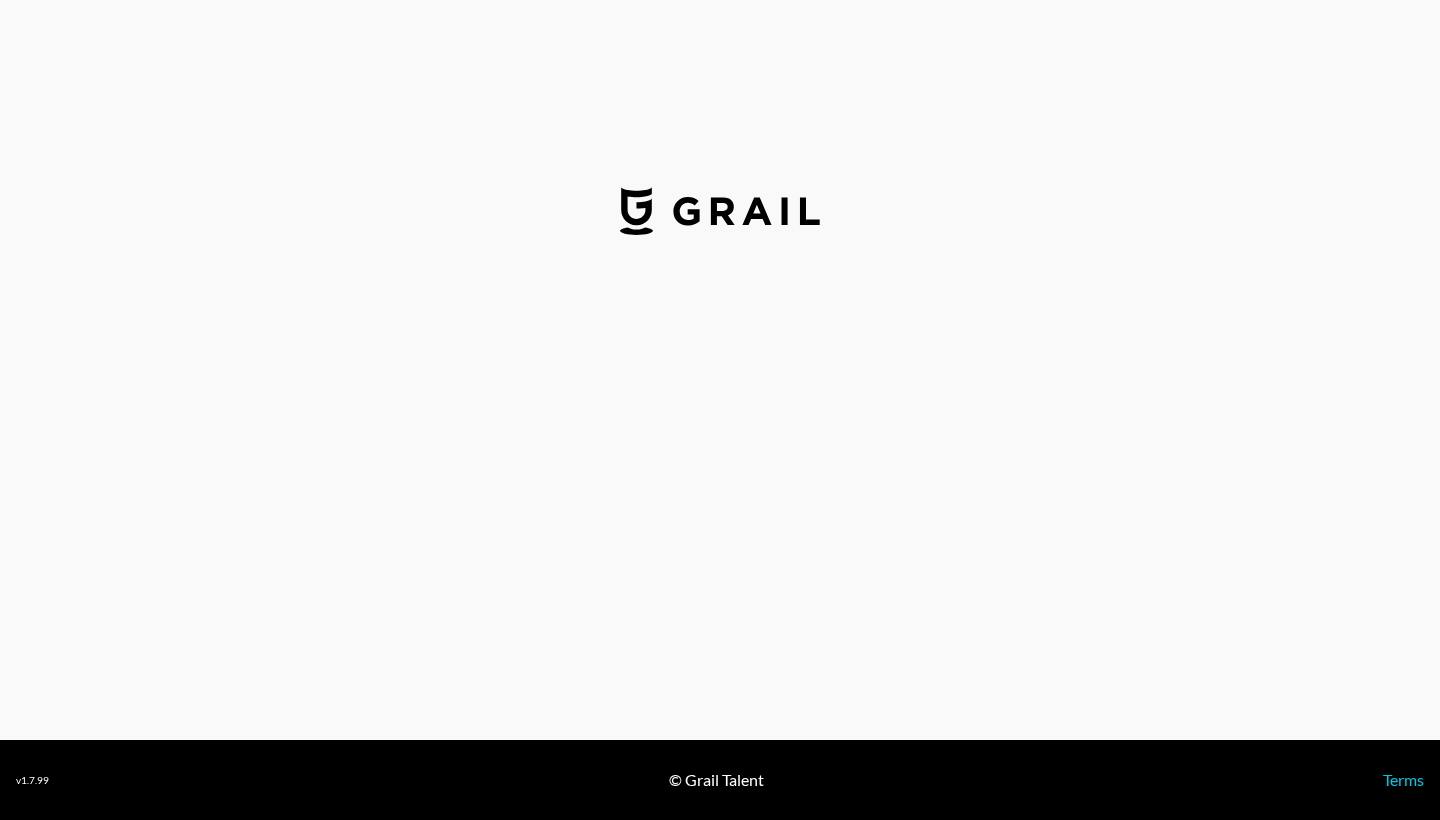 select on "USD" 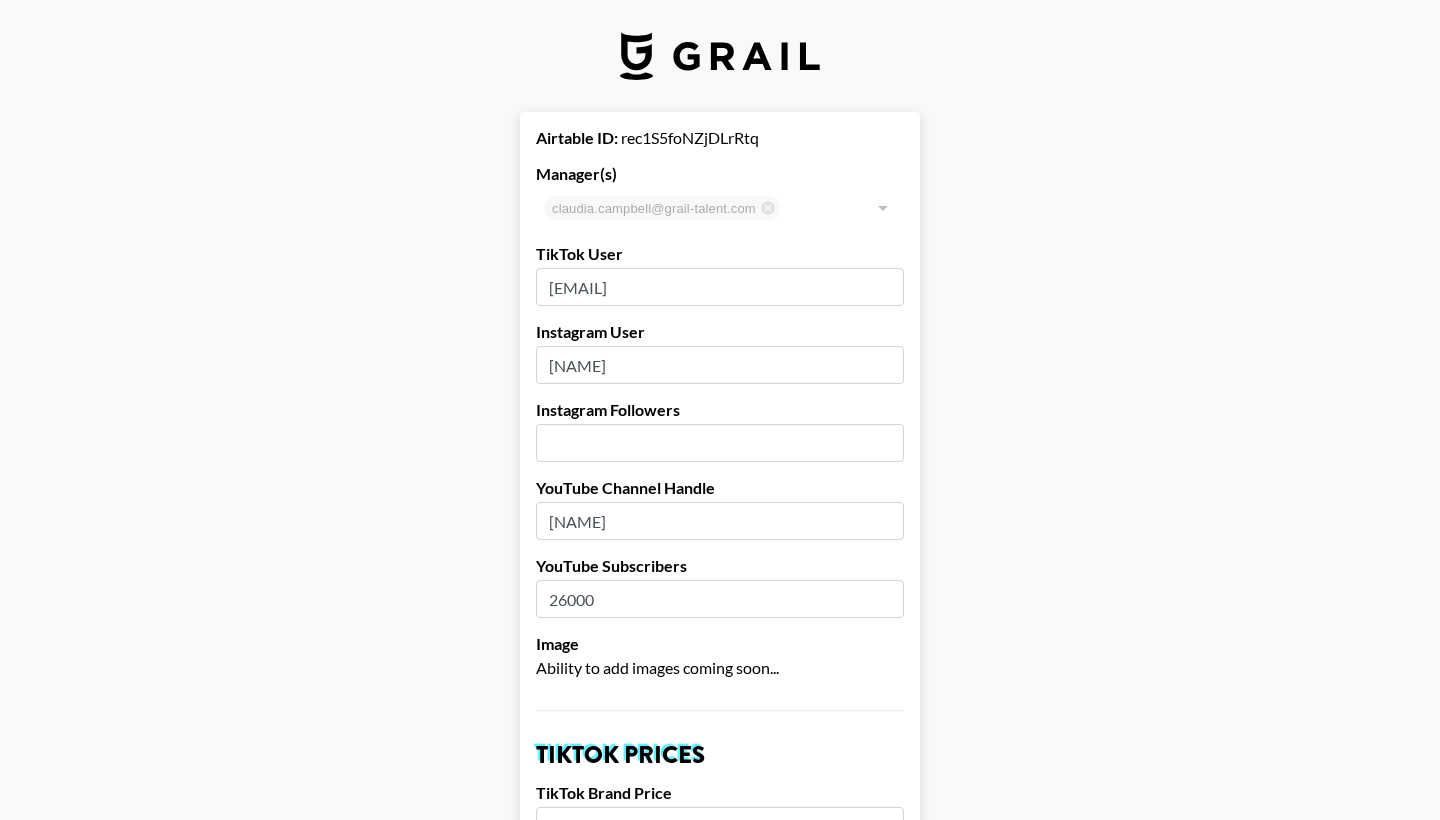 type on "United States" 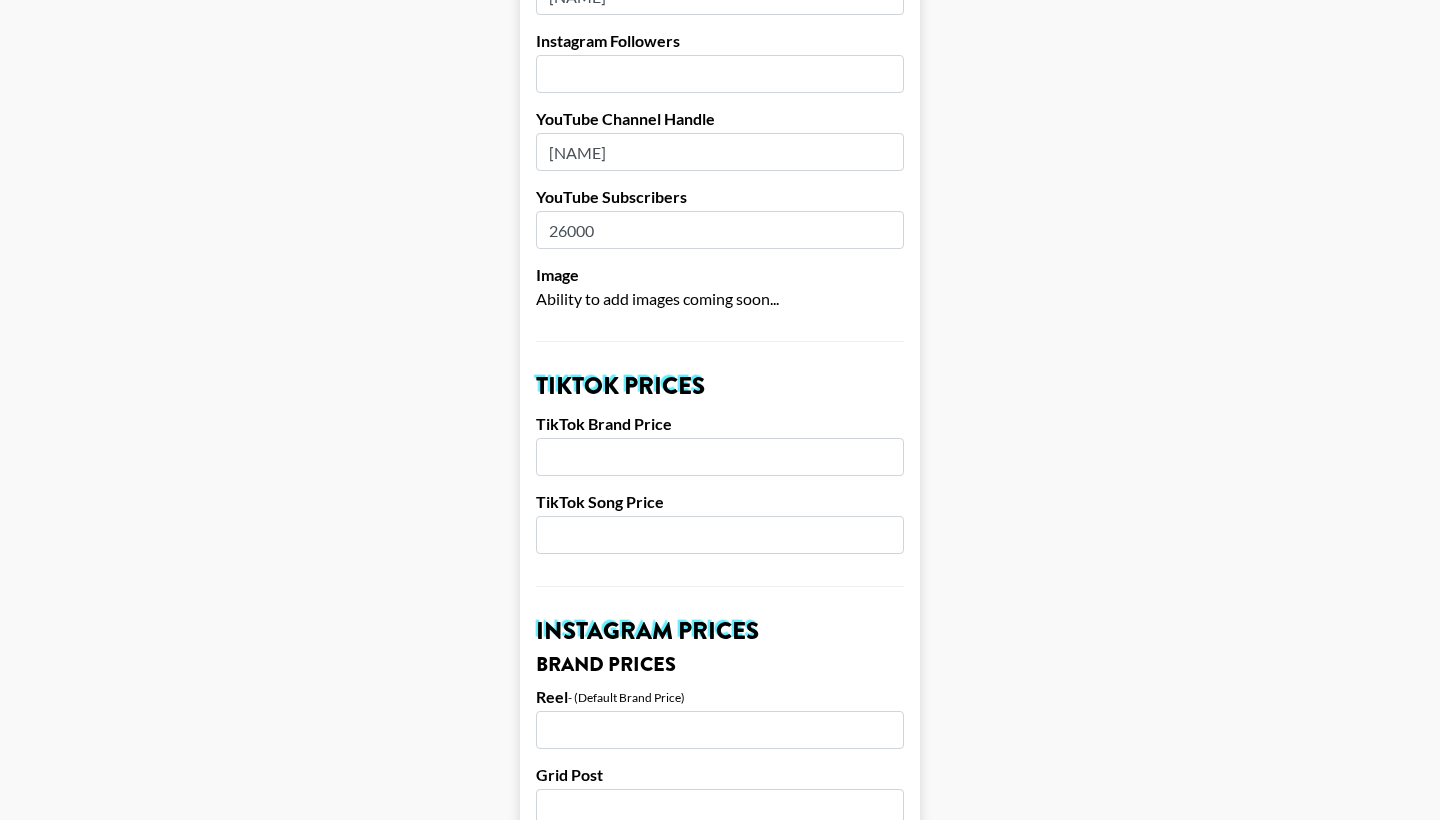 scroll, scrollTop: 373, scrollLeft: 0, axis: vertical 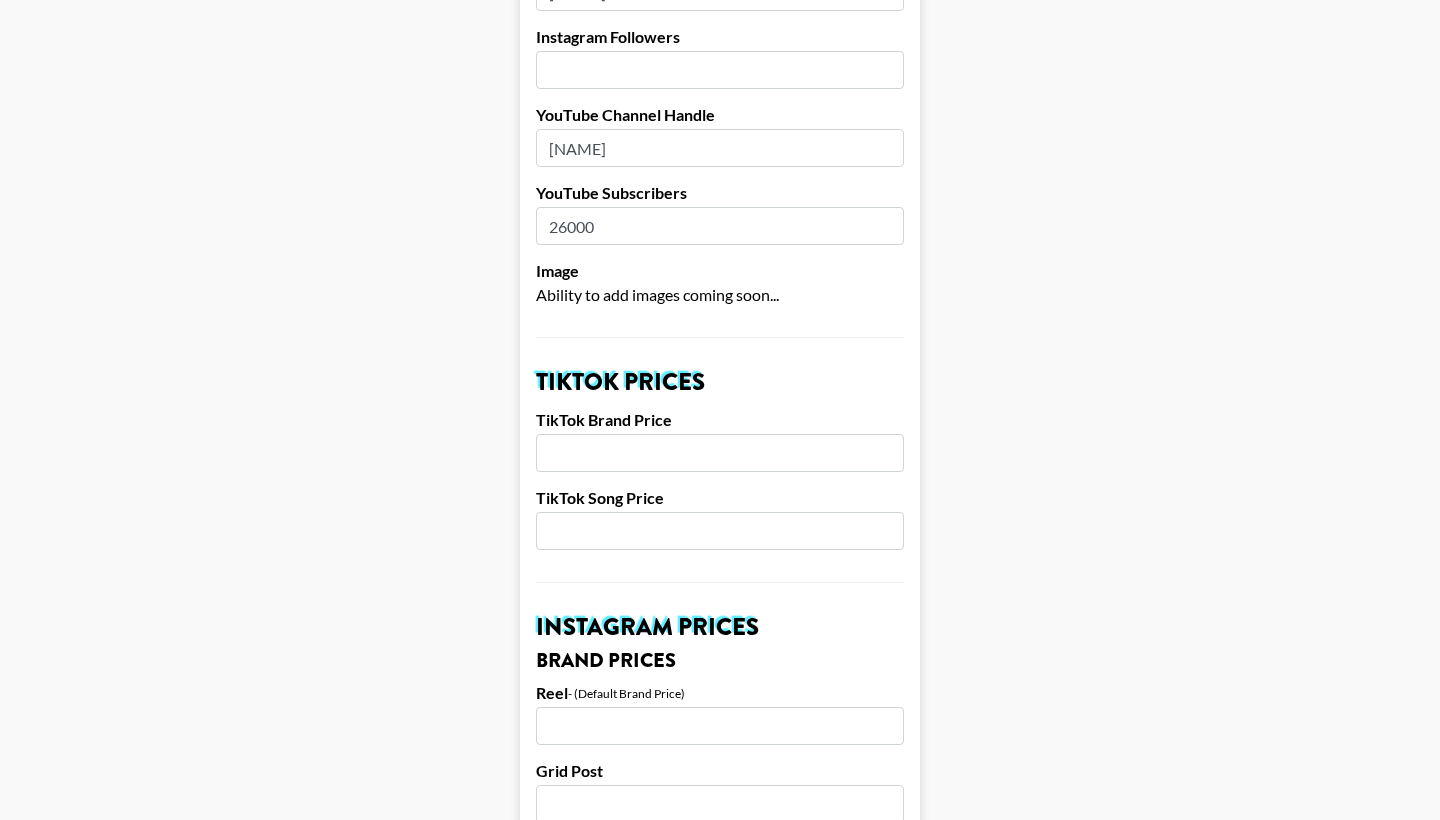 click at bounding box center (720, 453) 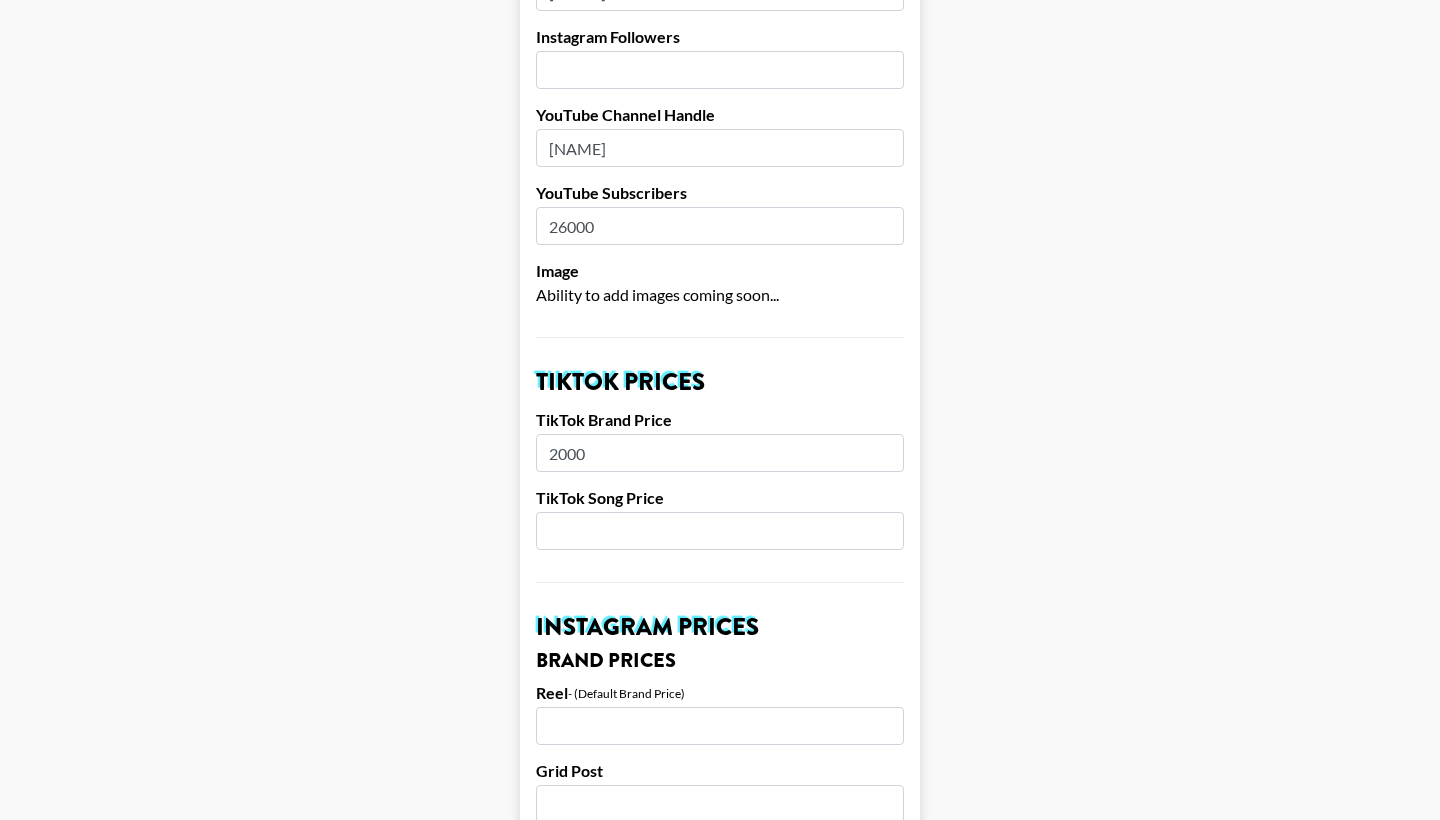 type on "2000" 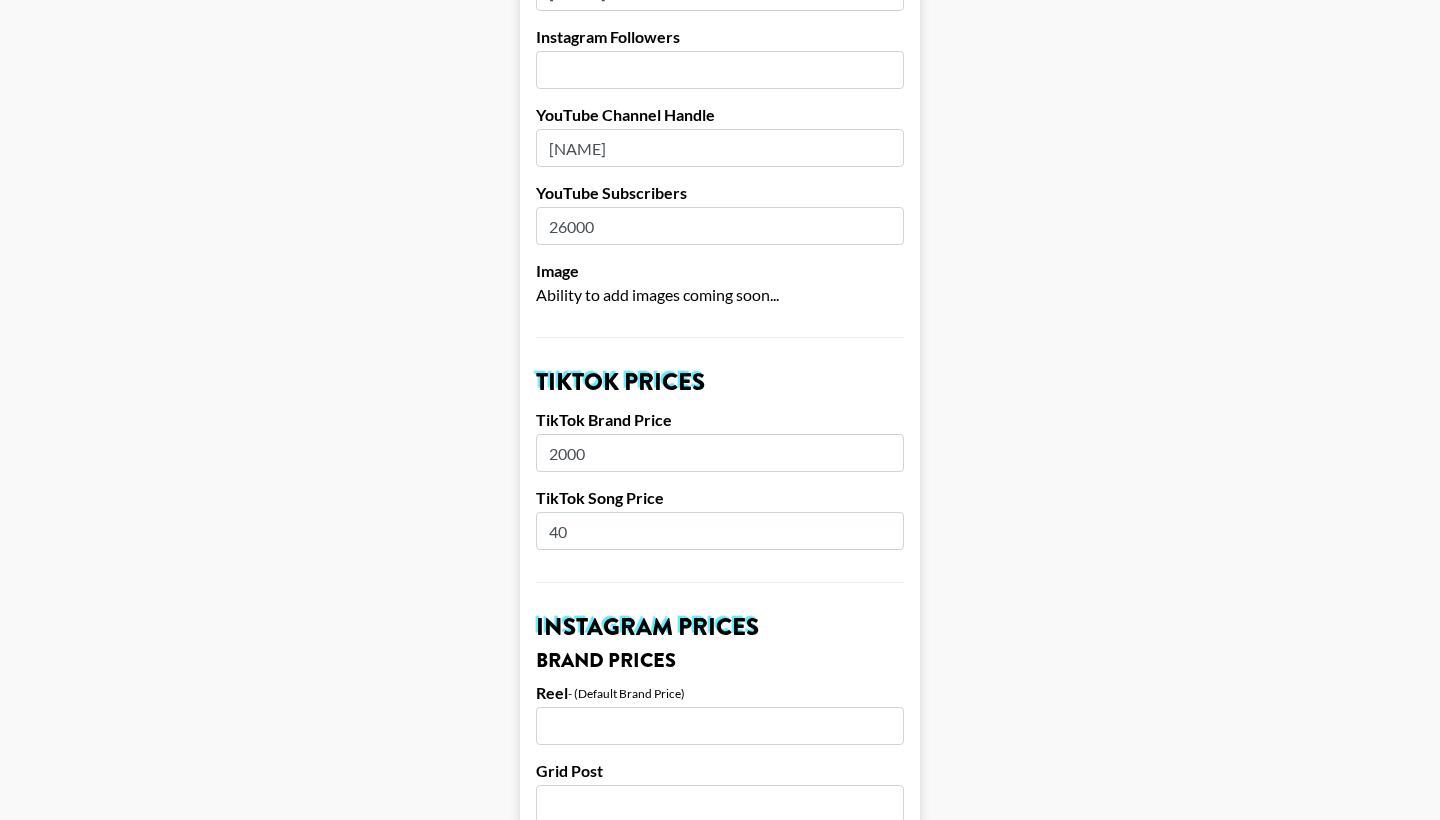 type on "4" 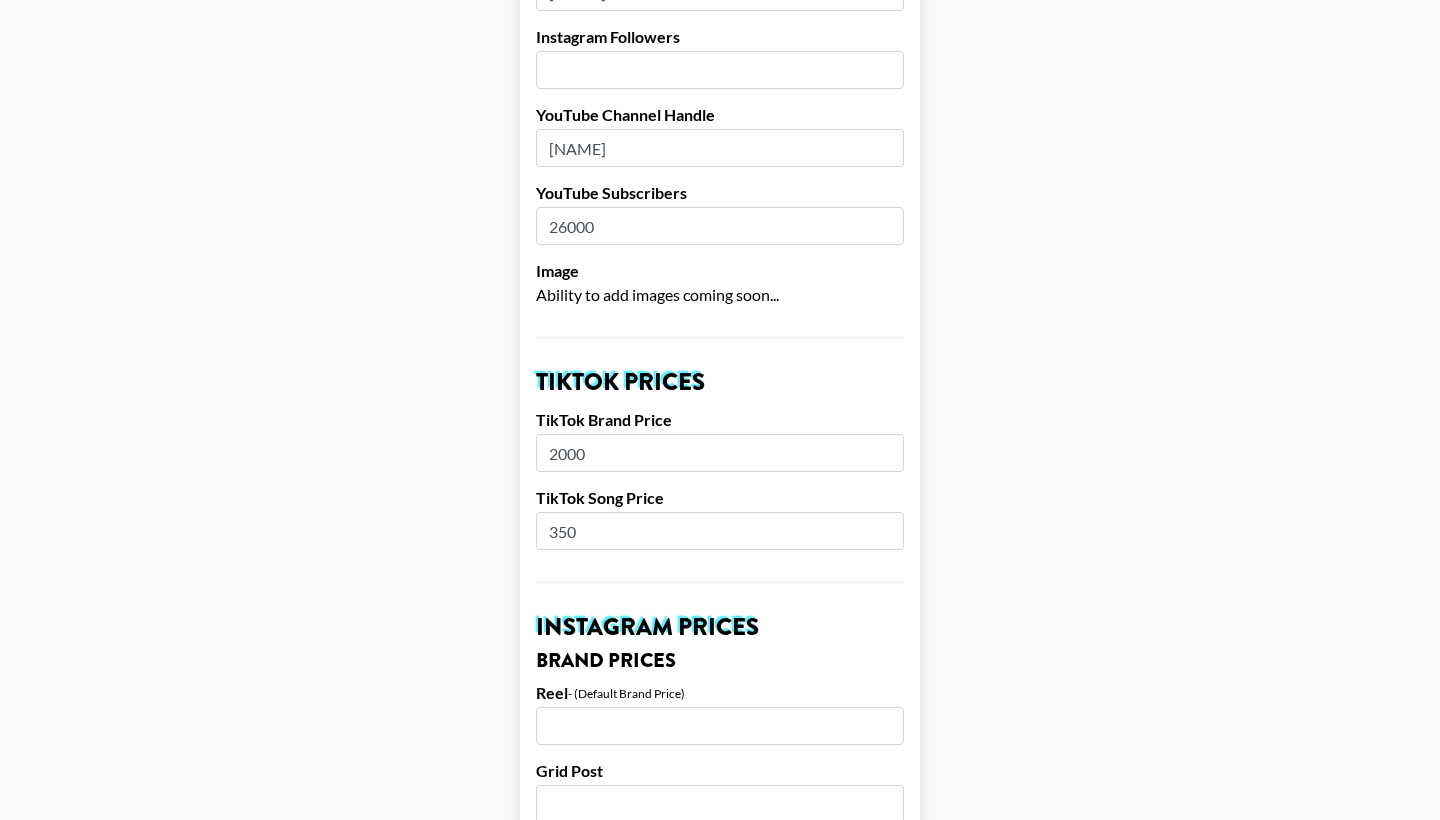 click at bounding box center (720, 726) 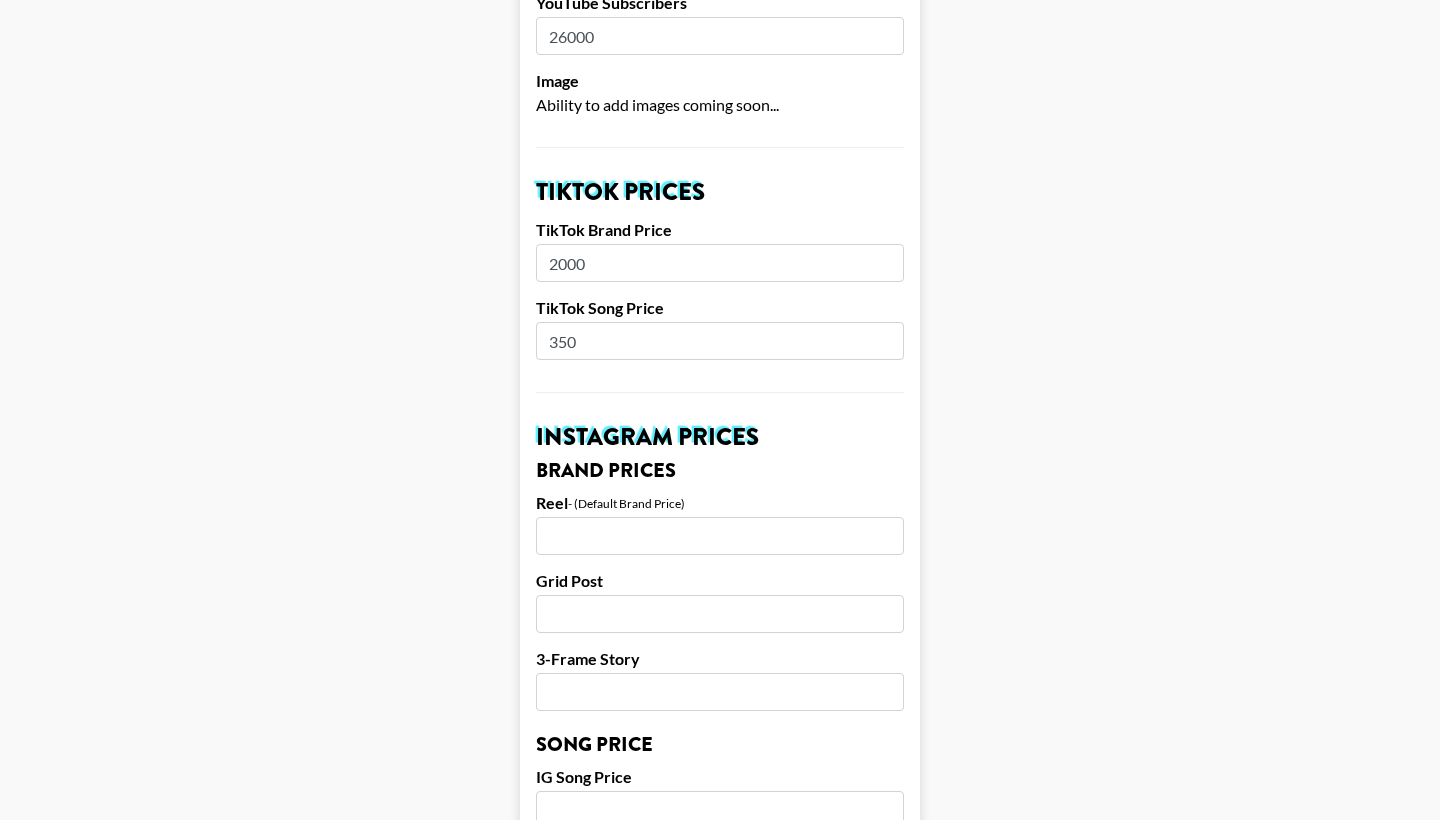 scroll, scrollTop: 569, scrollLeft: 0, axis: vertical 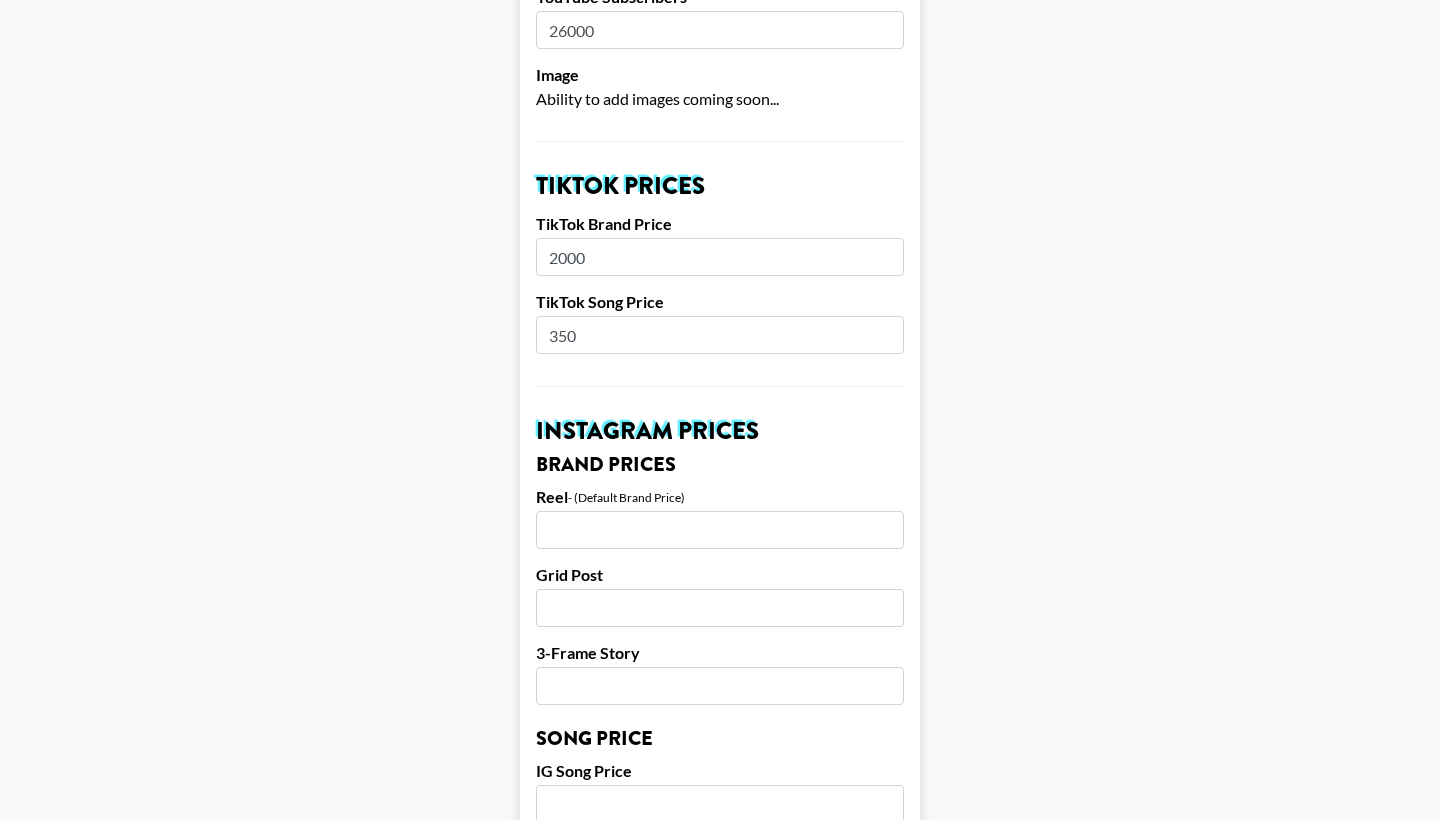 click on "350" at bounding box center (720, 335) 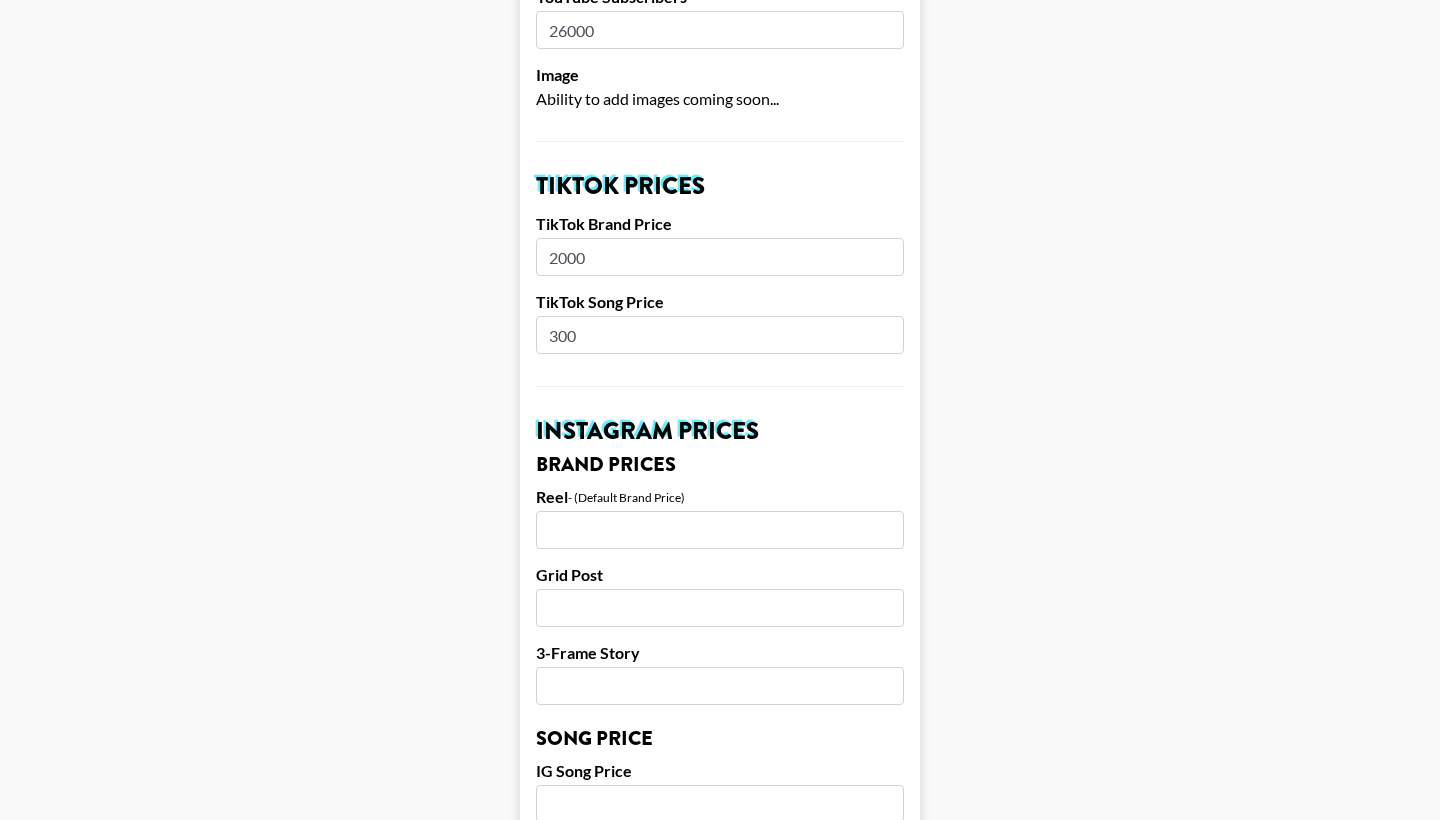type on "300" 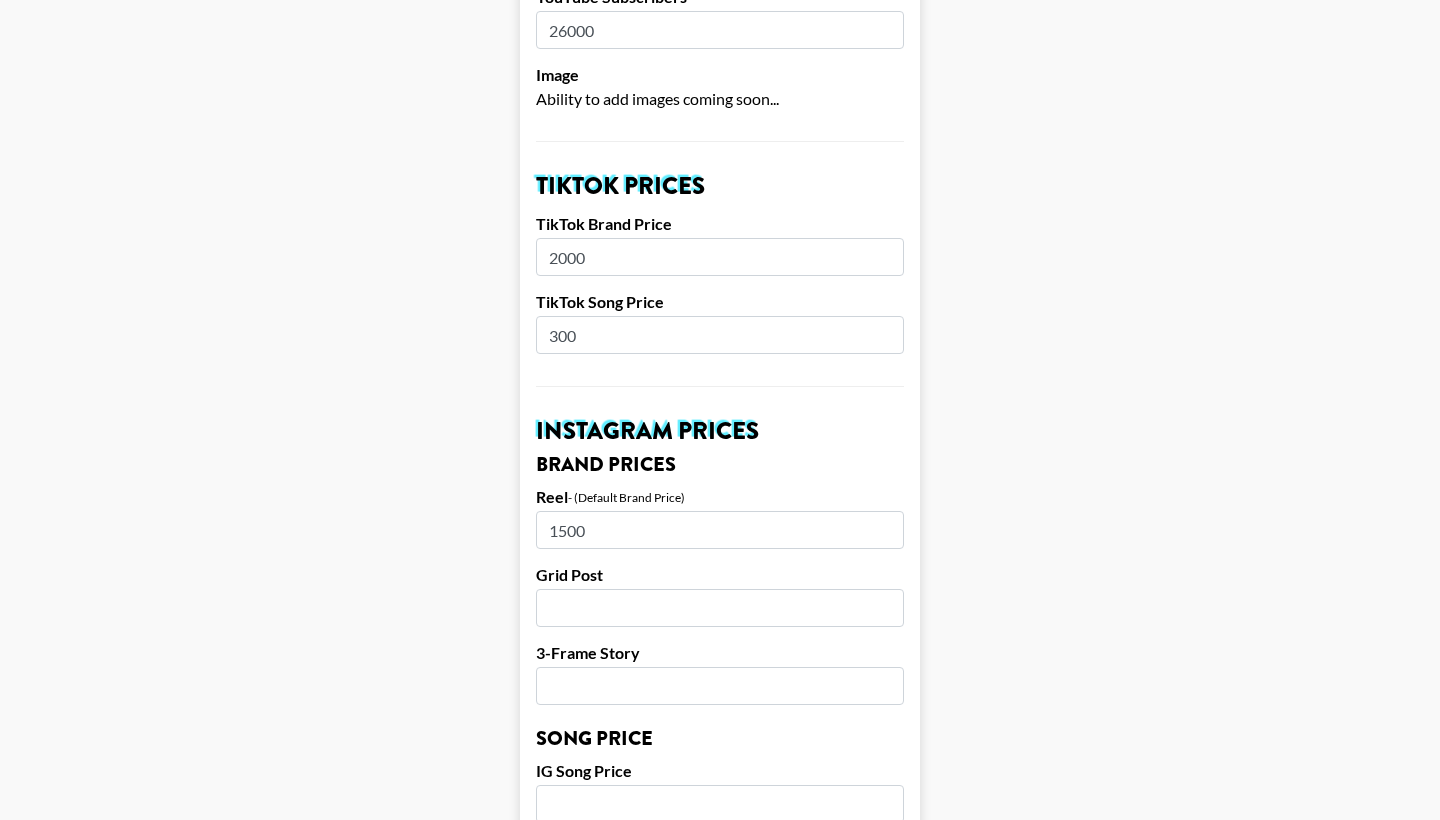 type on "1500" 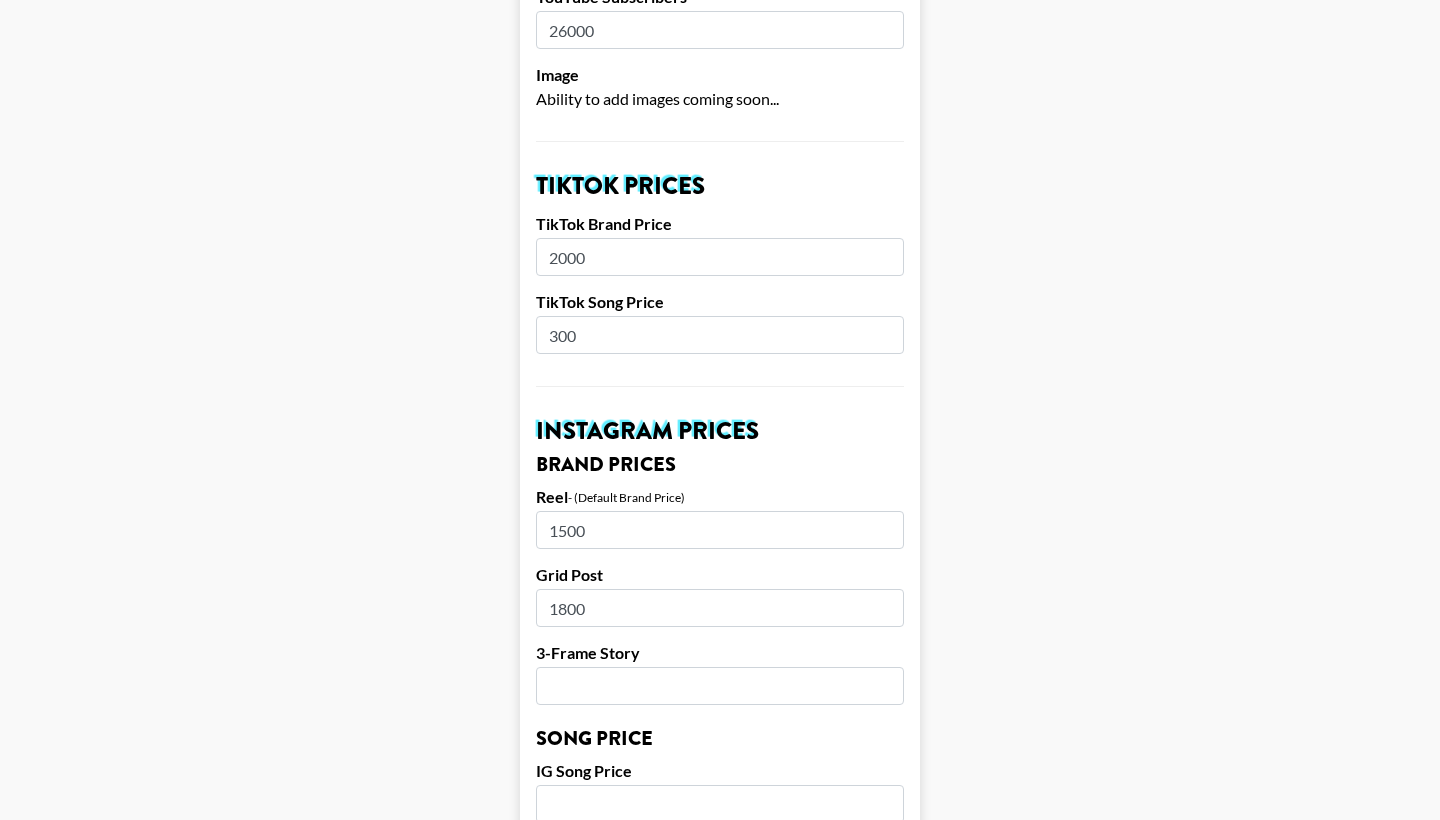 type on "1800" 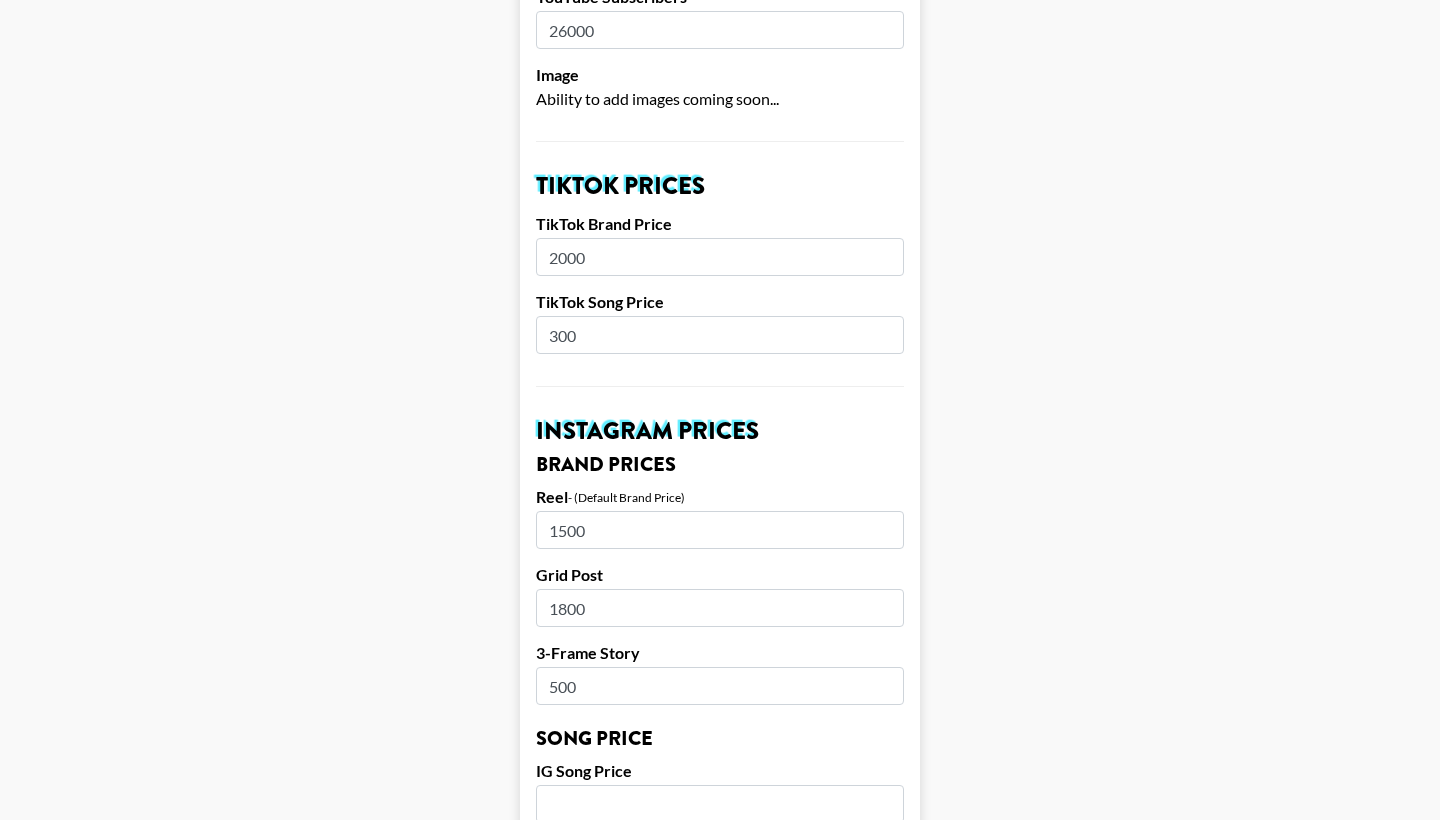 type on "500" 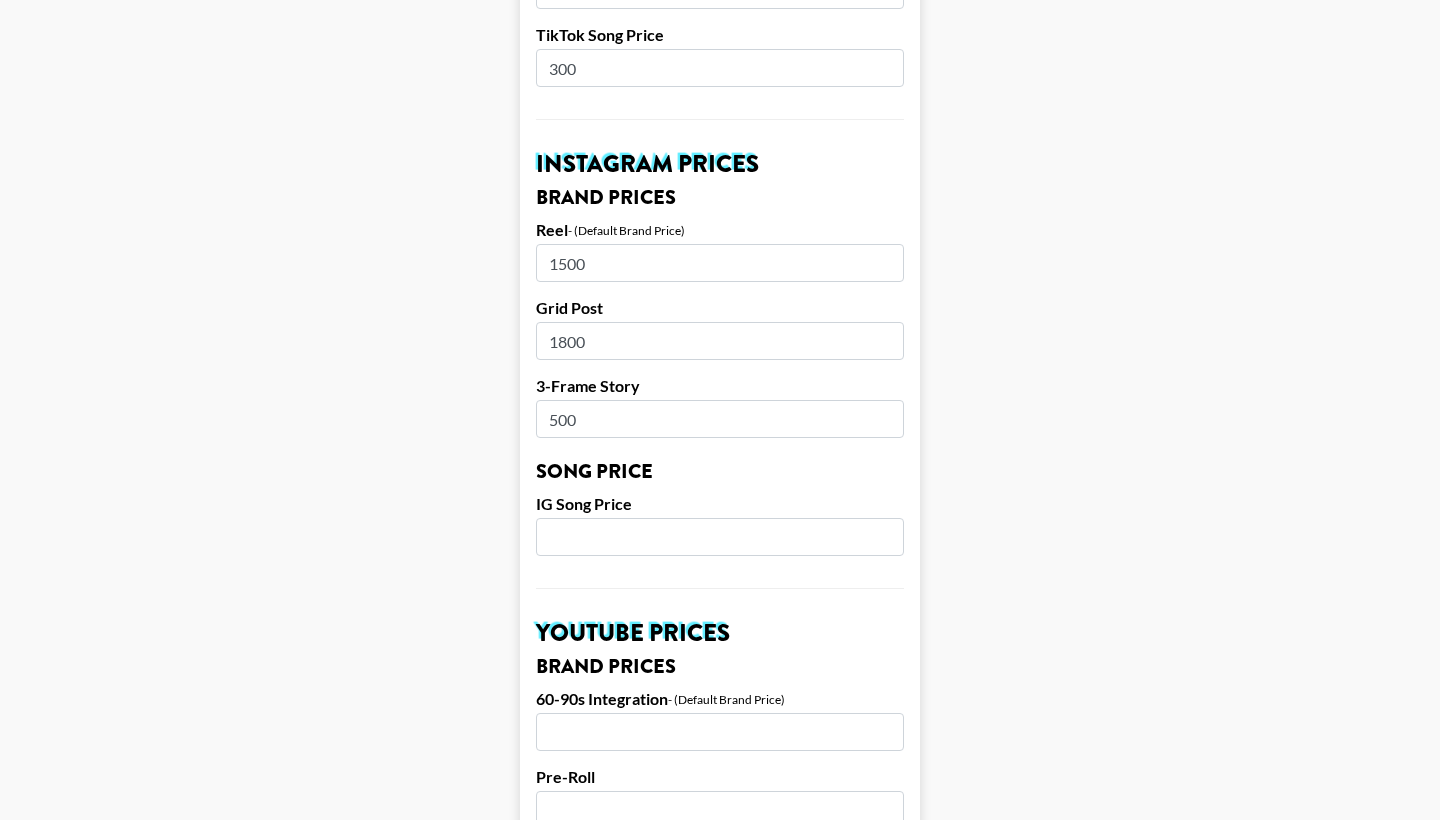 scroll, scrollTop: 841, scrollLeft: 0, axis: vertical 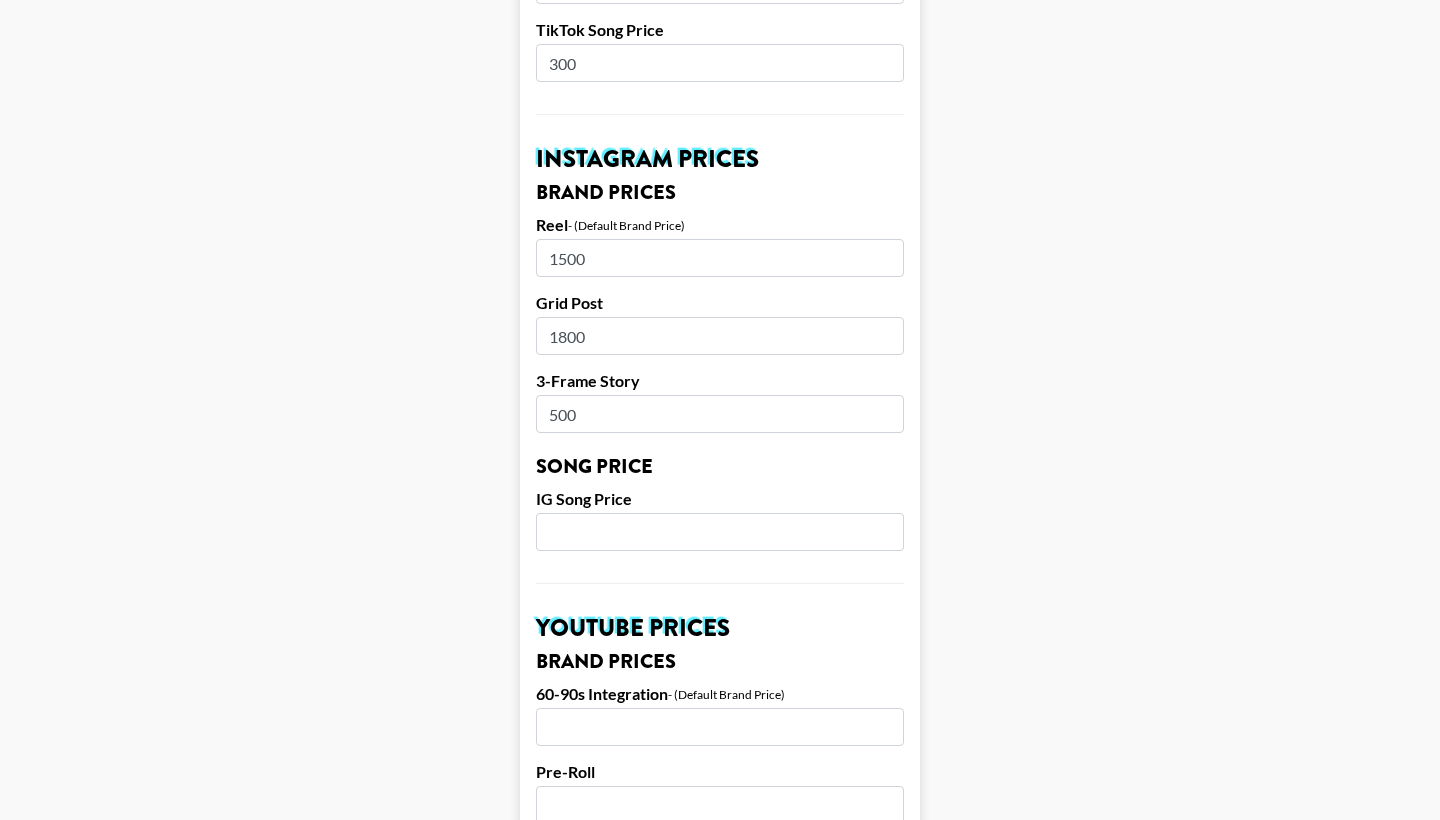 click at bounding box center (720, 532) 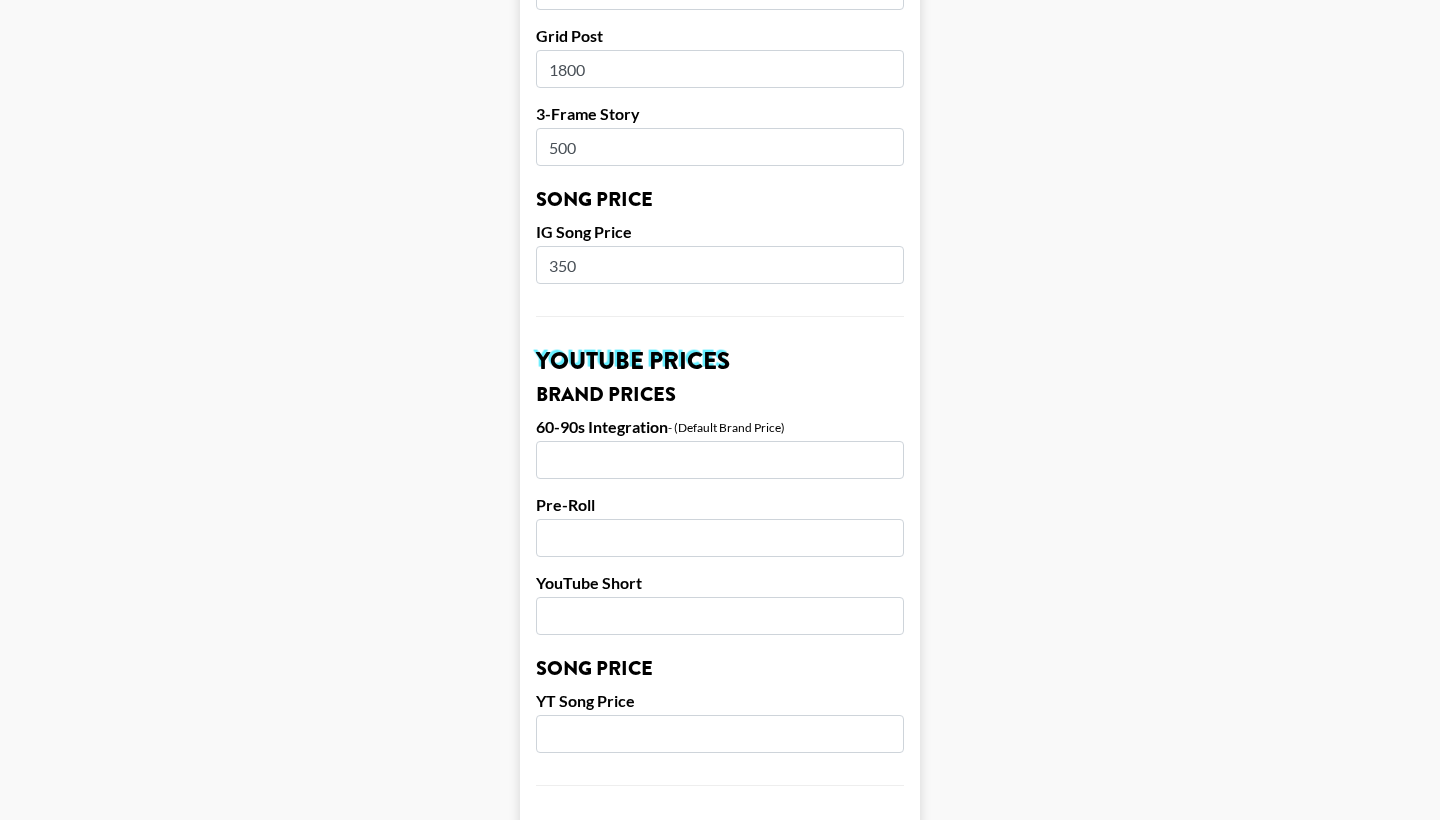scroll, scrollTop: 1126, scrollLeft: 0, axis: vertical 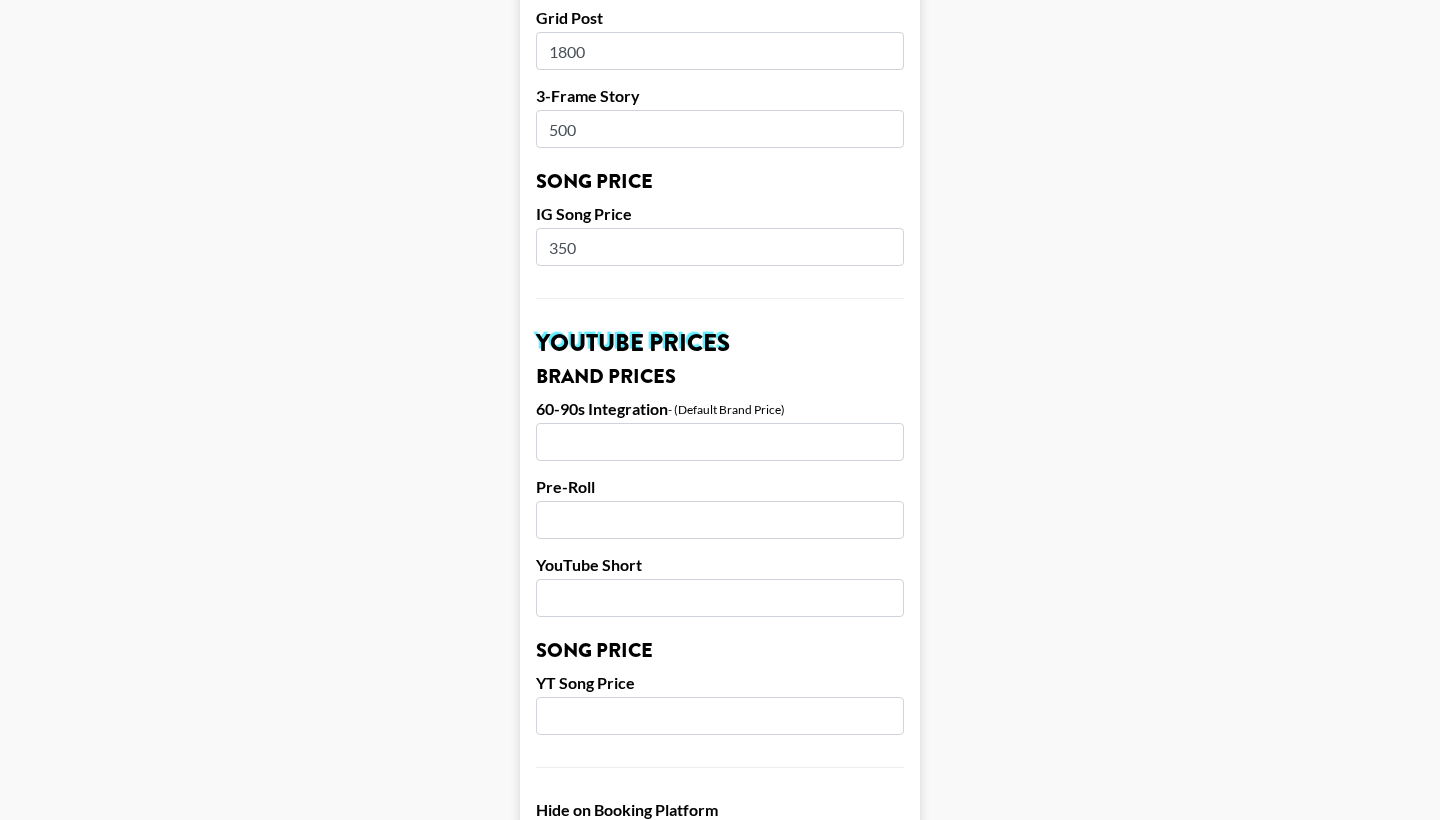 type on "350" 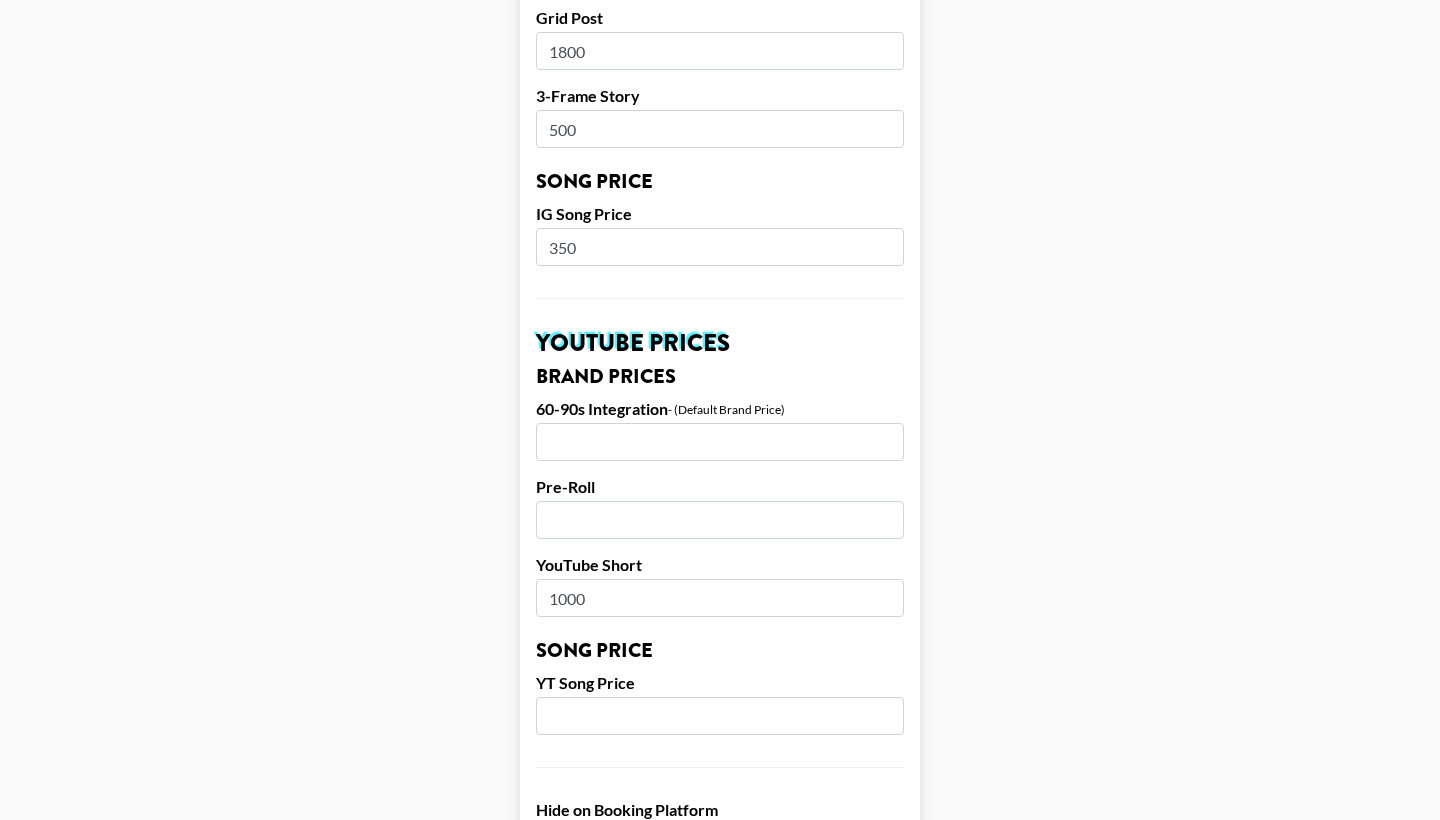 type on "1000" 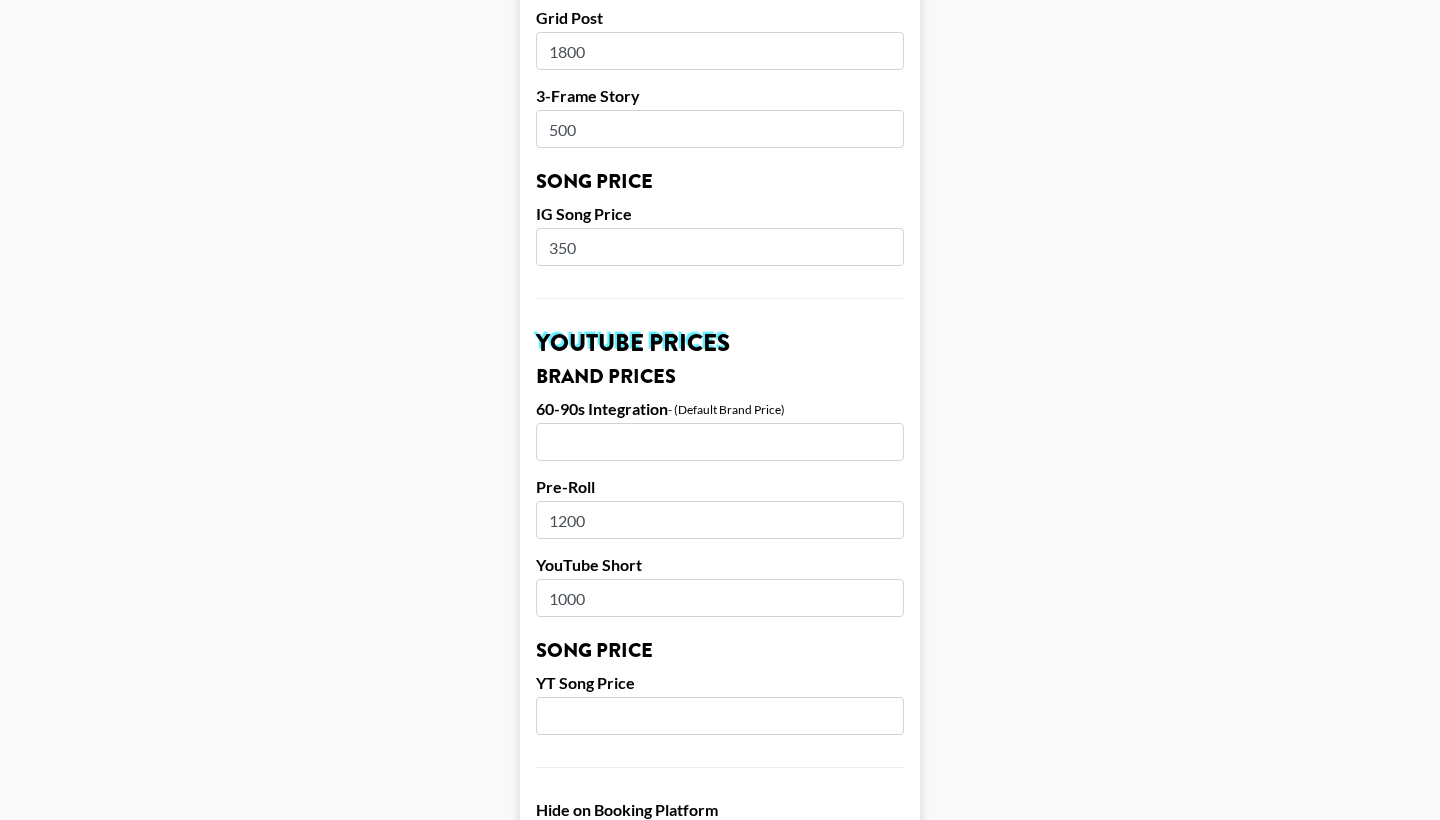 type on "1200" 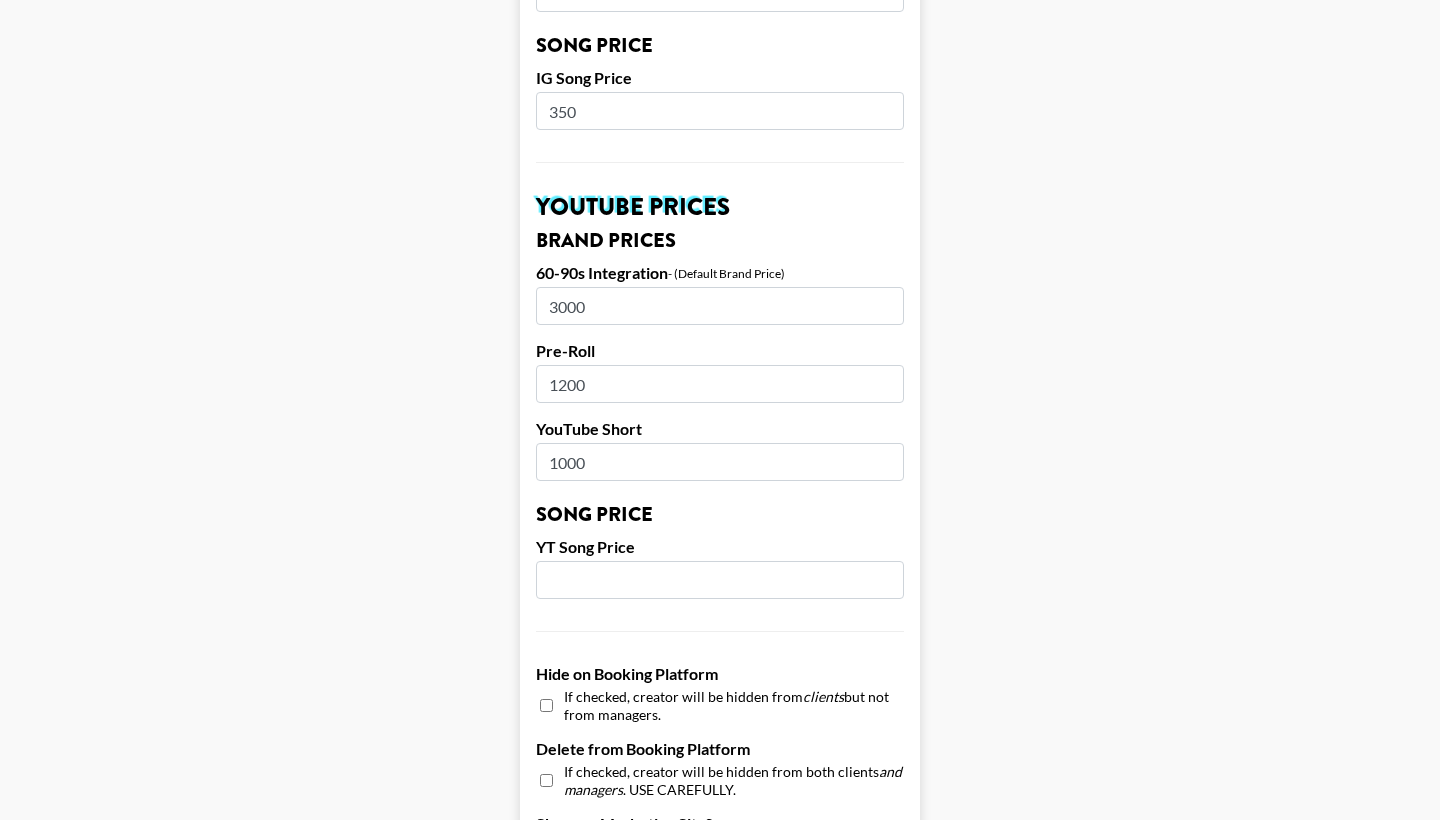 scroll, scrollTop: 1296, scrollLeft: 0, axis: vertical 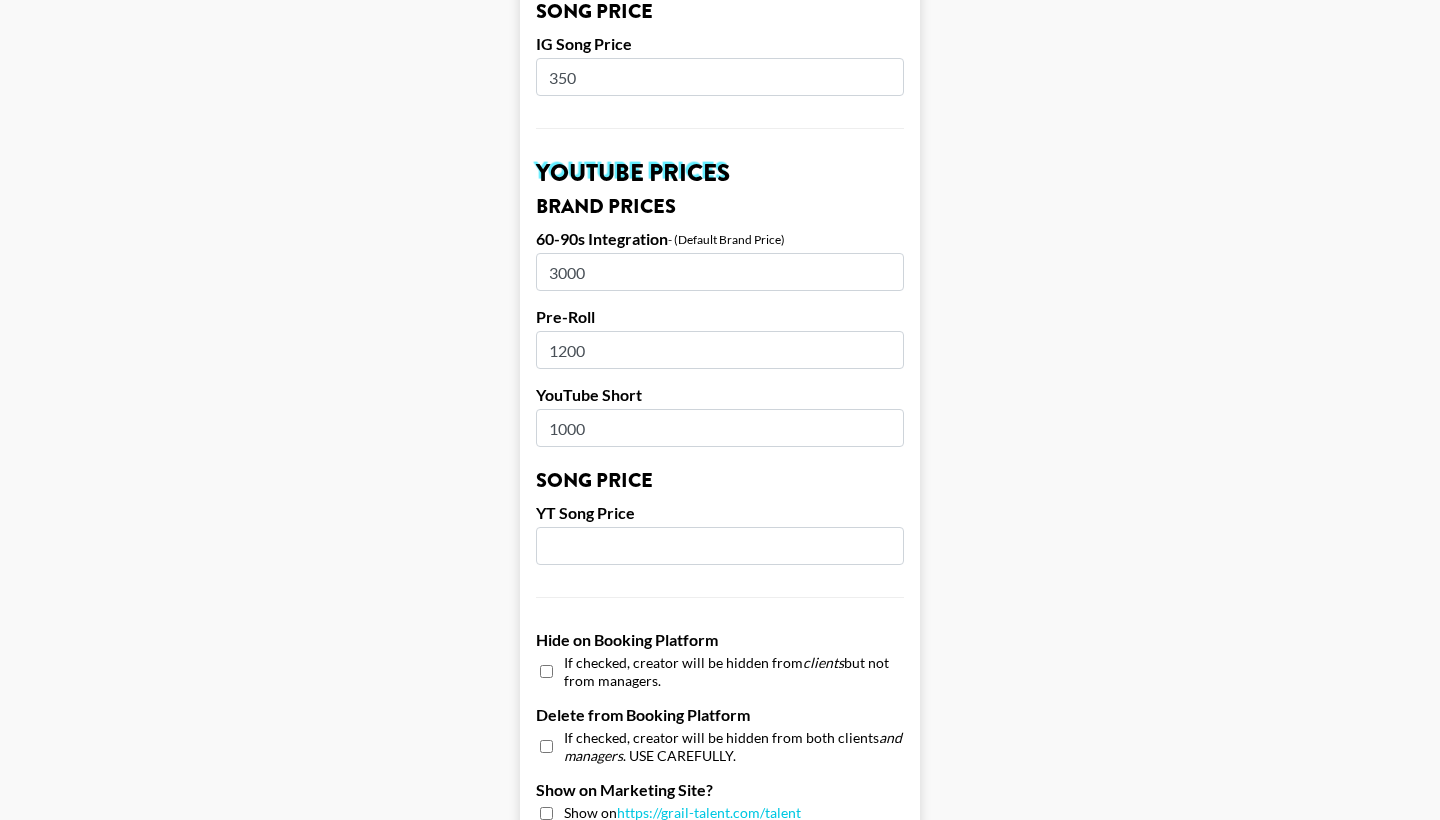 type on "3000" 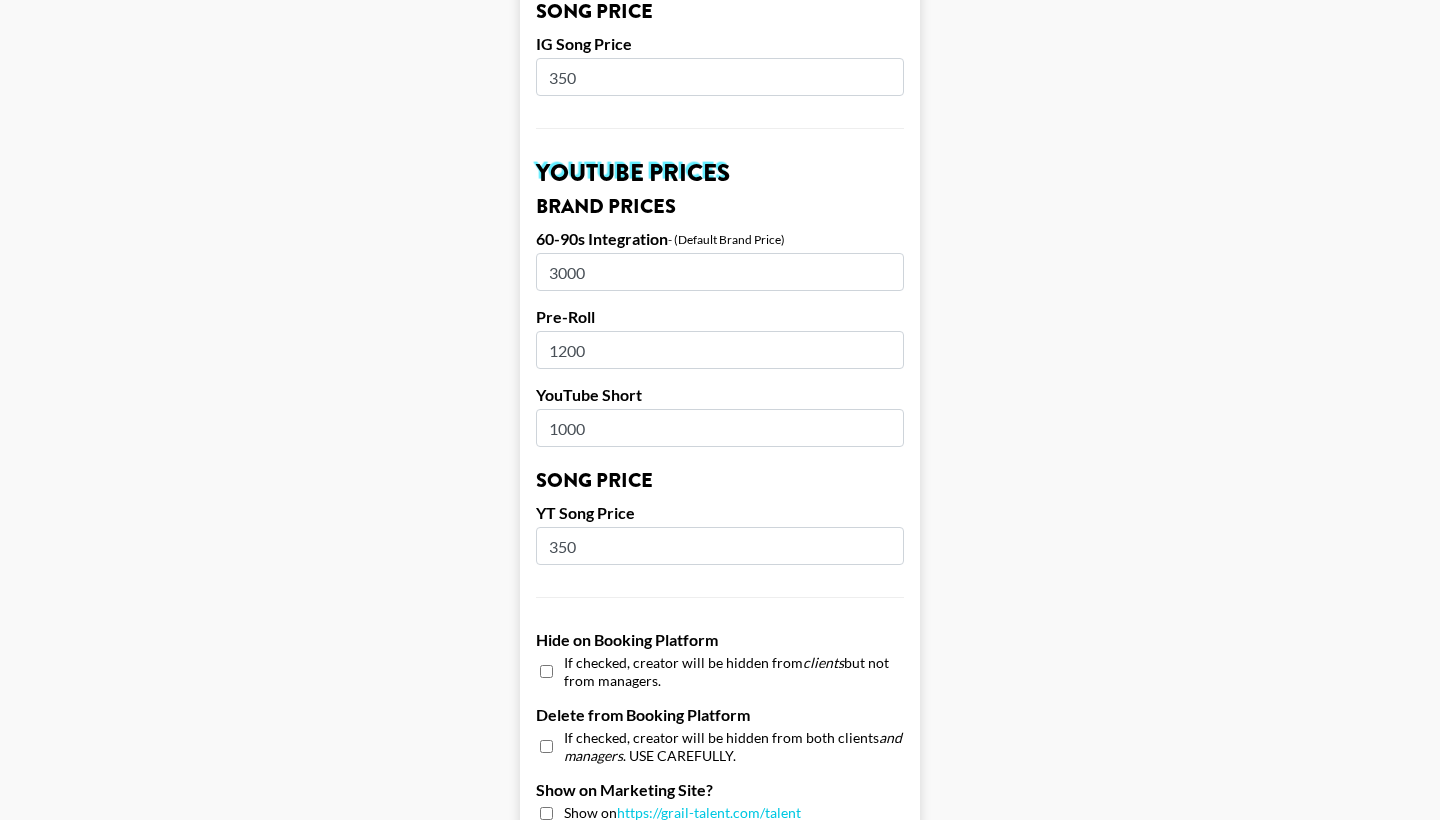 type on "350" 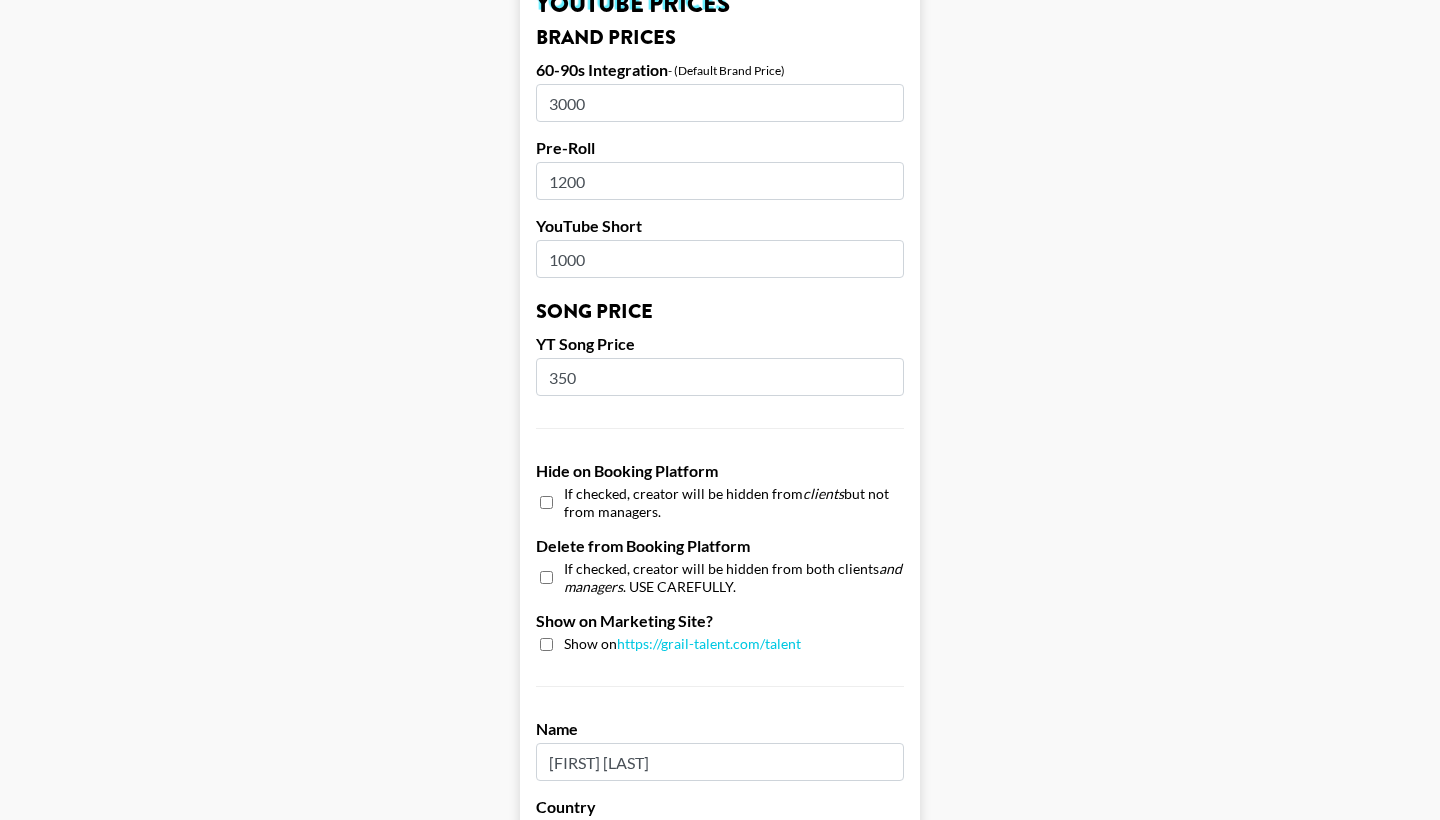 scroll, scrollTop: 1847, scrollLeft: 0, axis: vertical 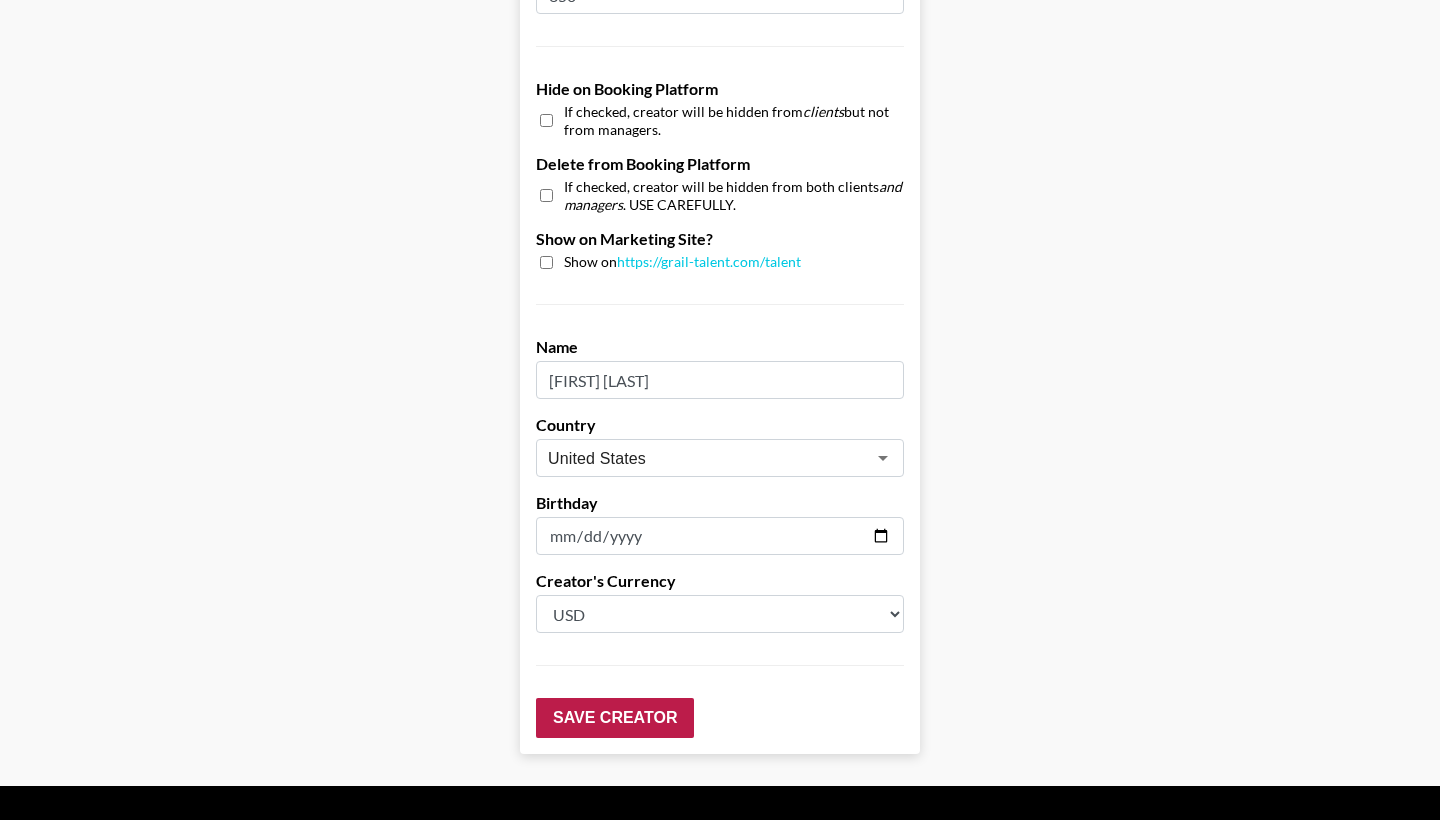 click on "Save Creator" at bounding box center (615, 718) 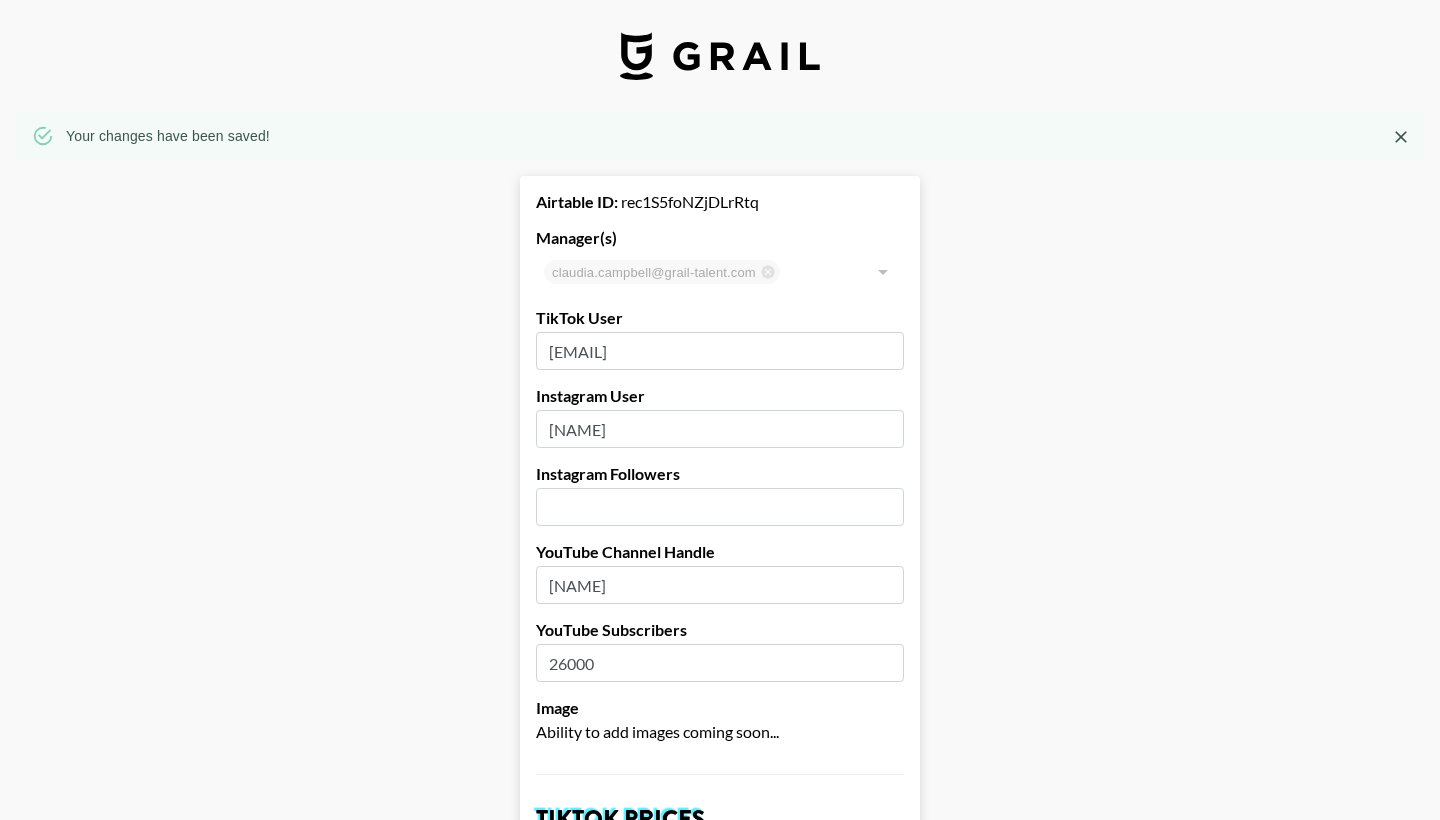 scroll, scrollTop: 0, scrollLeft: 0, axis: both 